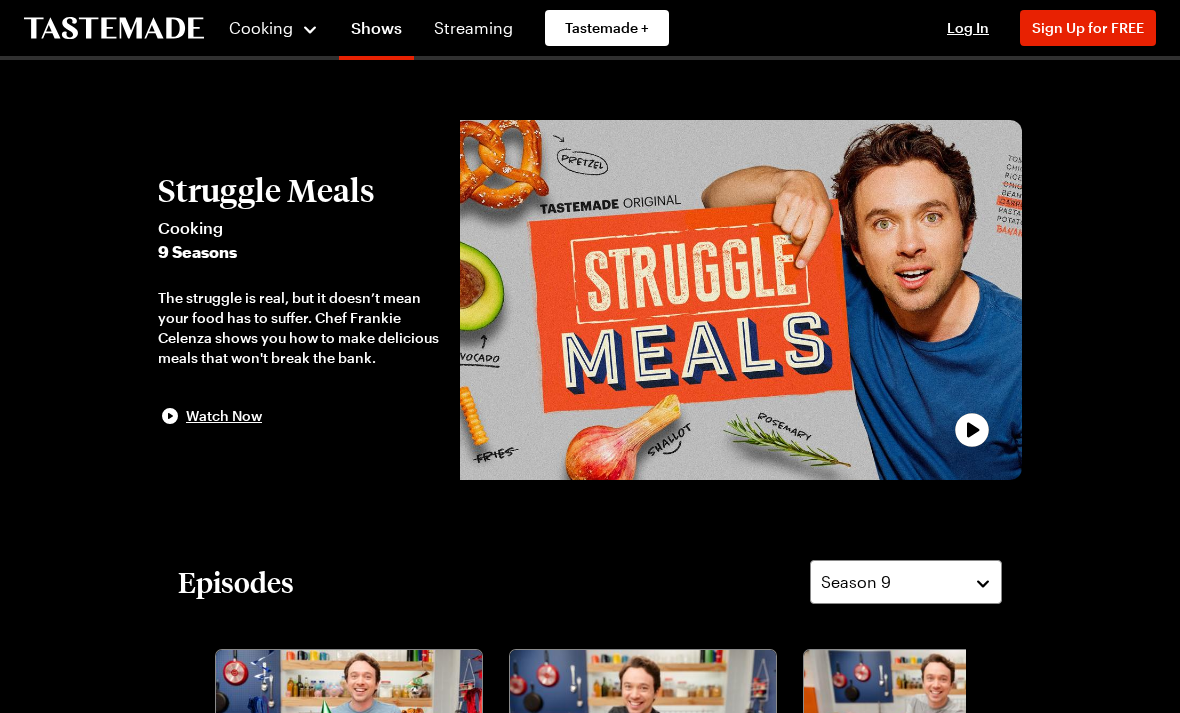 scroll, scrollTop: 0, scrollLeft: 0, axis: both 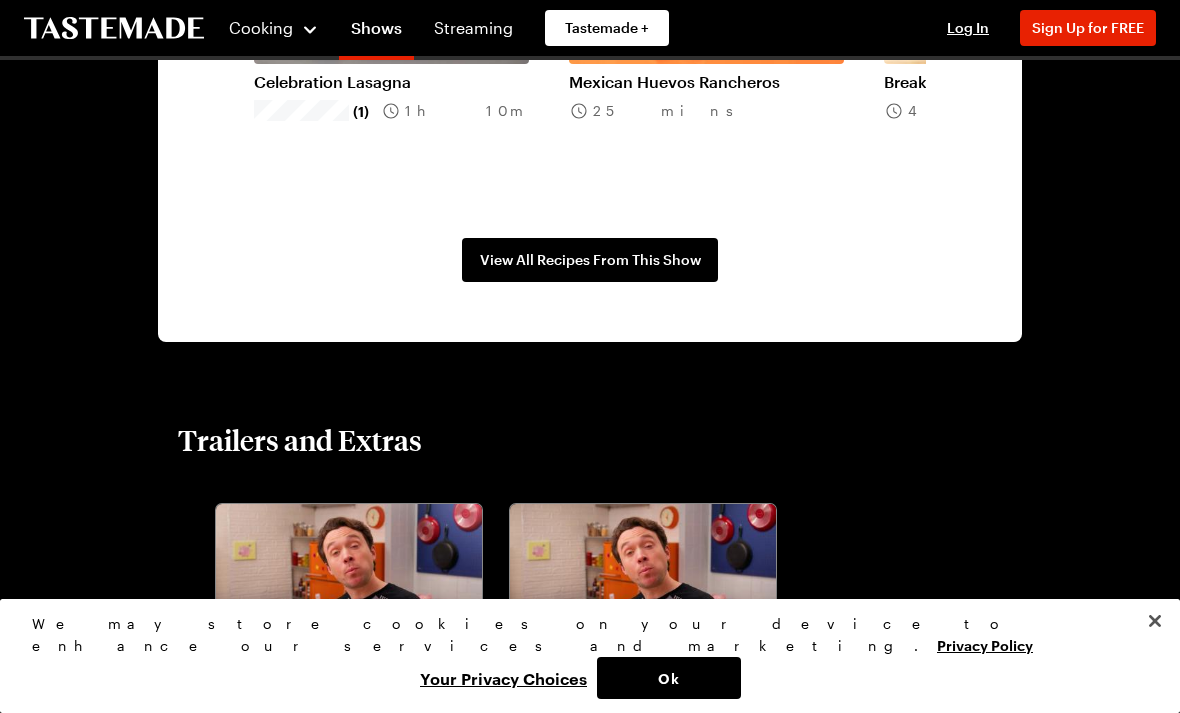 click on "View All Recipes From This Show" at bounding box center (590, 260) 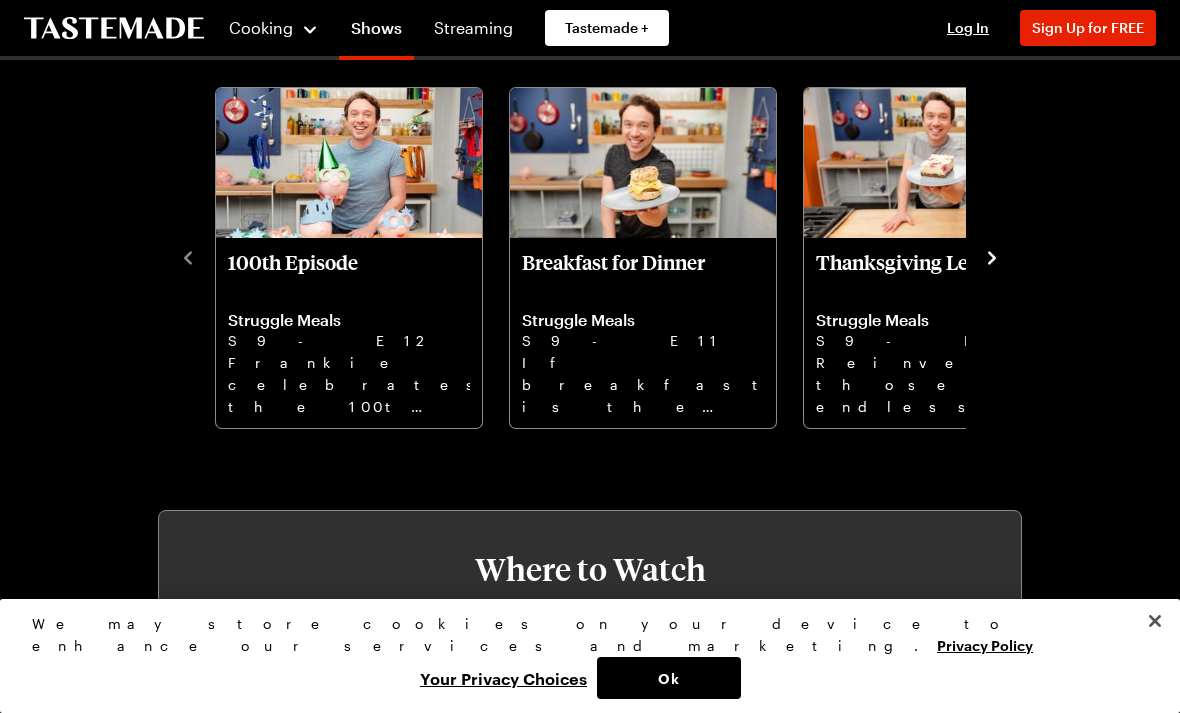 scroll, scrollTop: 588, scrollLeft: 0, axis: vertical 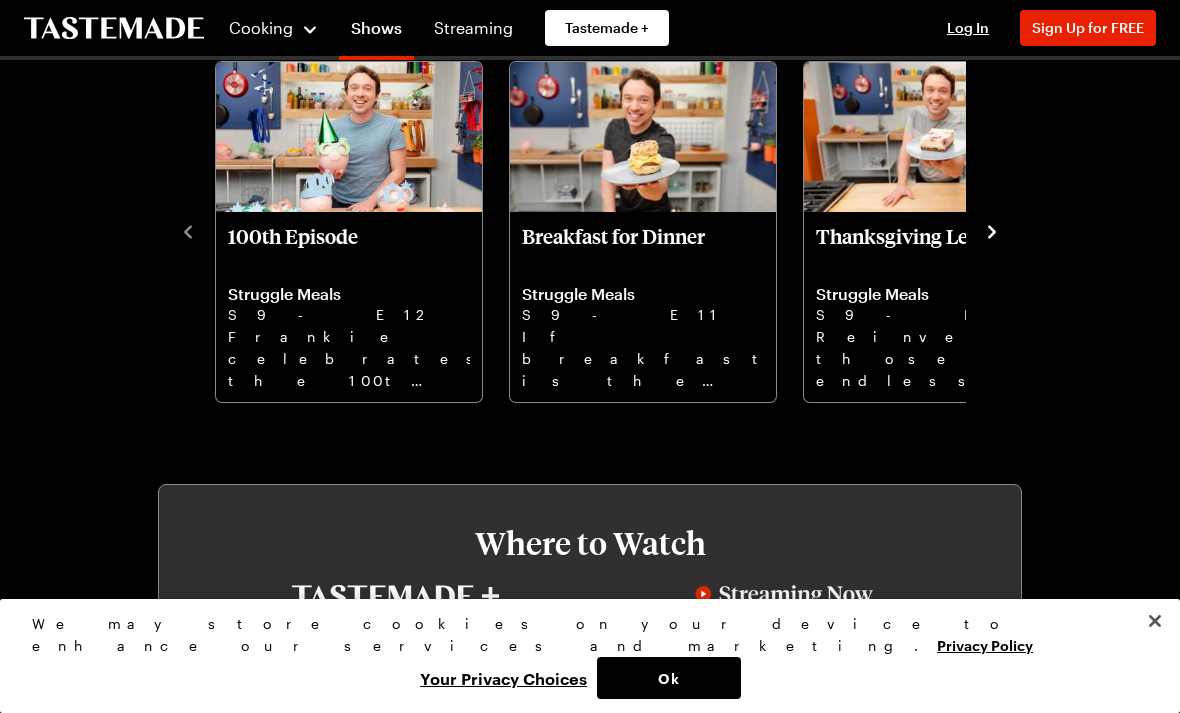 click 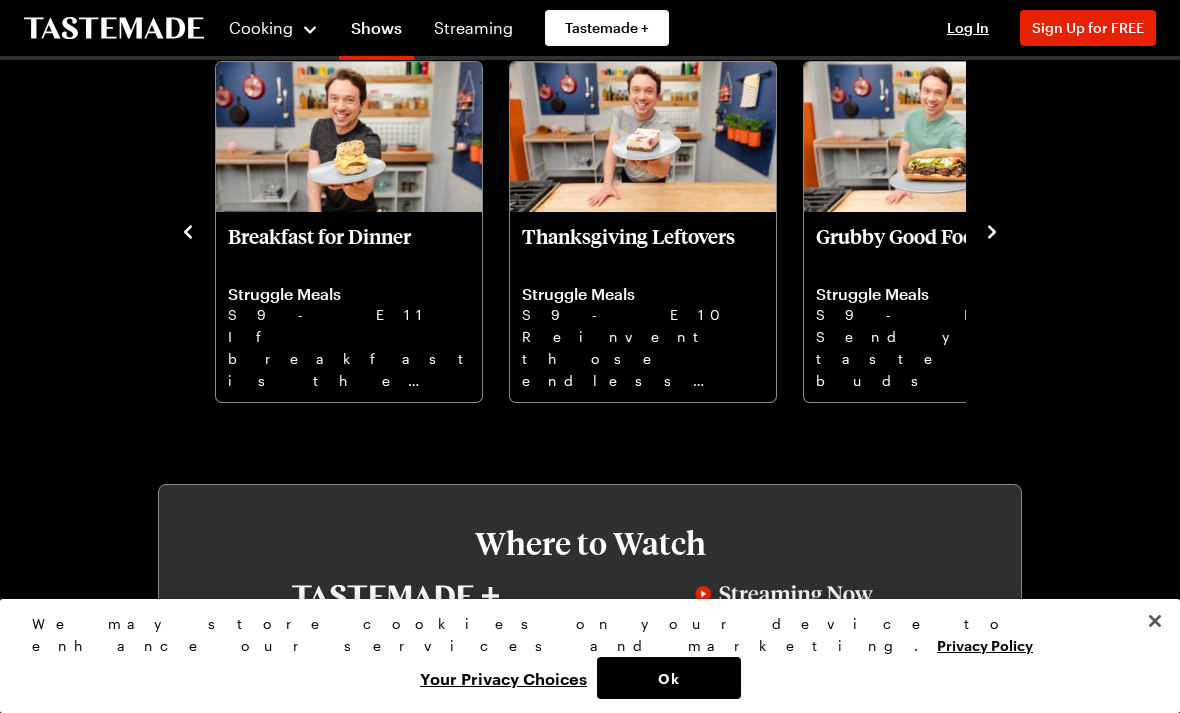 click 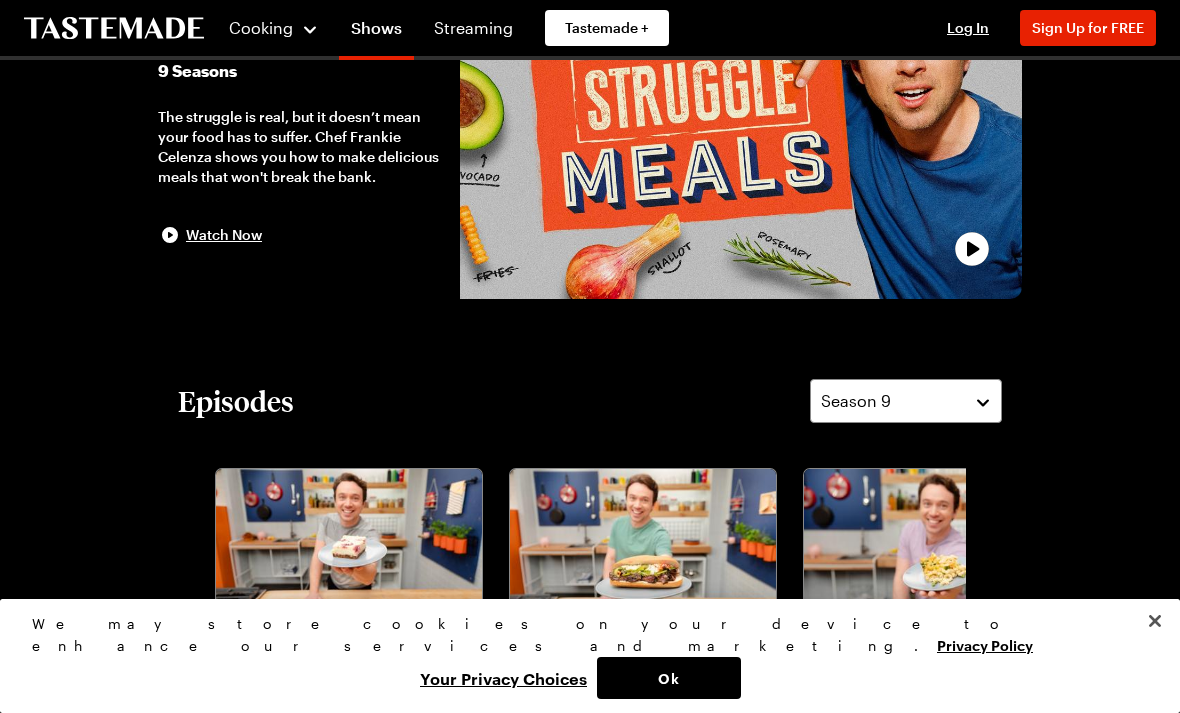 scroll, scrollTop: 184, scrollLeft: 0, axis: vertical 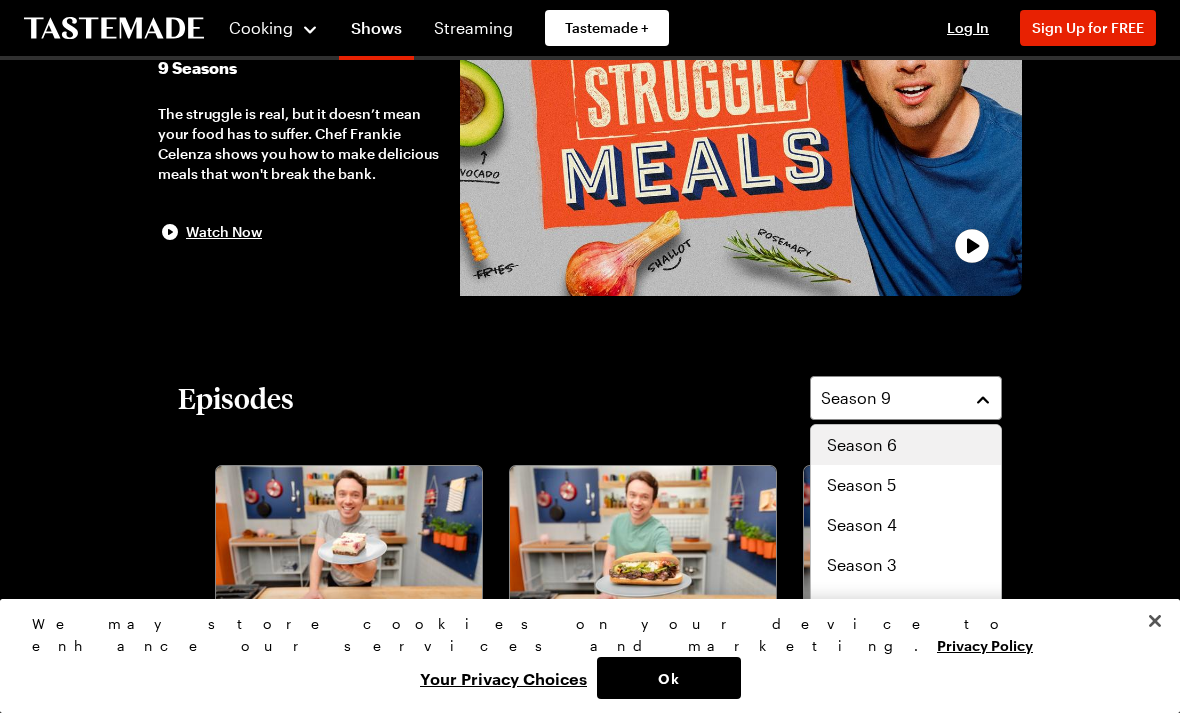 click on "Season 6" at bounding box center [906, 445] 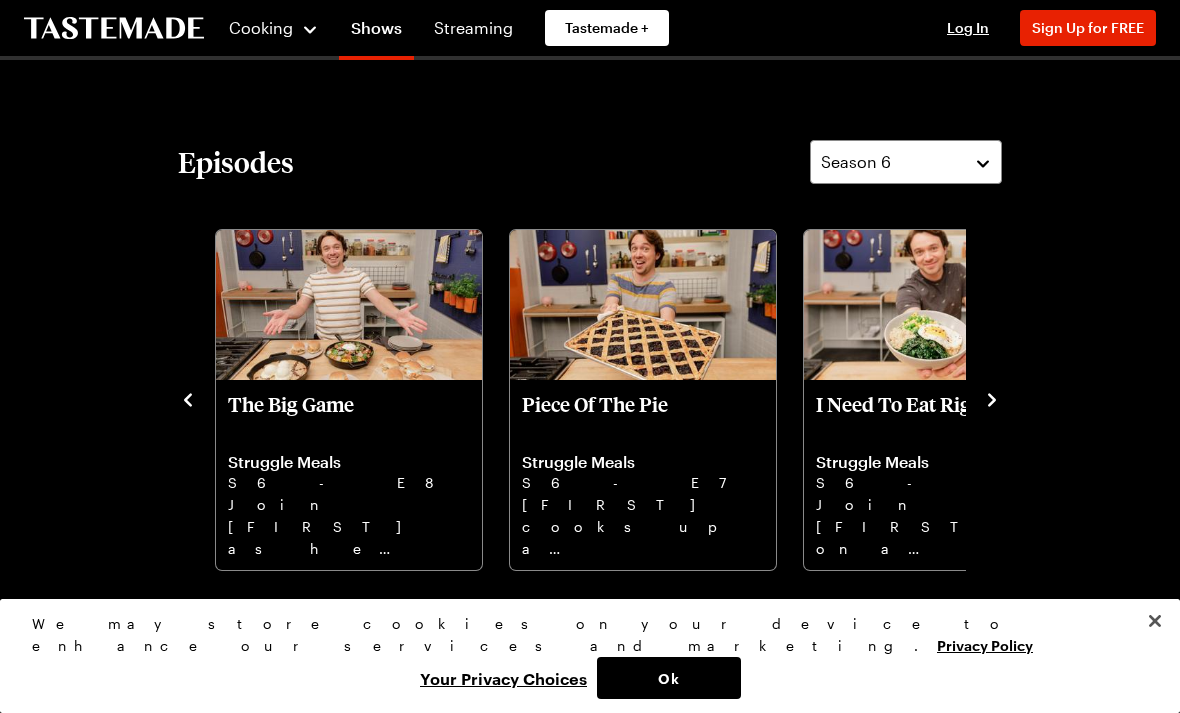 scroll, scrollTop: 441, scrollLeft: 0, axis: vertical 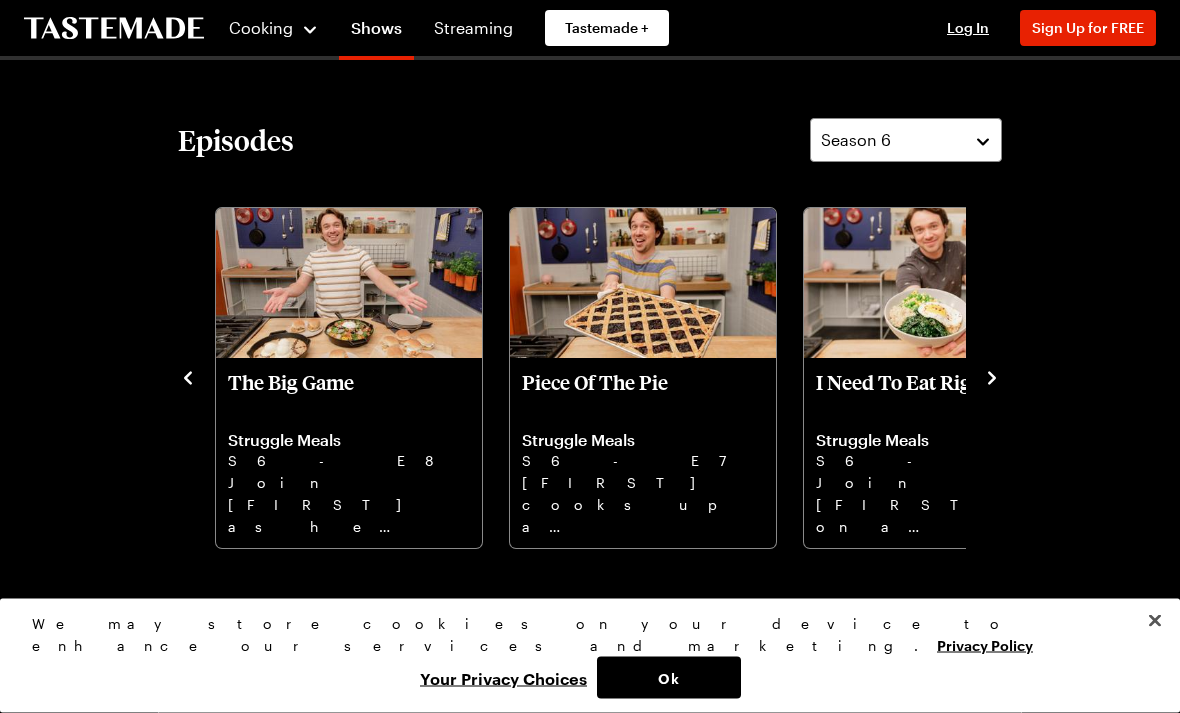 click 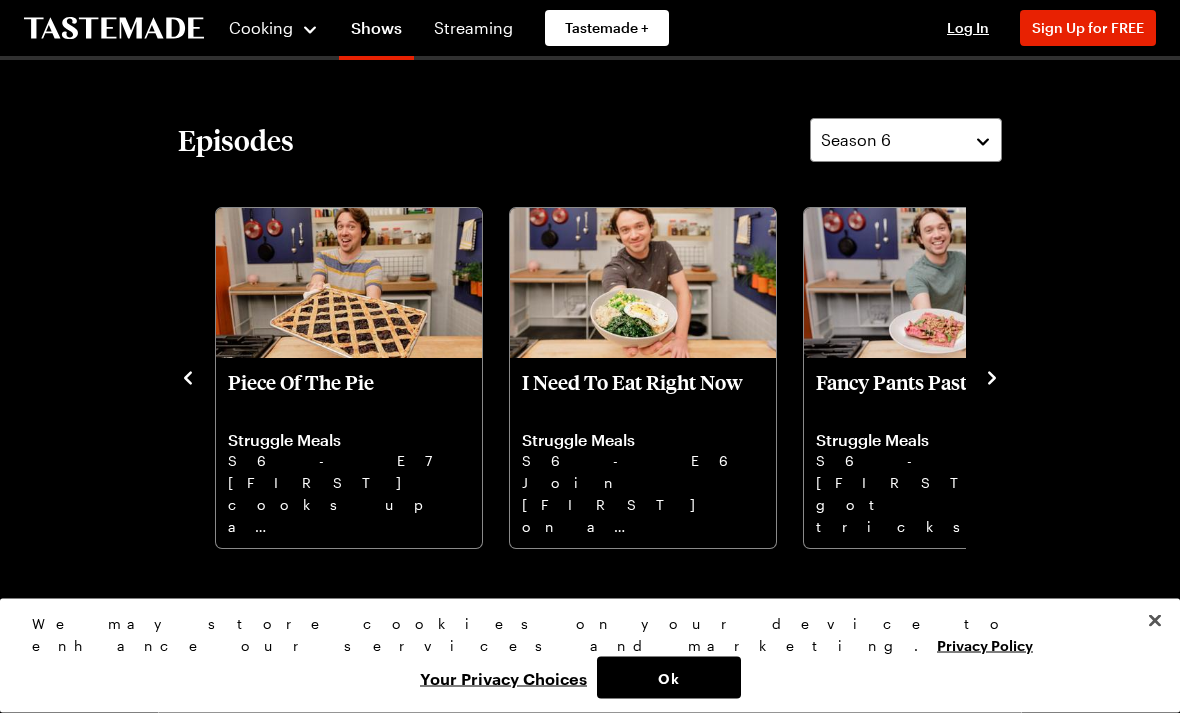 scroll, scrollTop: 442, scrollLeft: 0, axis: vertical 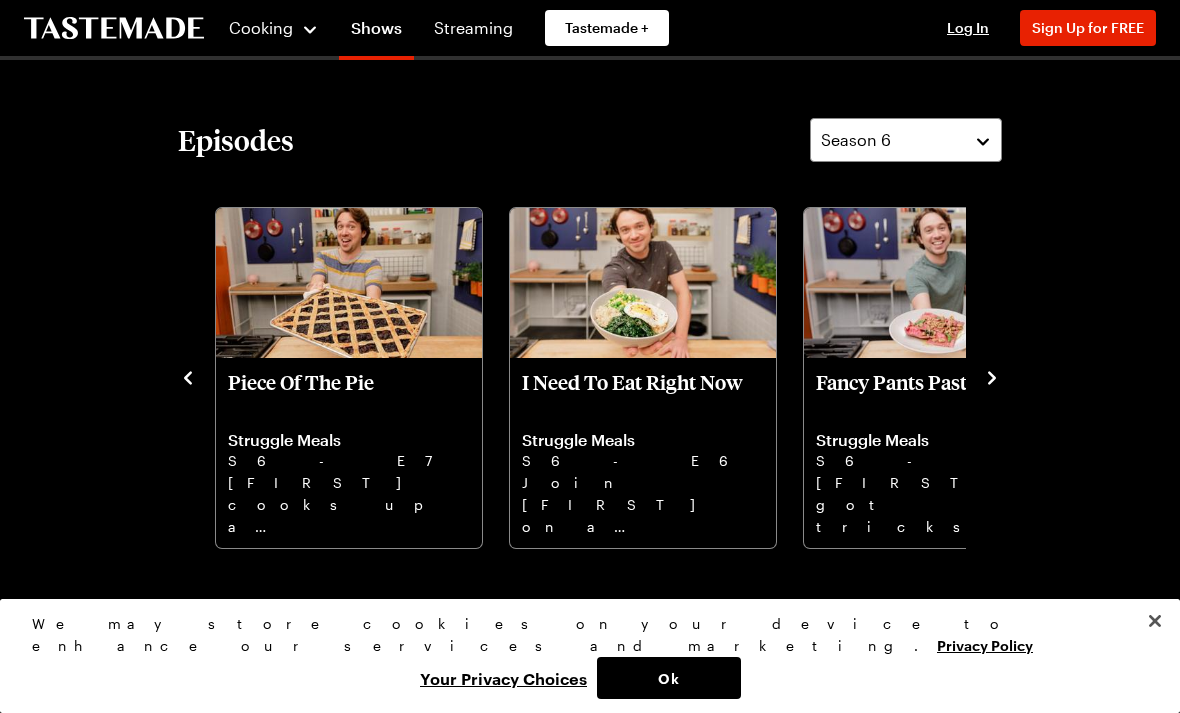 click 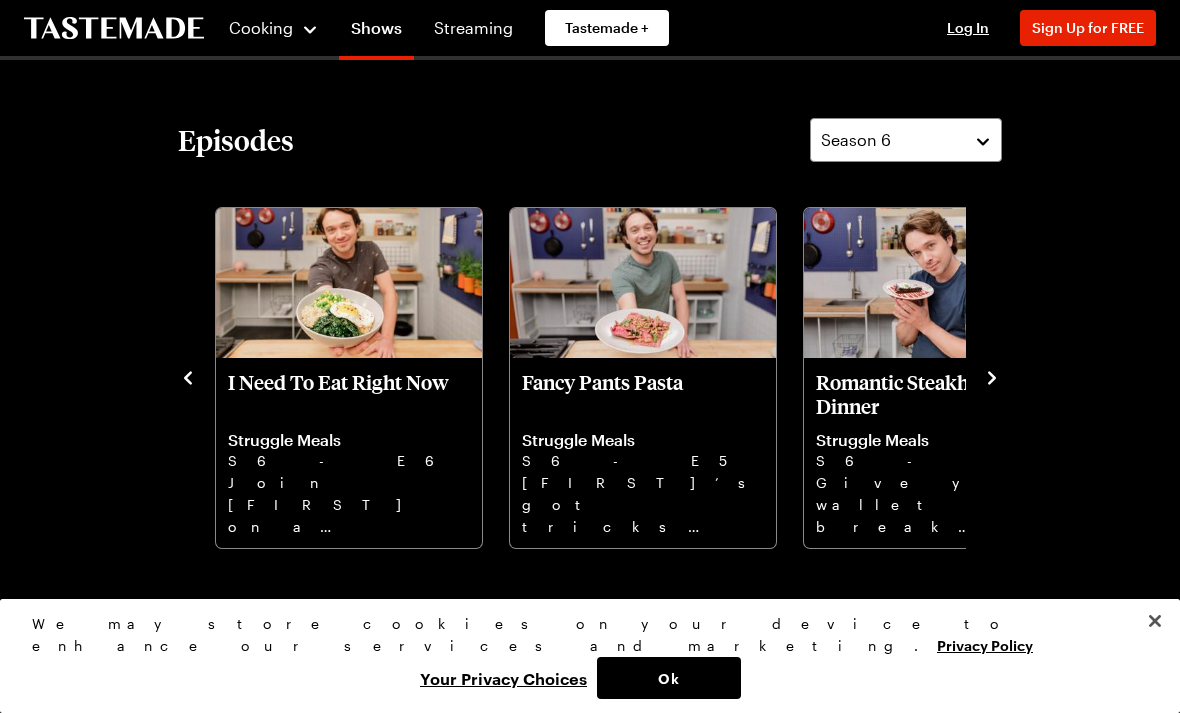 click 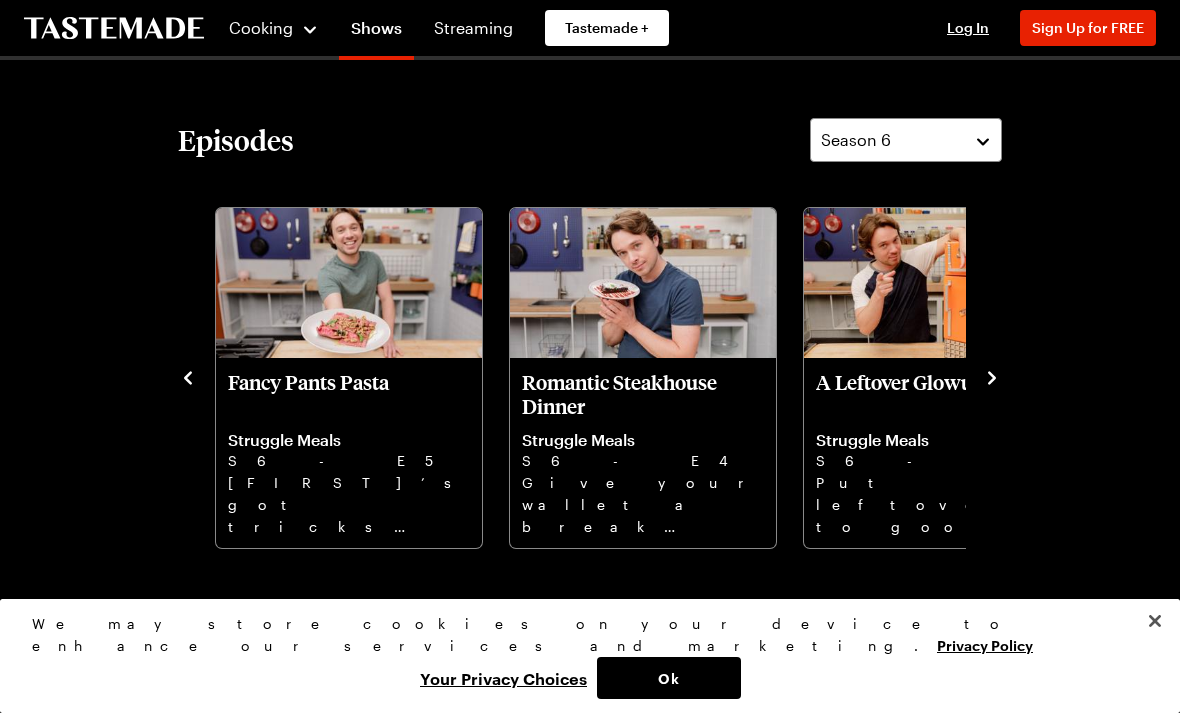 click 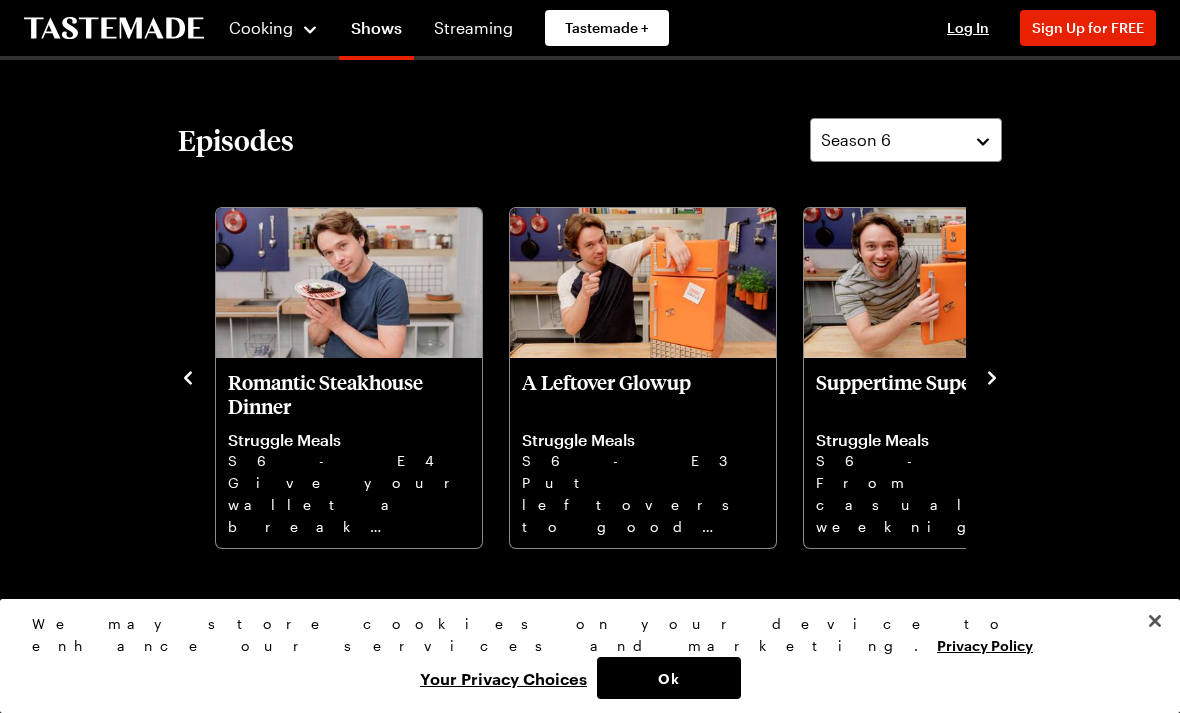 click 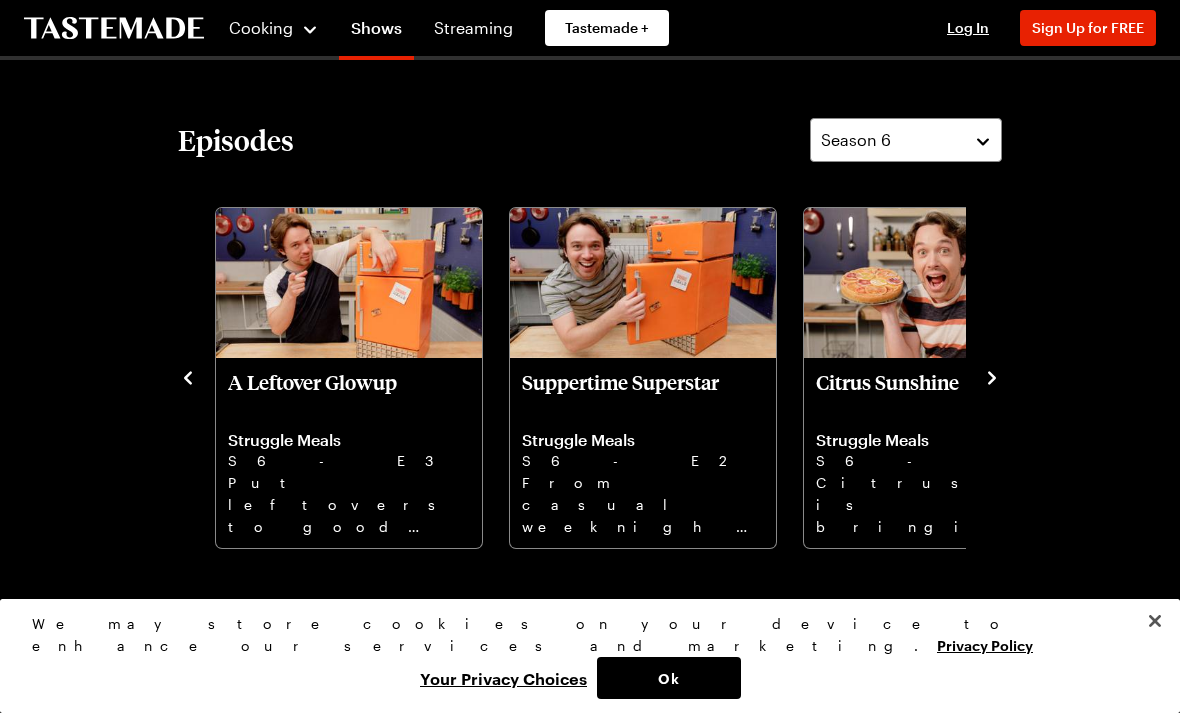 click 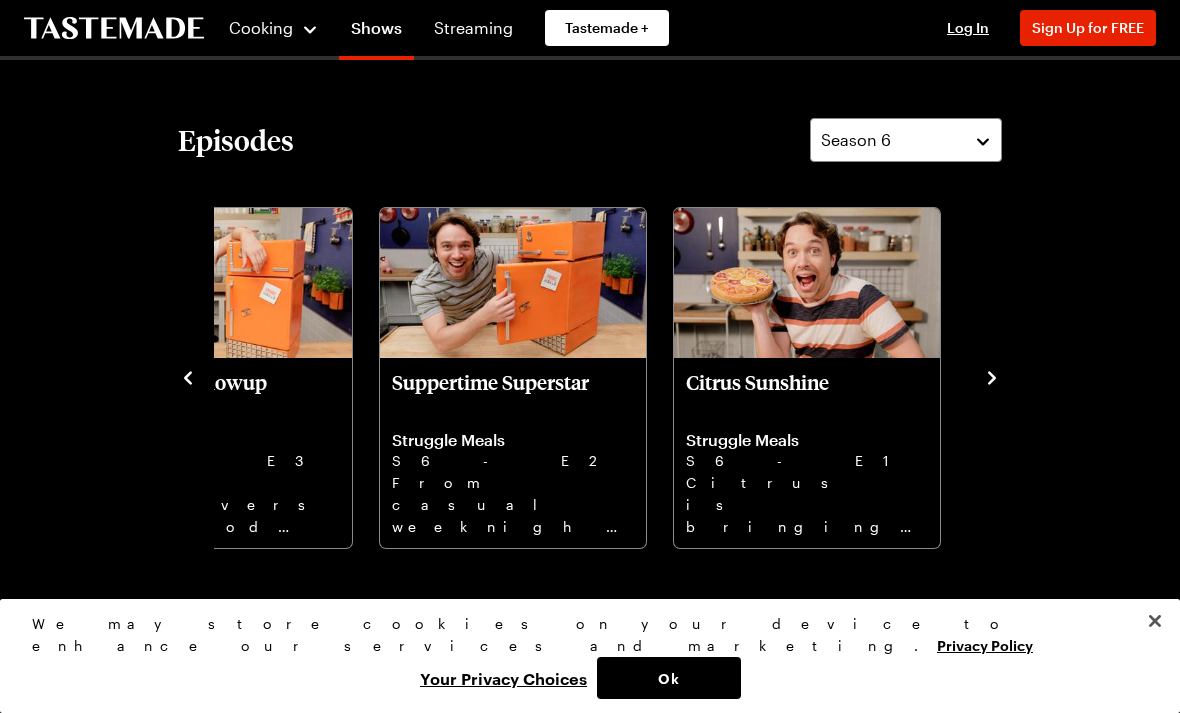 click 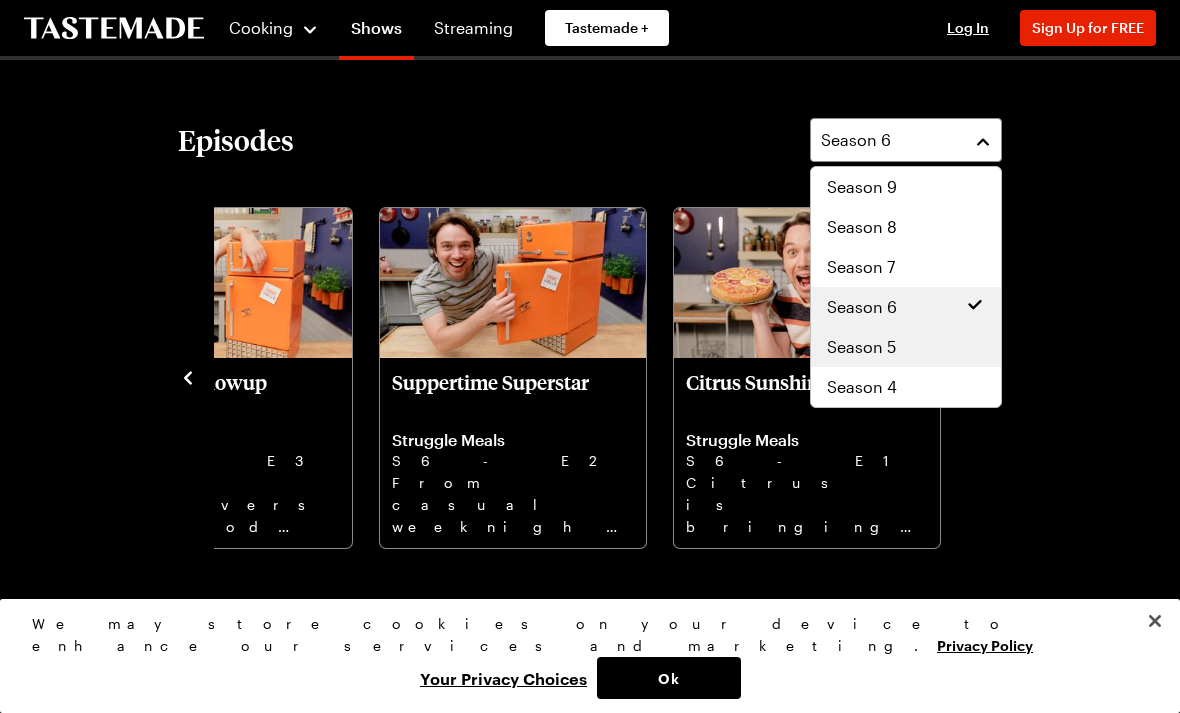 click on "Season 5" at bounding box center (906, 347) 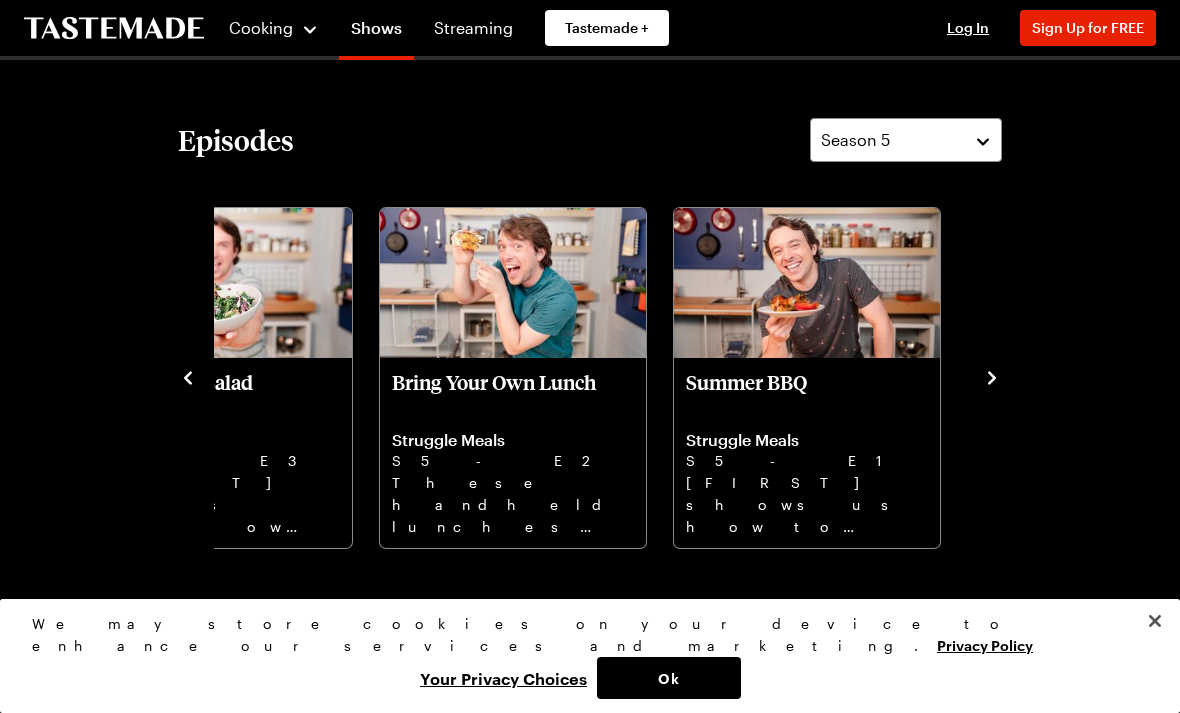 click 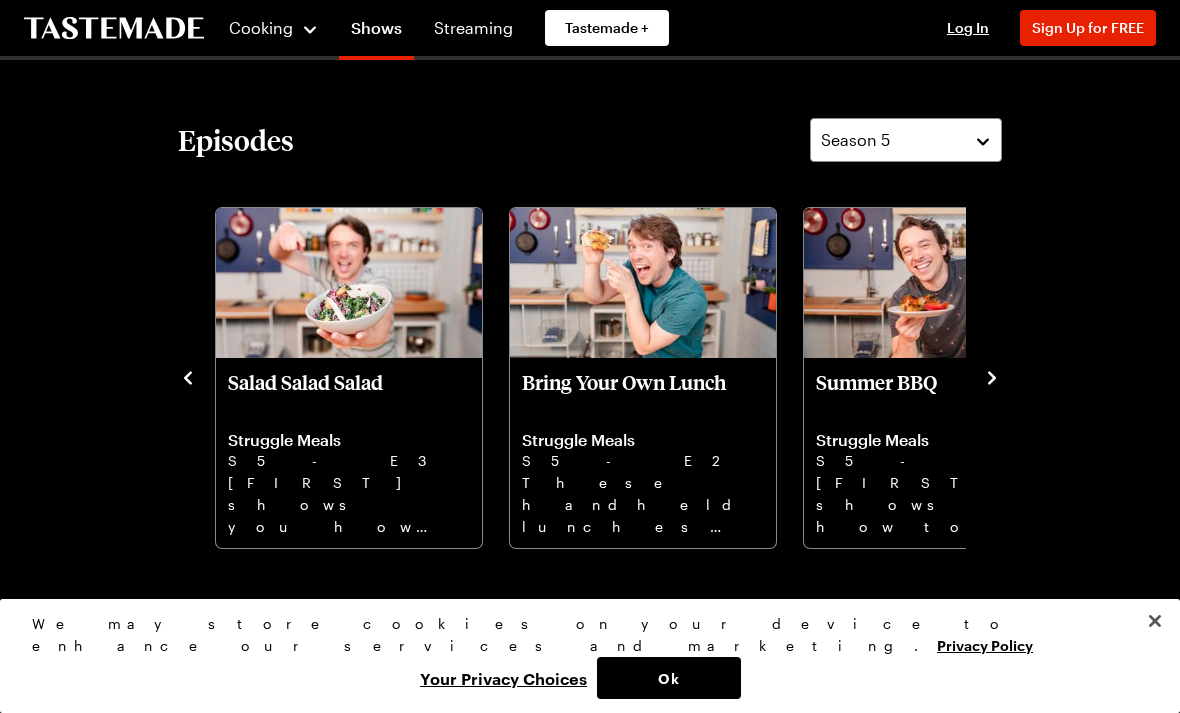 click on "Treat yourself to a five star pasta dinner, as [FIRST] cooks his signature dishes with showstopping sauces." at bounding box center (590, 334) 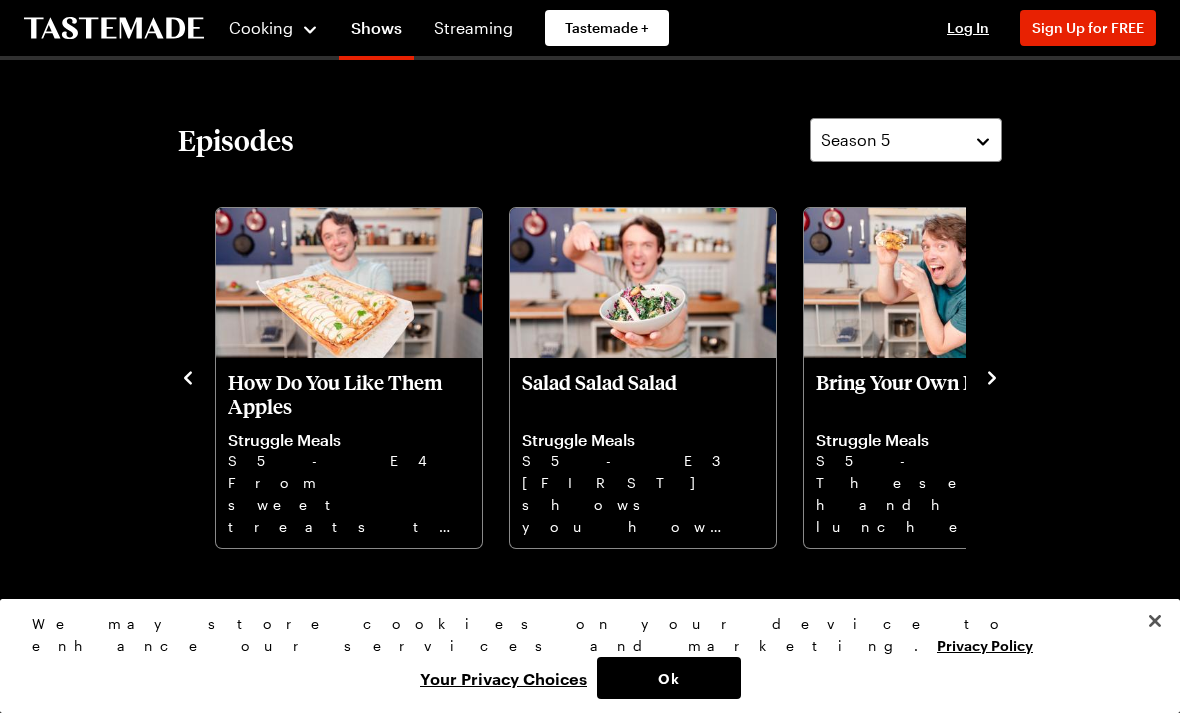 click 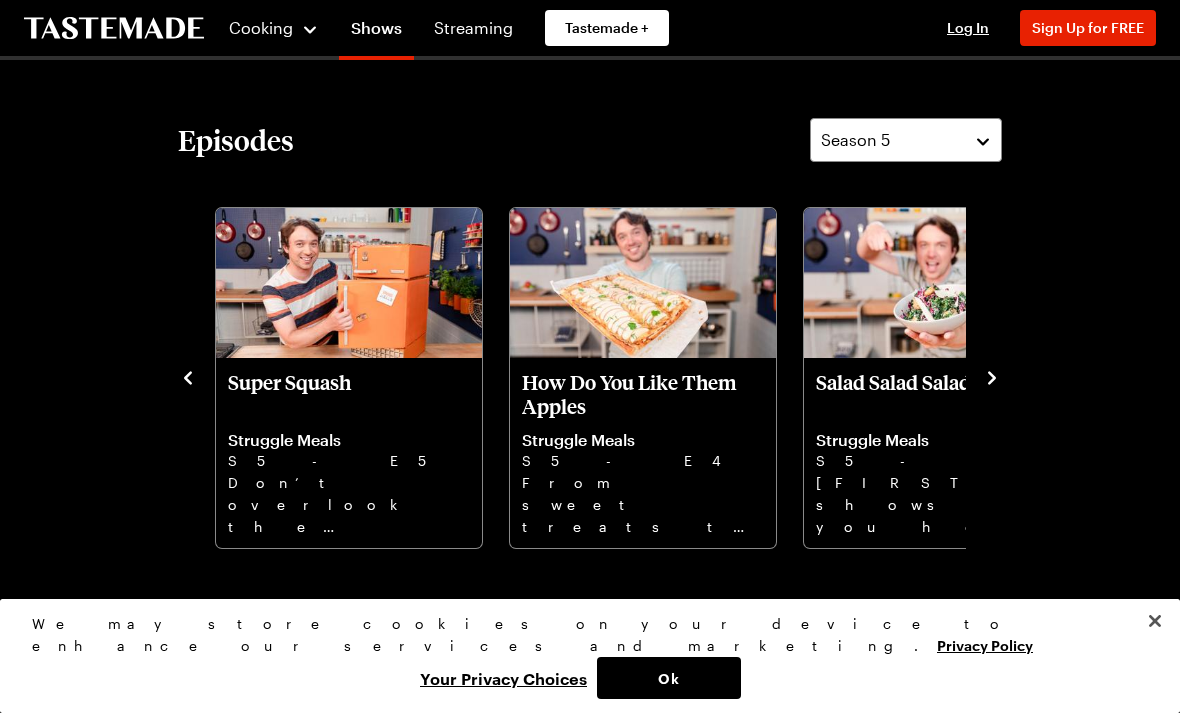click 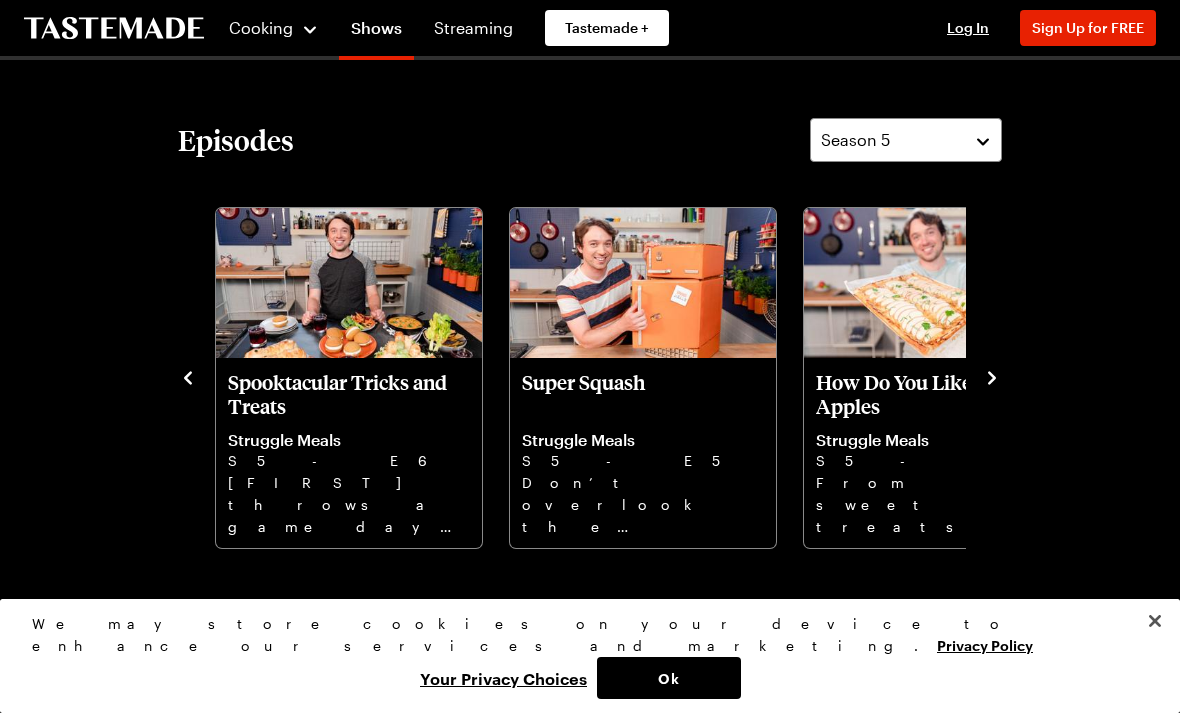 click 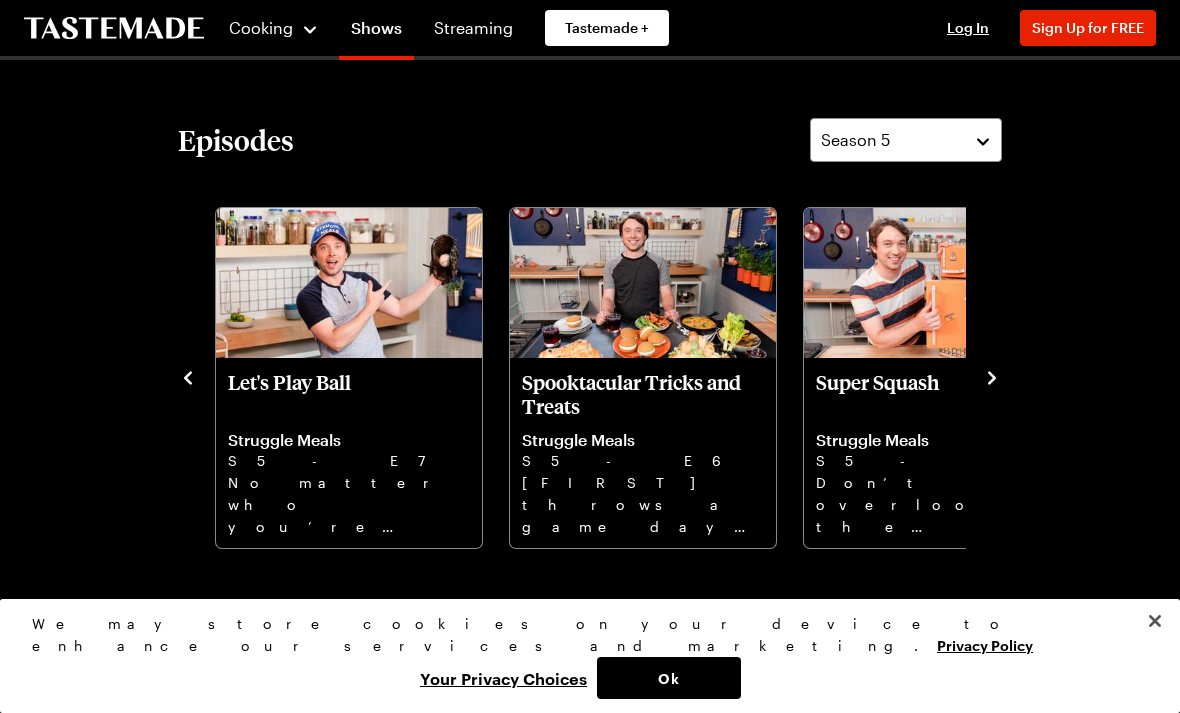 click 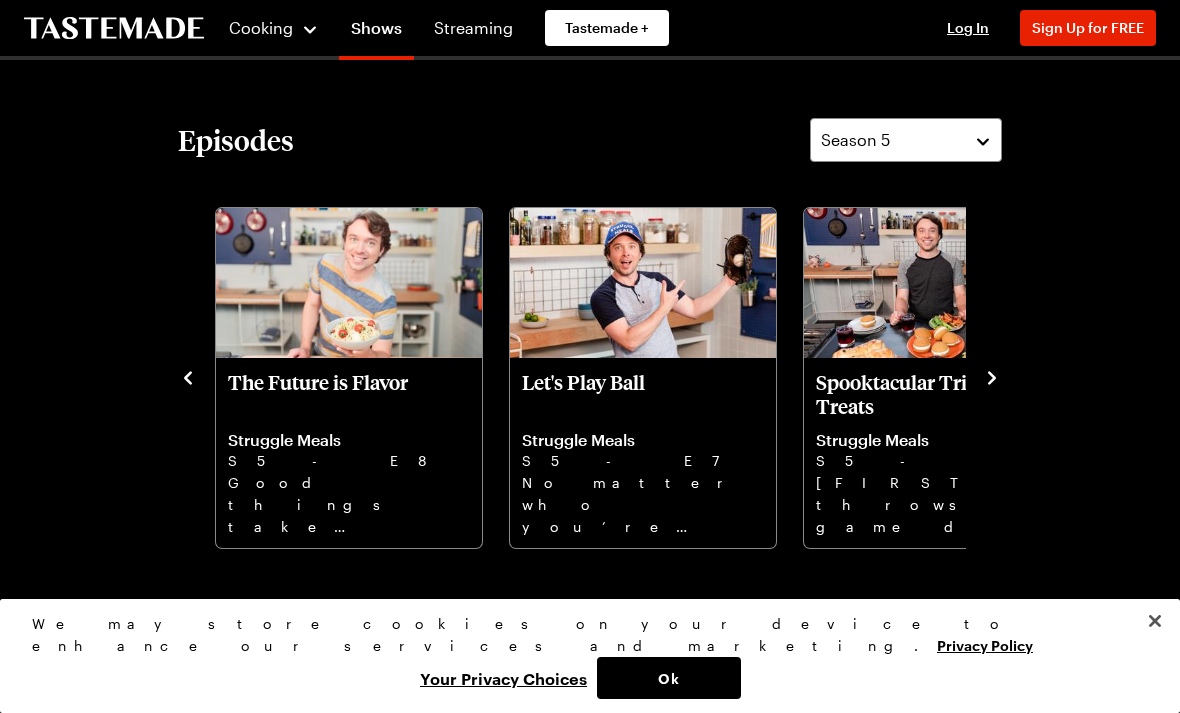 click 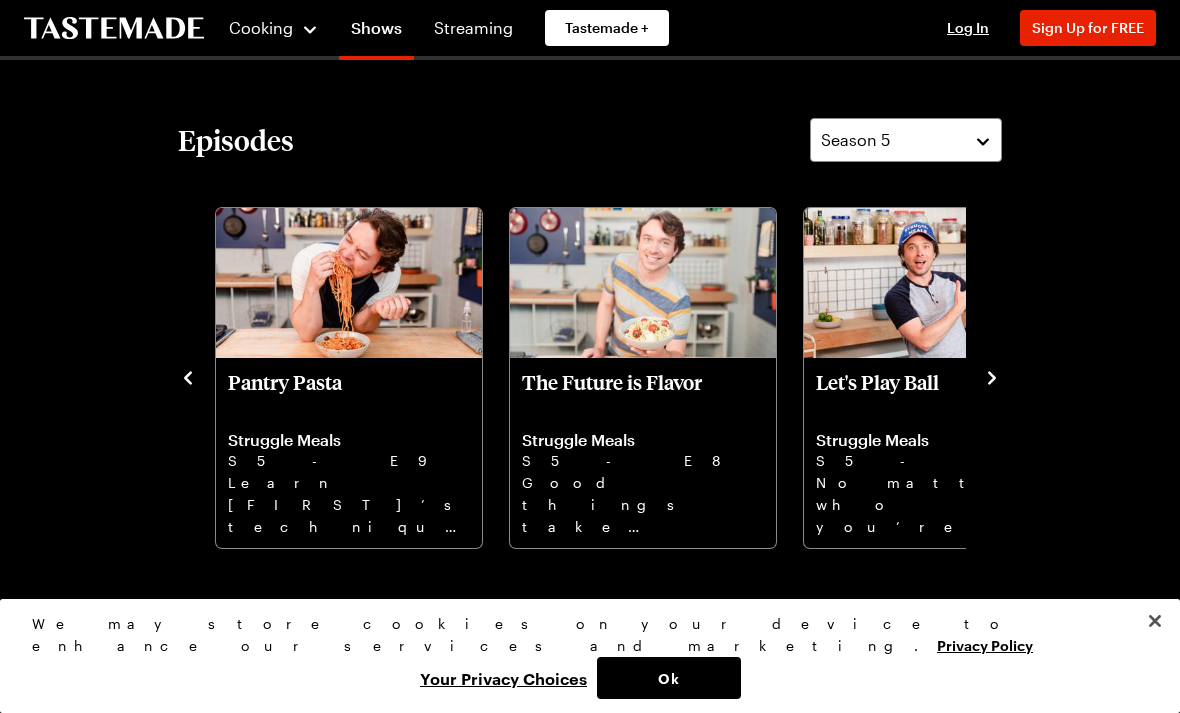 click 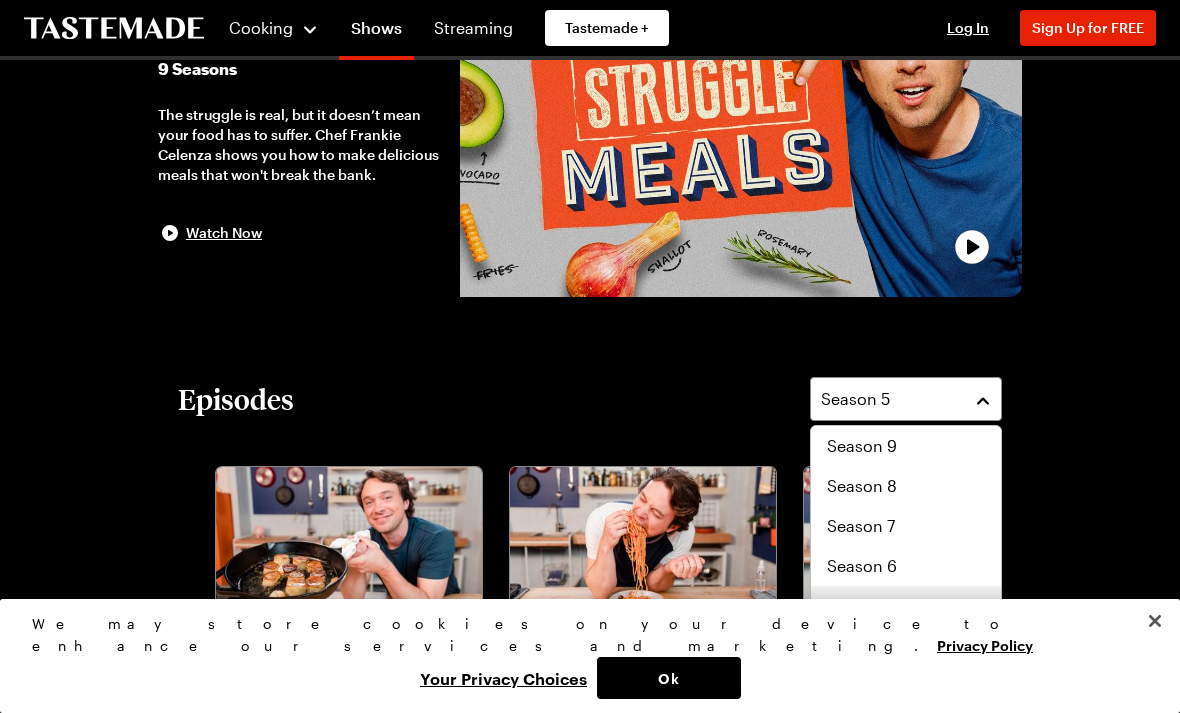 scroll, scrollTop: 182, scrollLeft: 0, axis: vertical 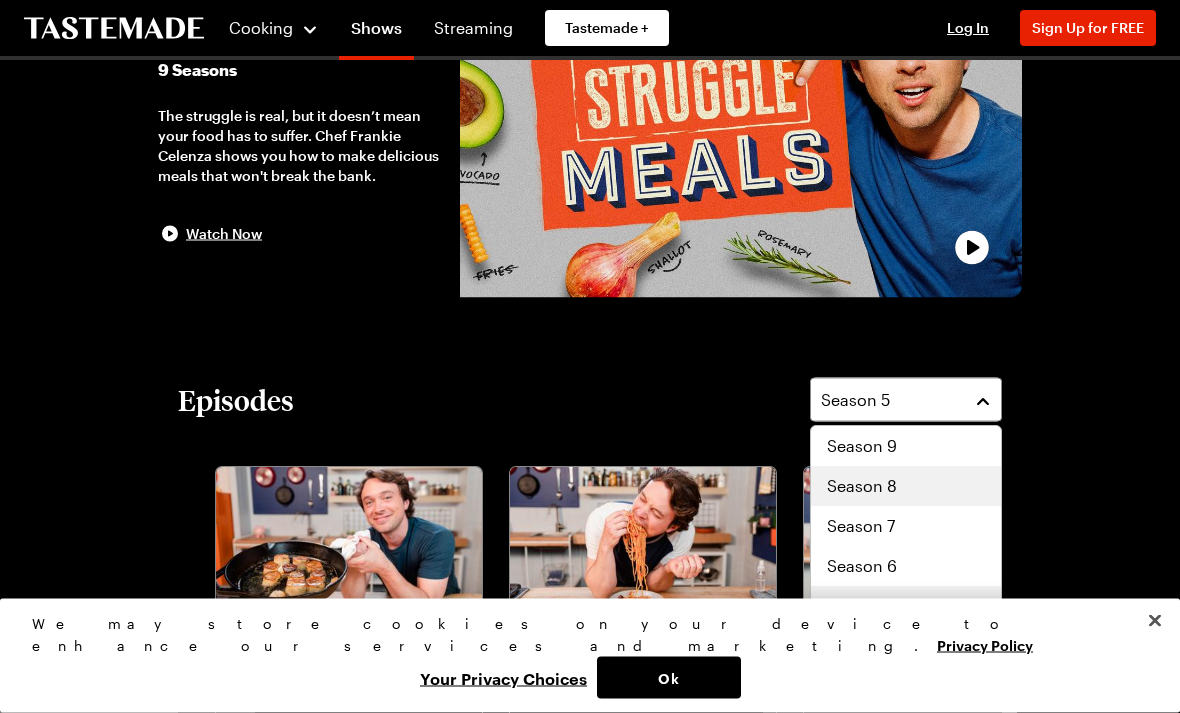 click on "Season 8" at bounding box center (906, 487) 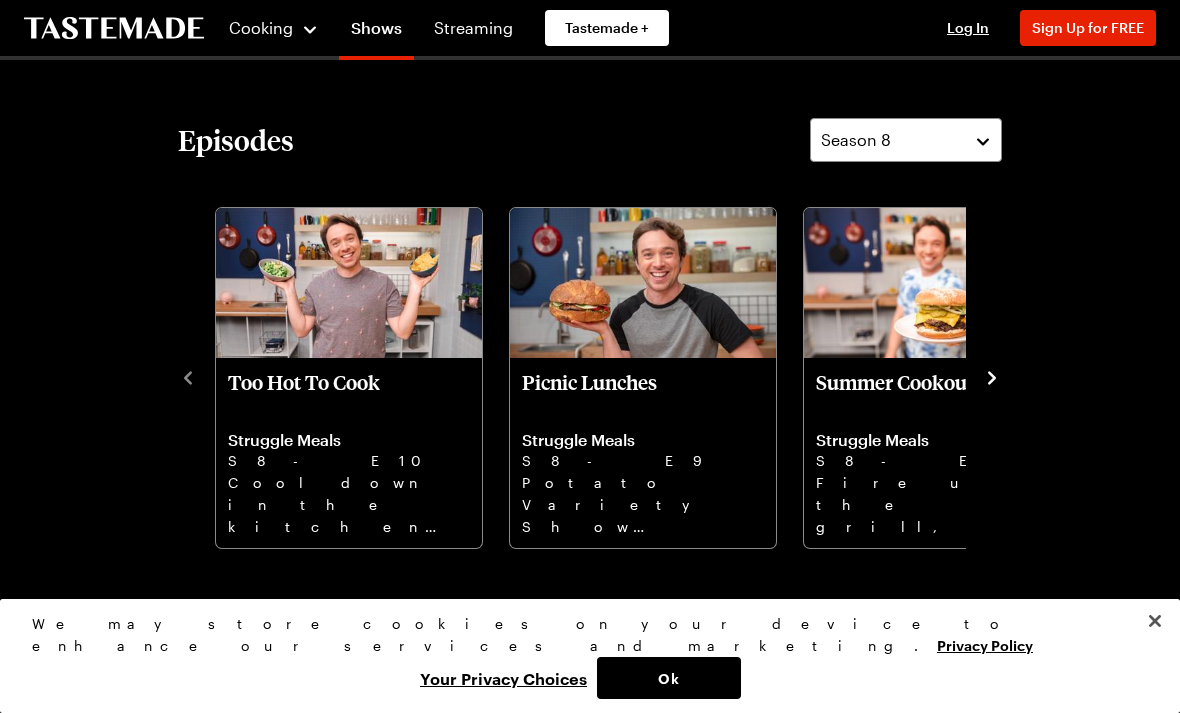 scroll, scrollTop: 443, scrollLeft: 0, axis: vertical 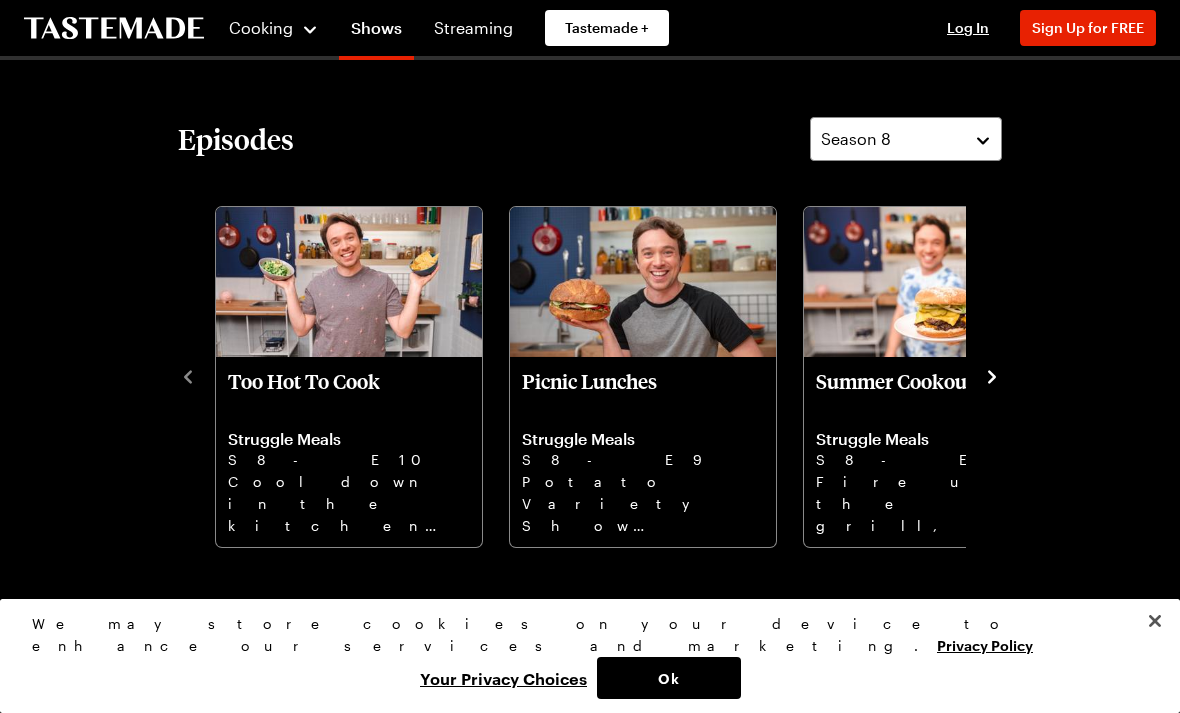 click 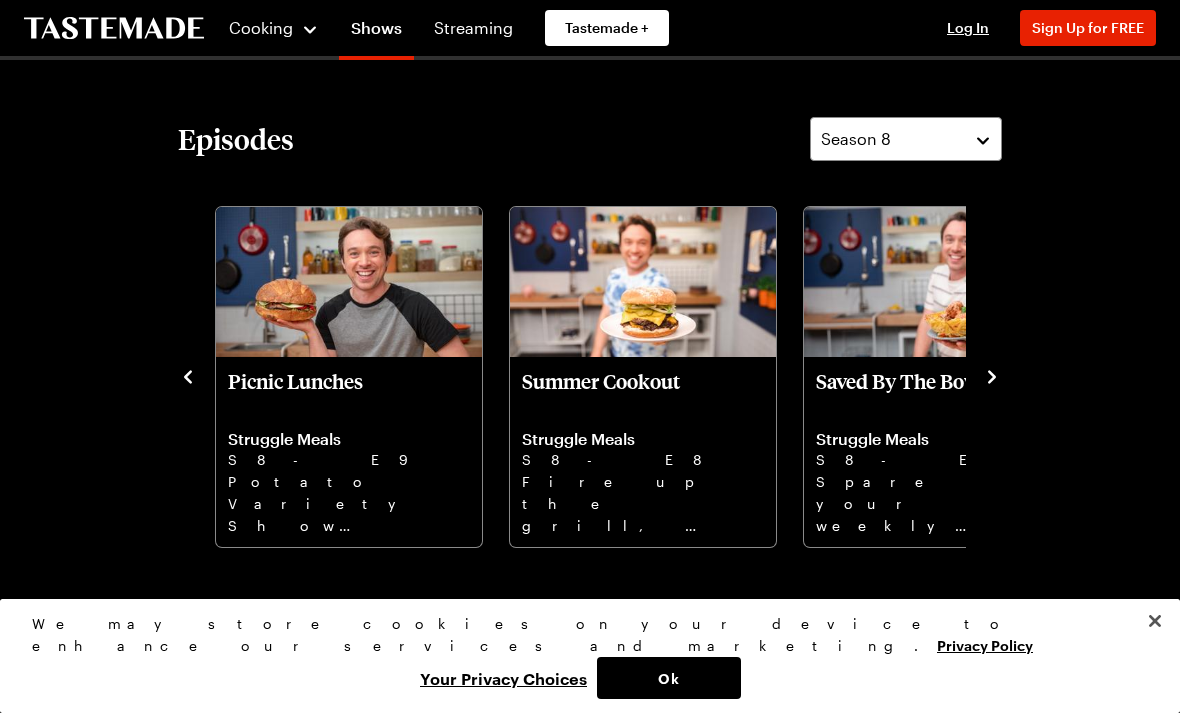 click 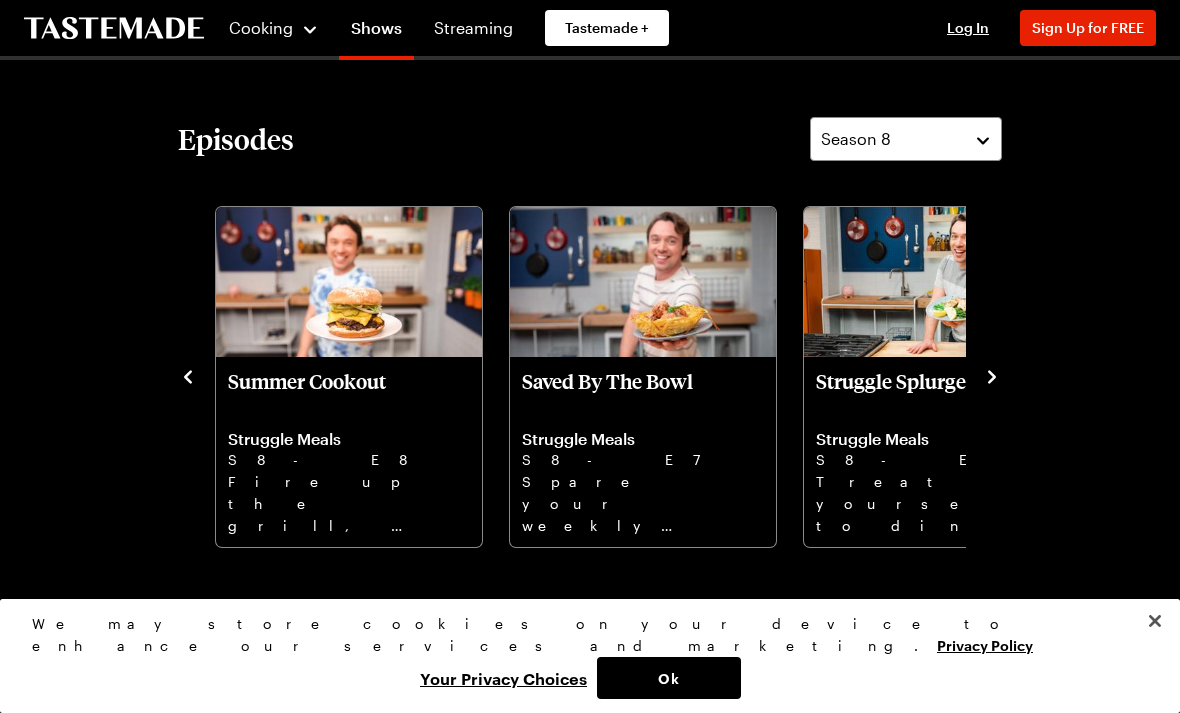click 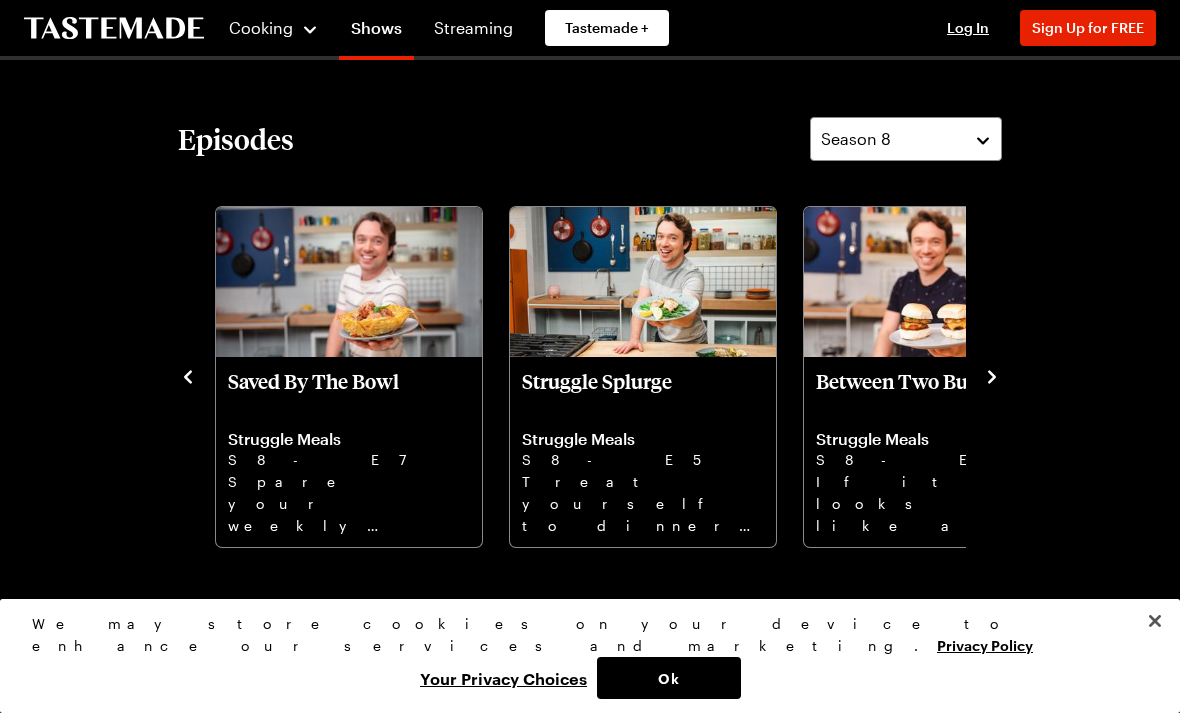 click 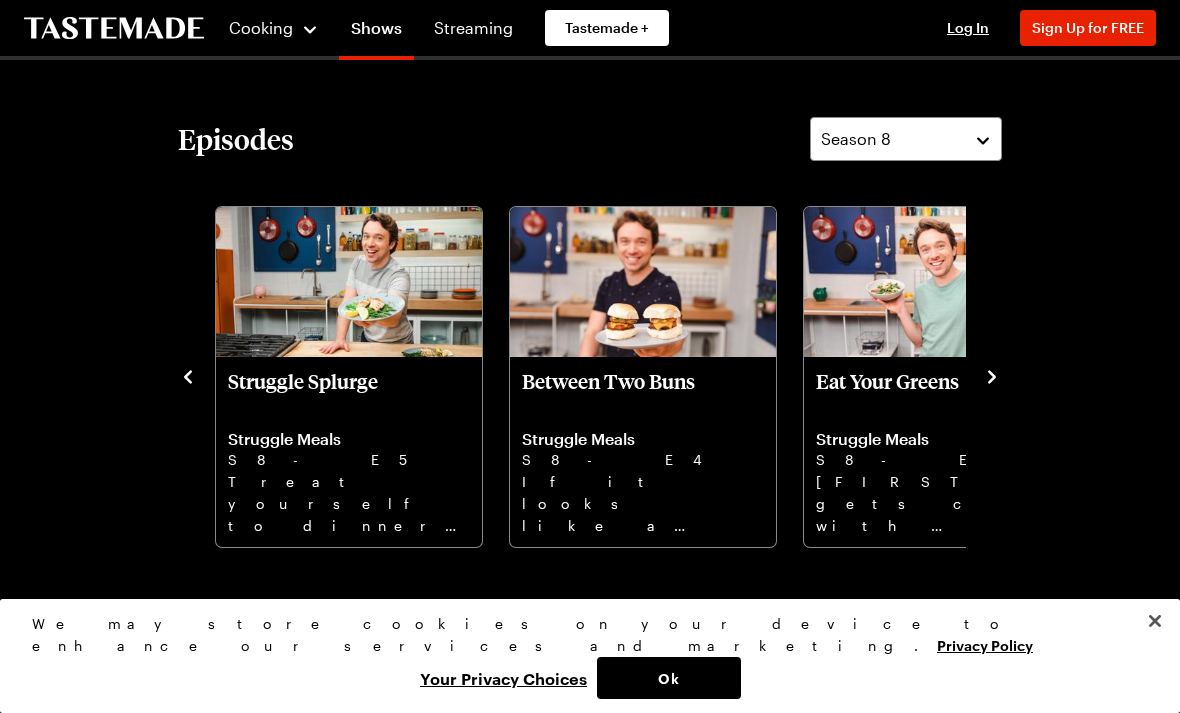 click 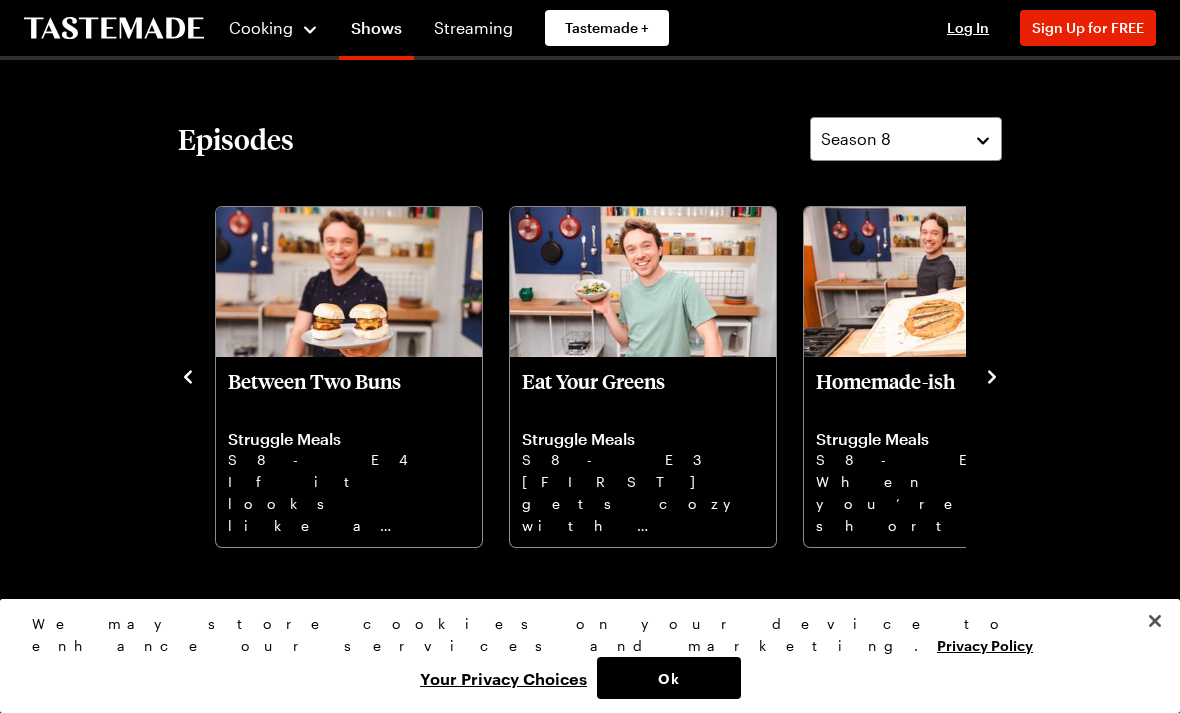 click 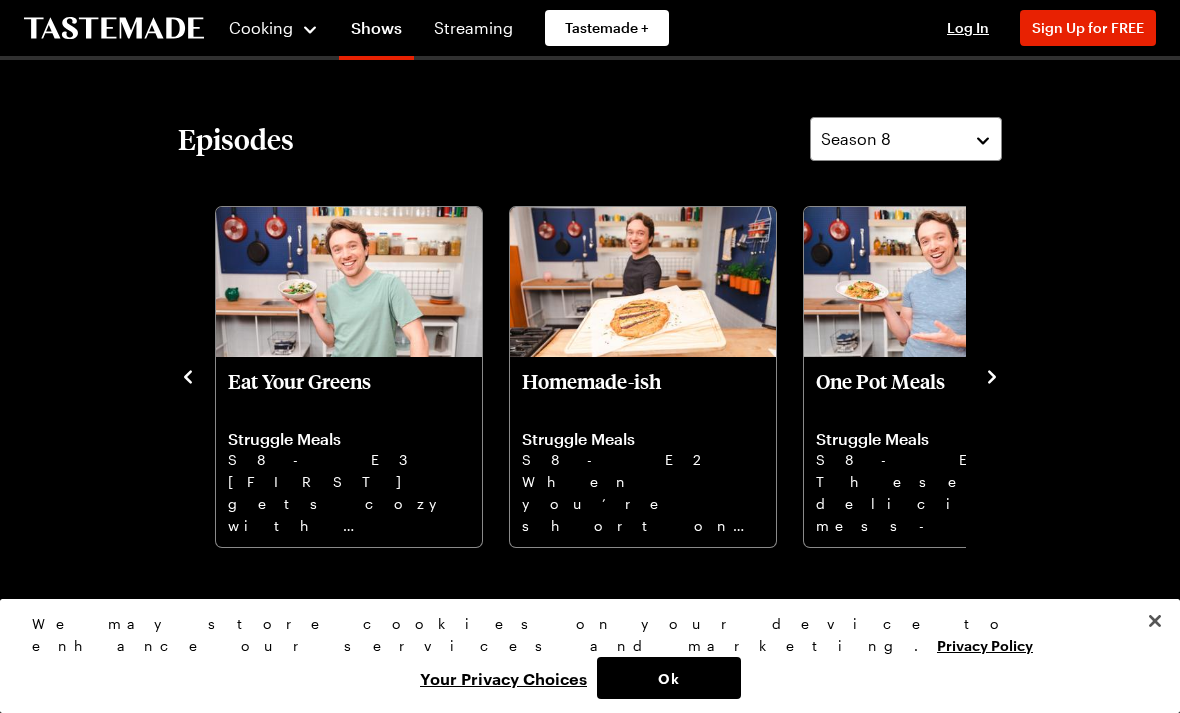 click 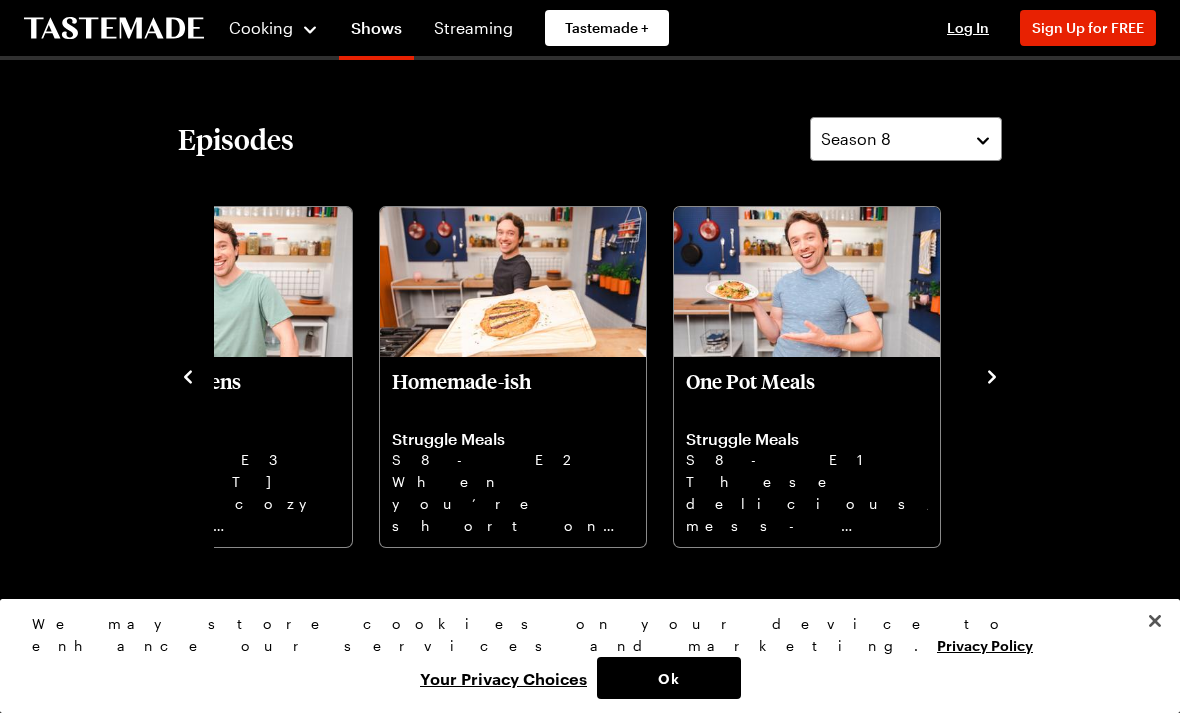 click 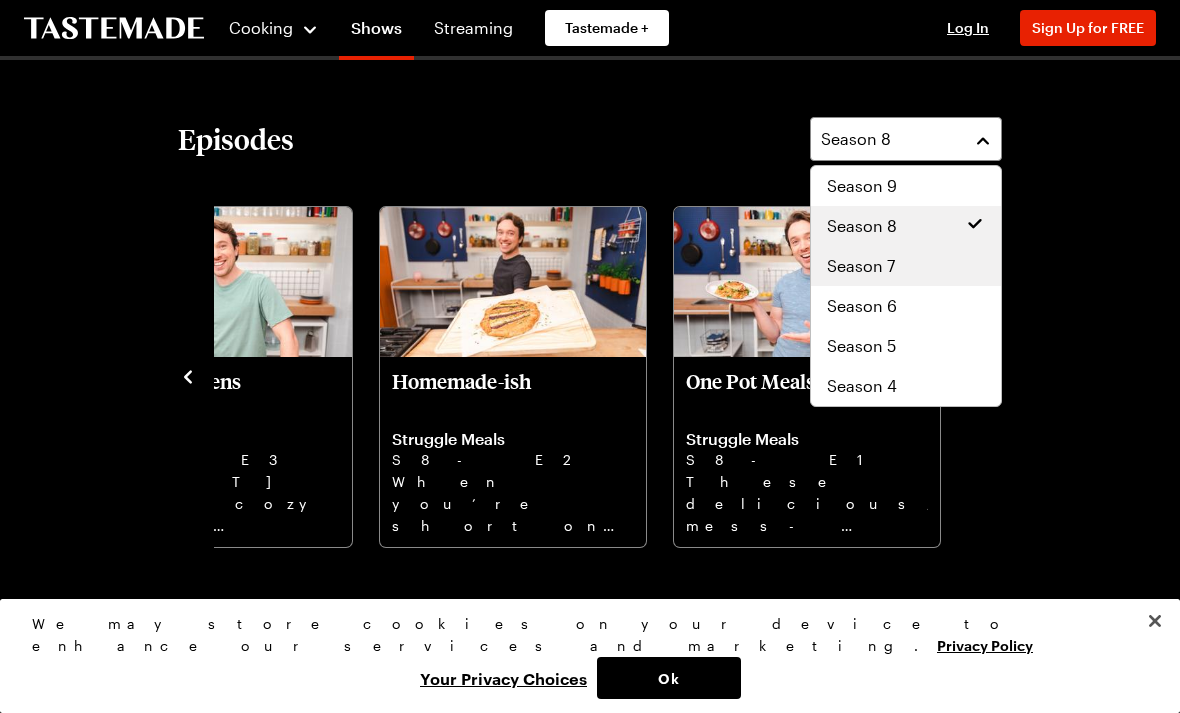 click on "Season 7" at bounding box center [906, 266] 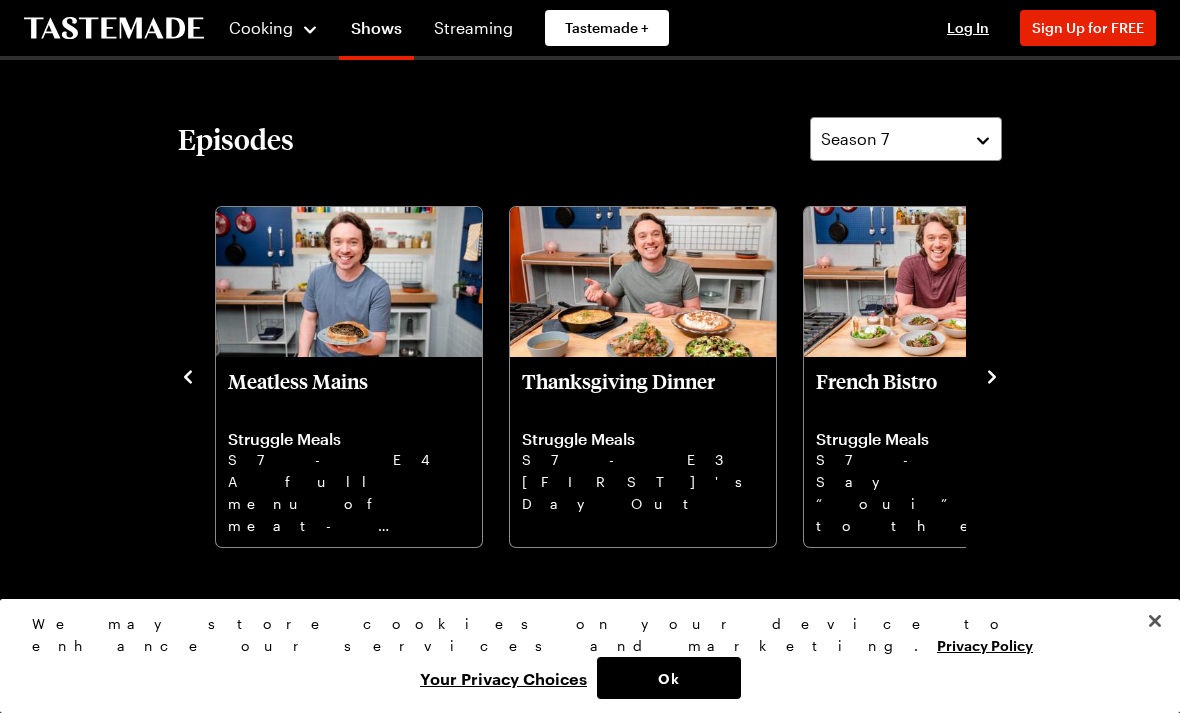 click 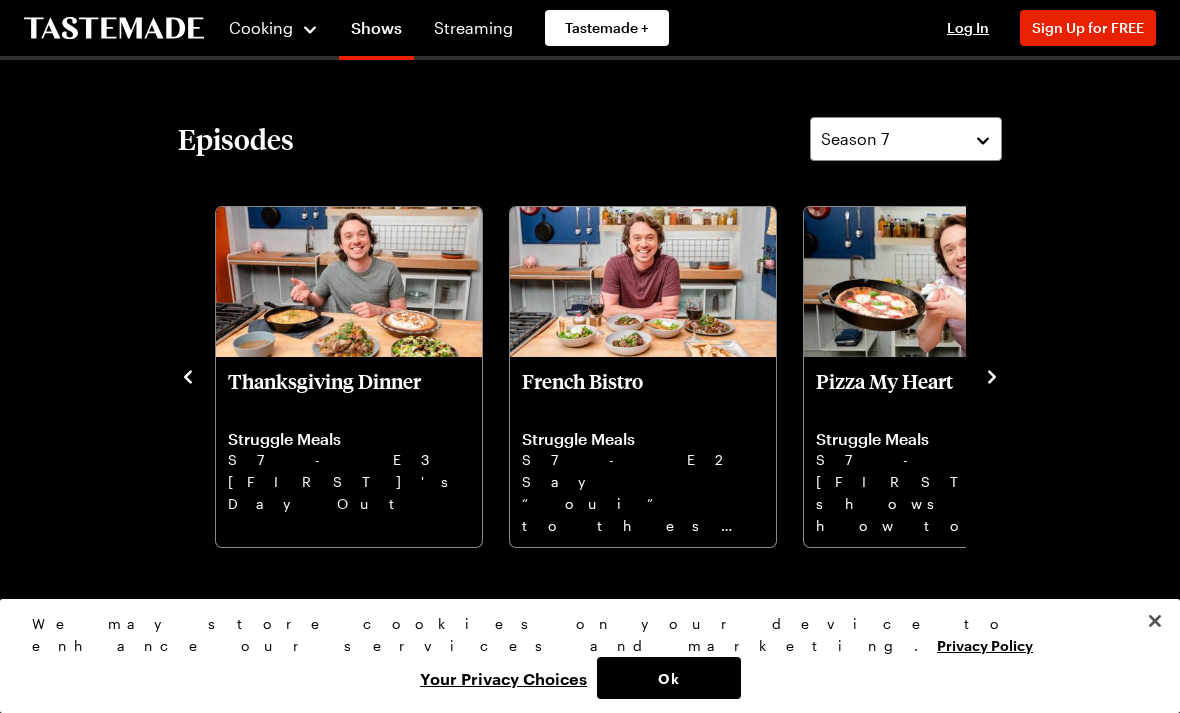 click 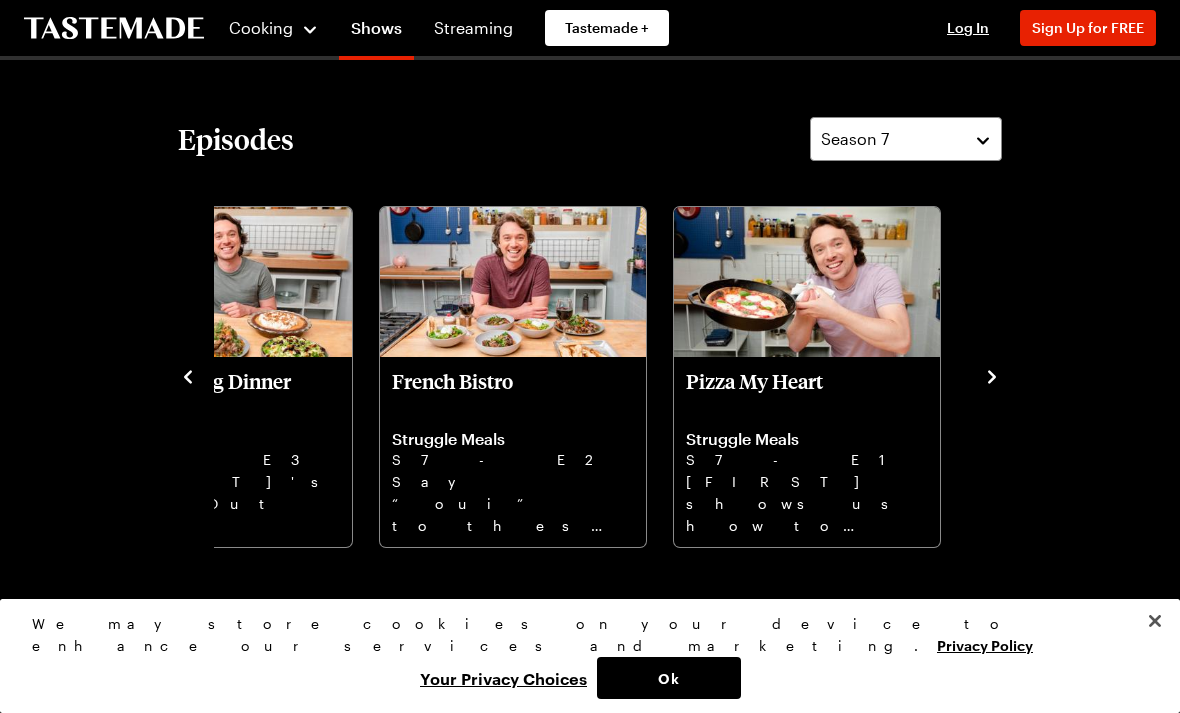 click 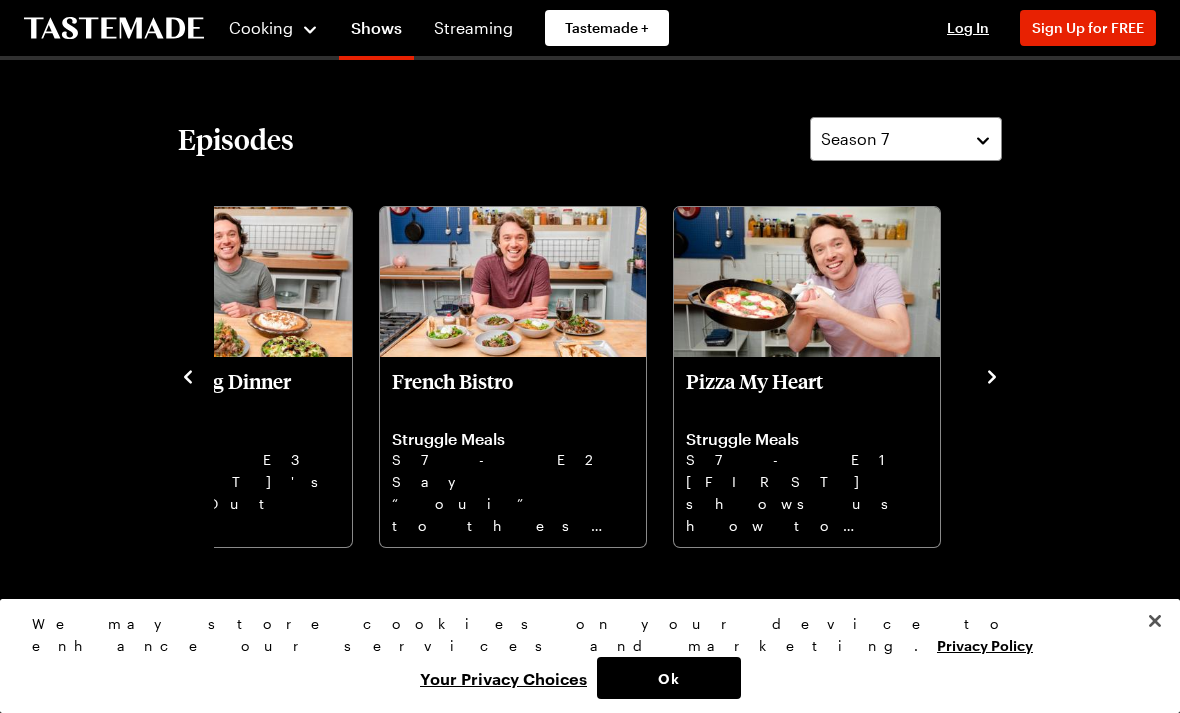 click 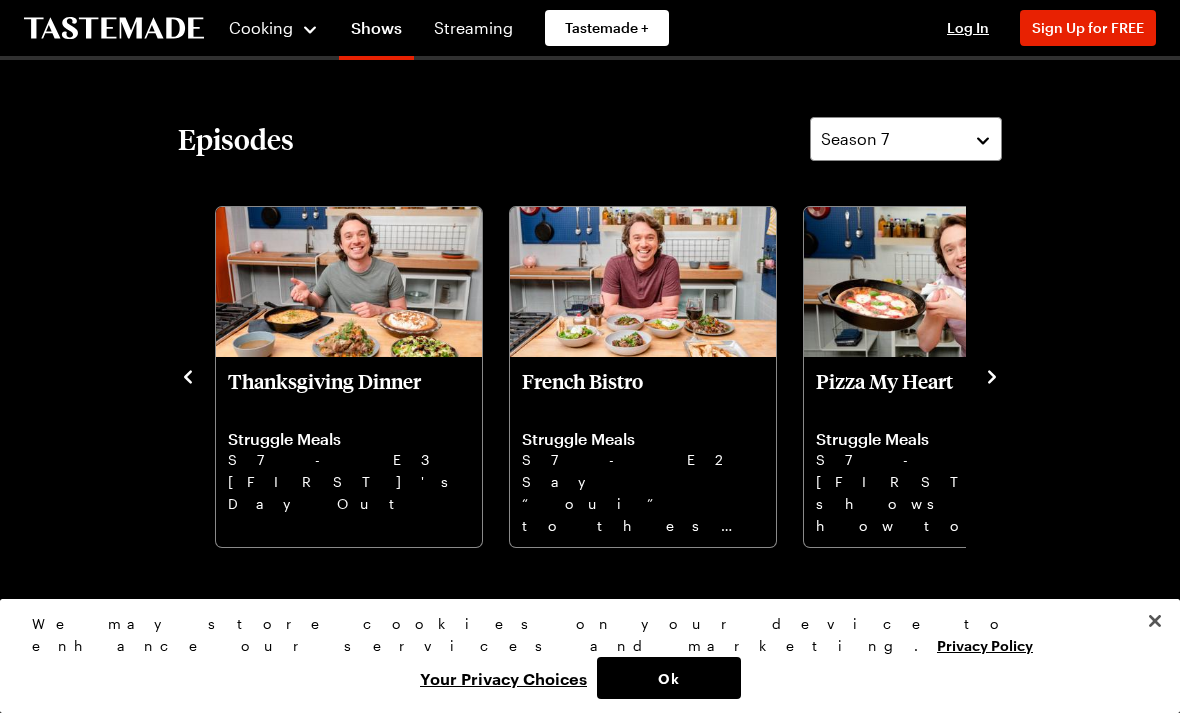 click 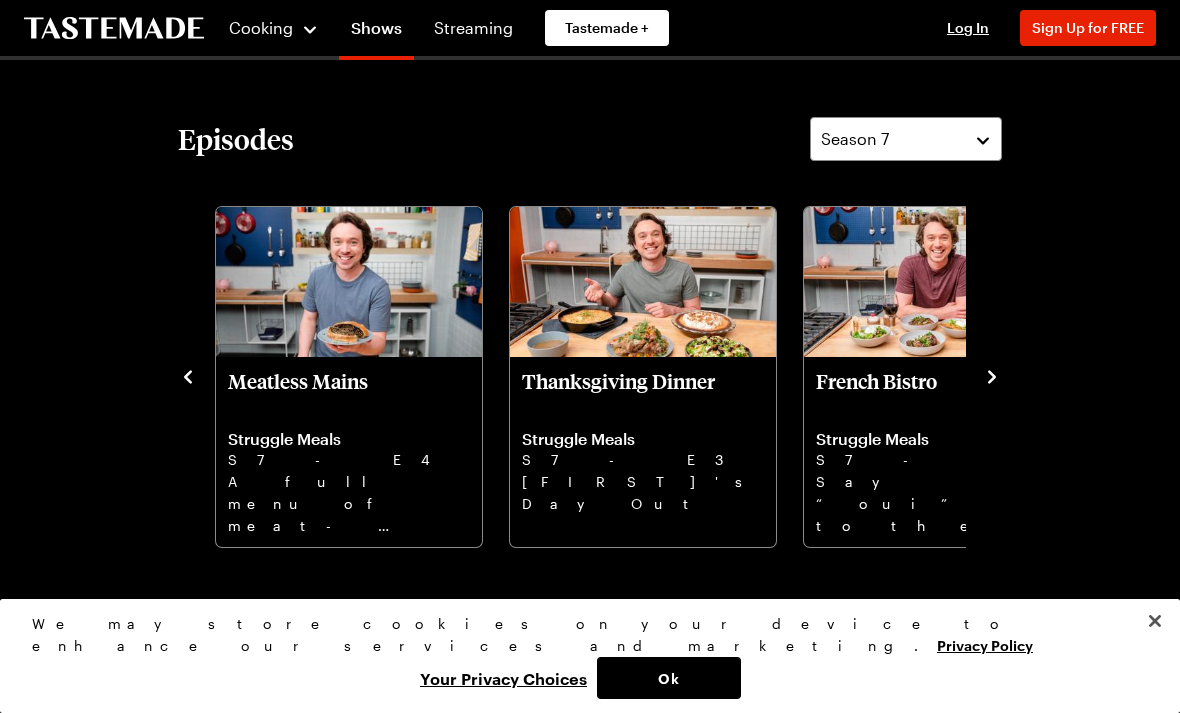 click 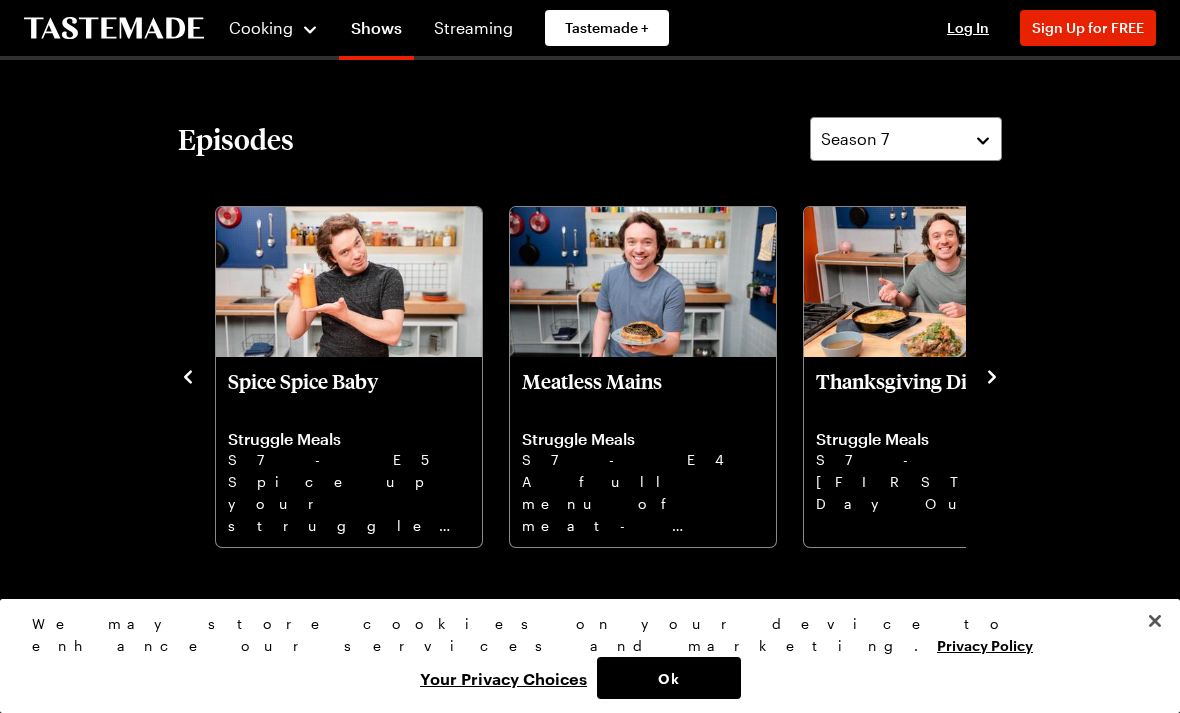 click 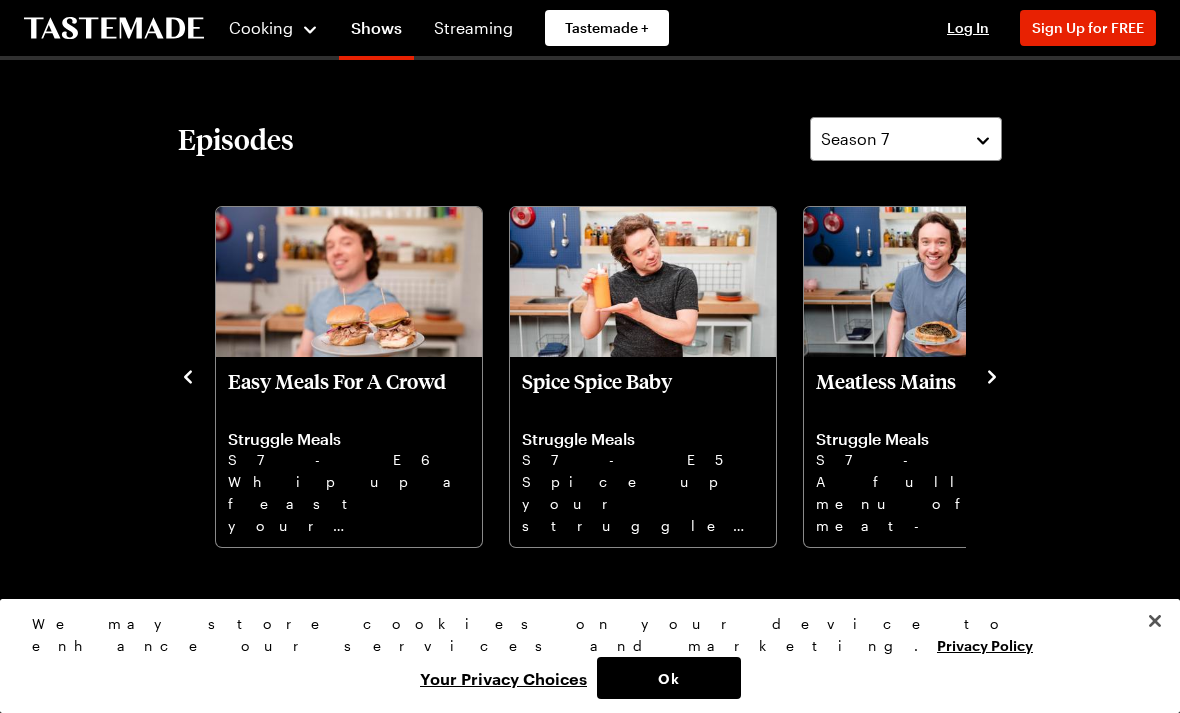 click 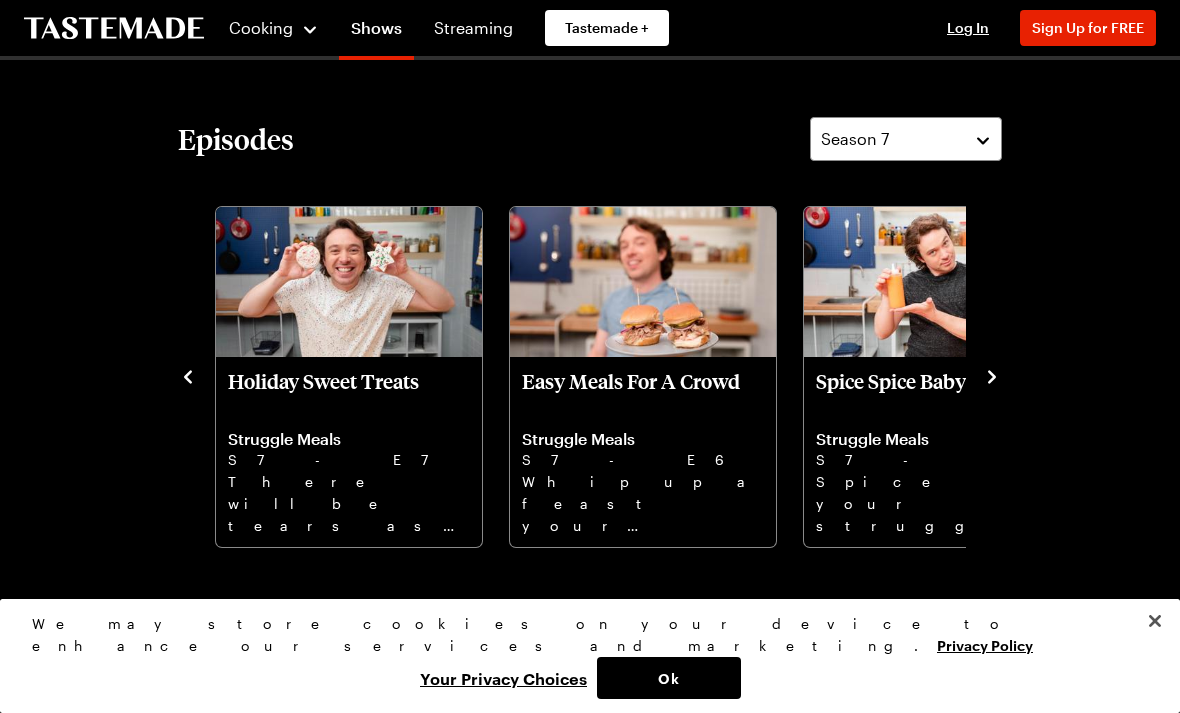 click 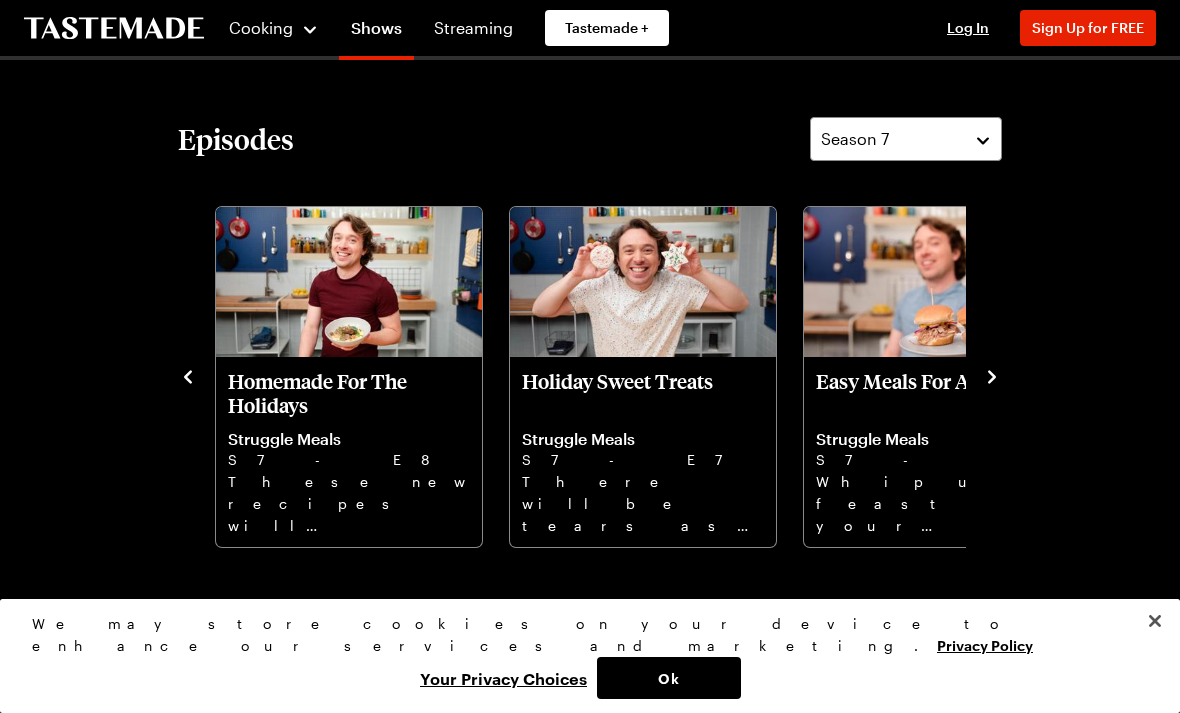 click 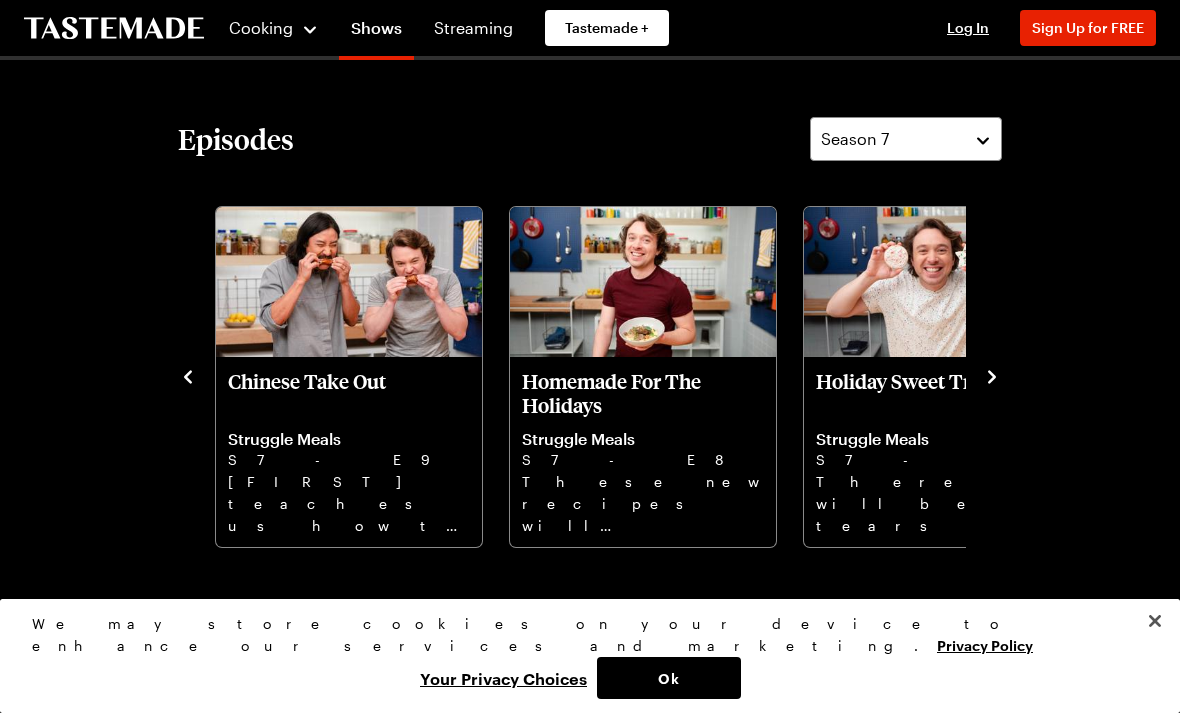 click 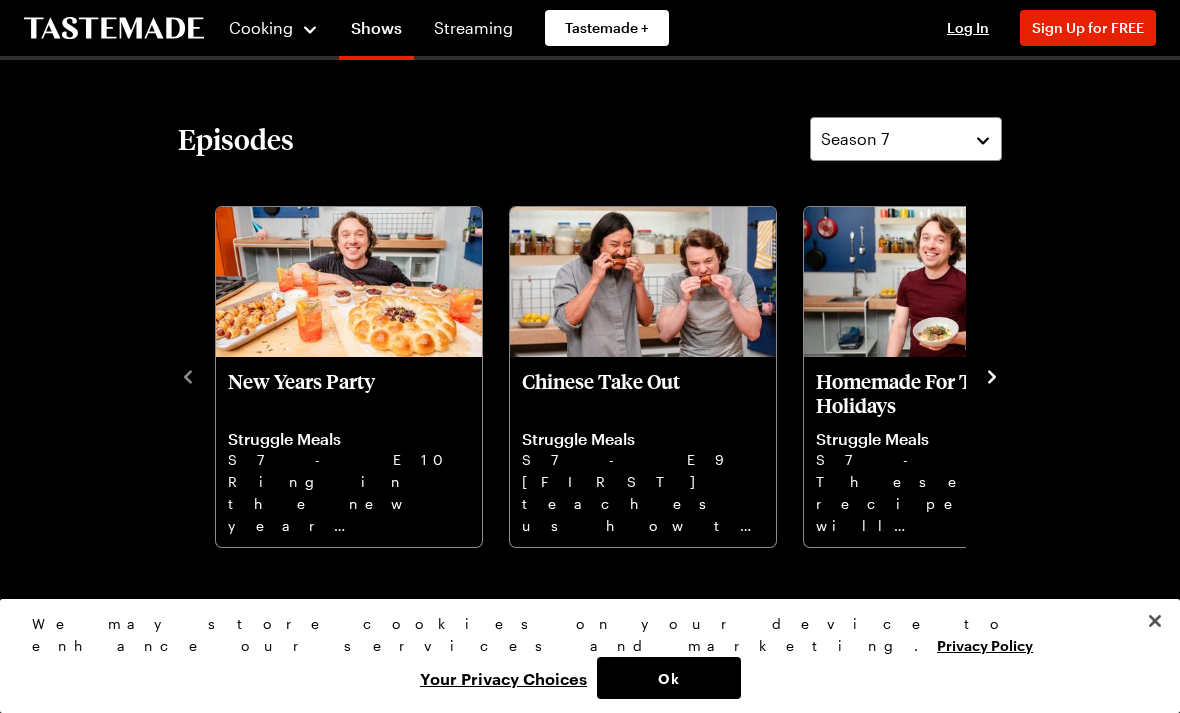 click on "Sweet potatoes and a sweet tooth - [FIRST]'s got you covered on the cheap and full of nutrition." at bounding box center (590, 375) 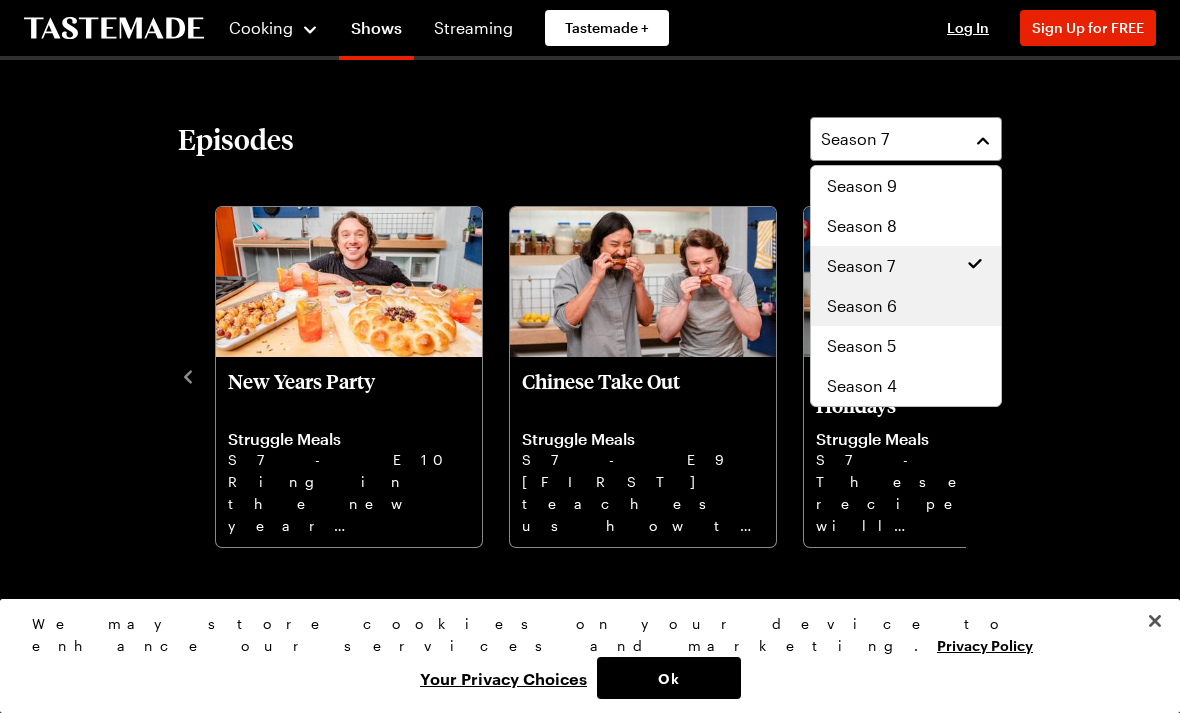 click on "Season 6" at bounding box center [906, 306] 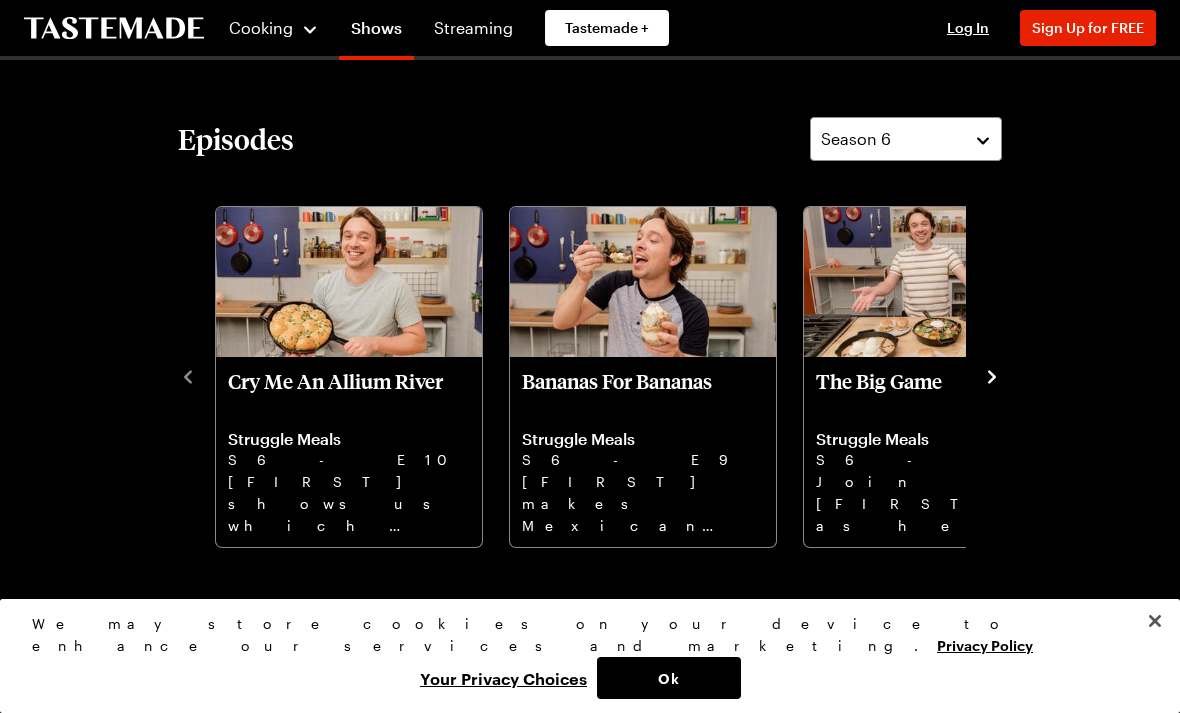 click 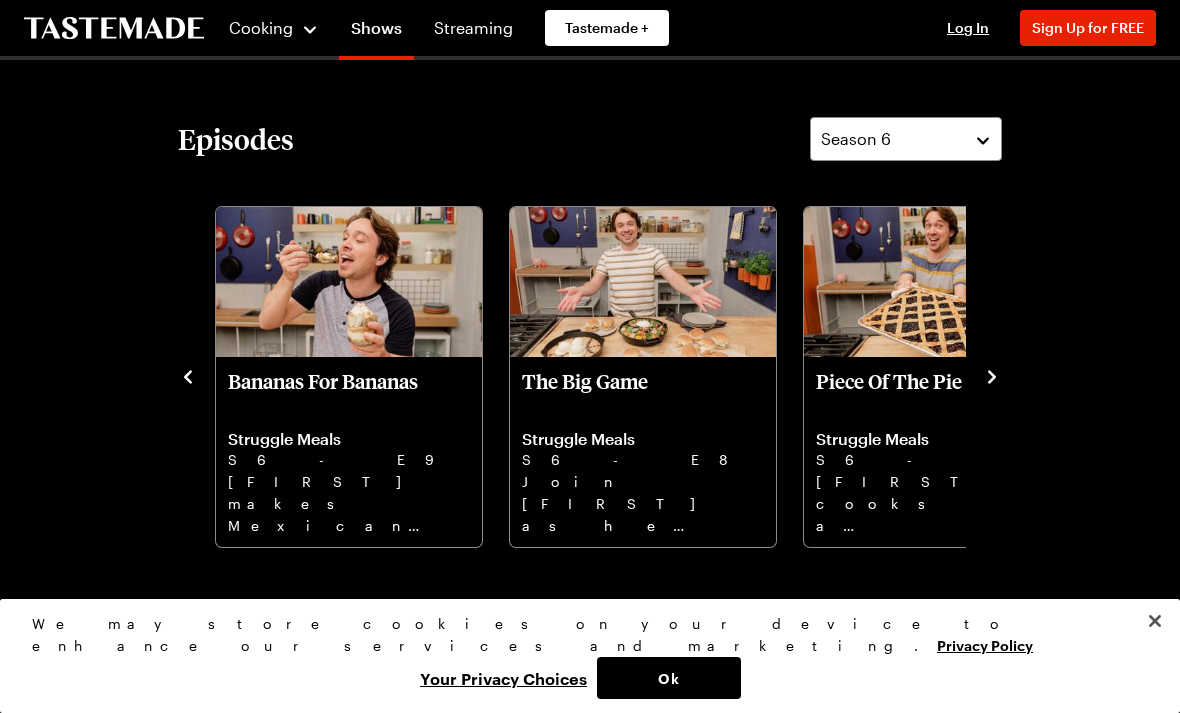 click 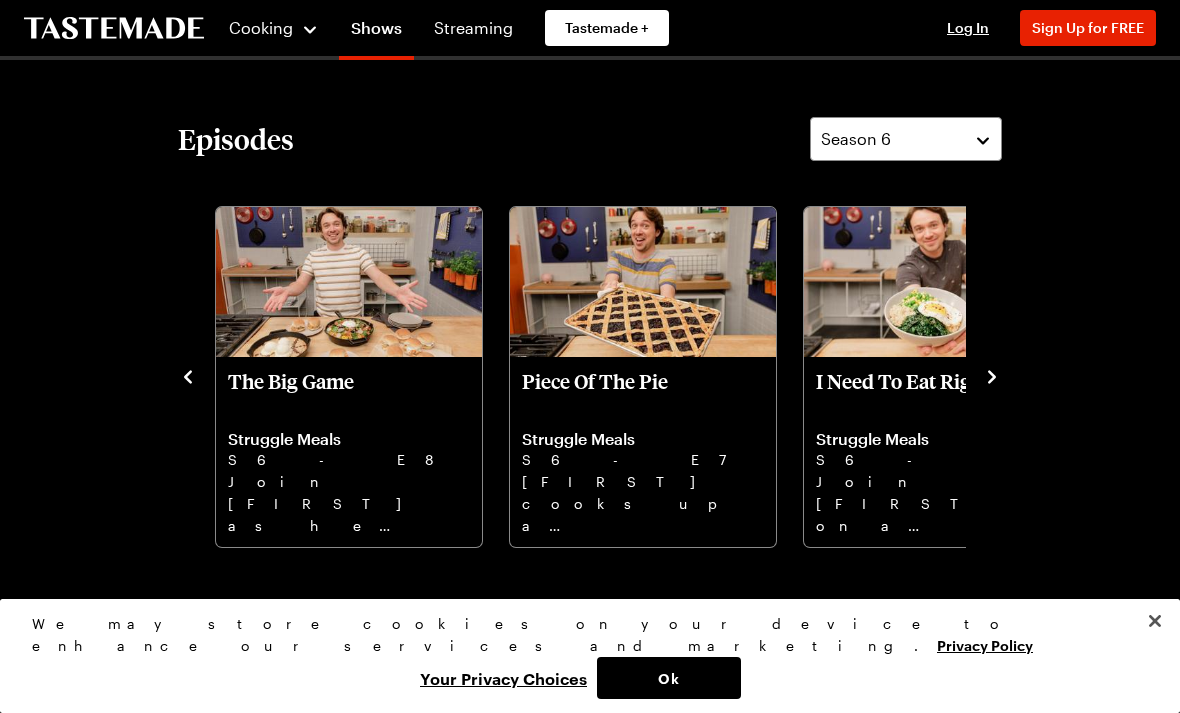 click 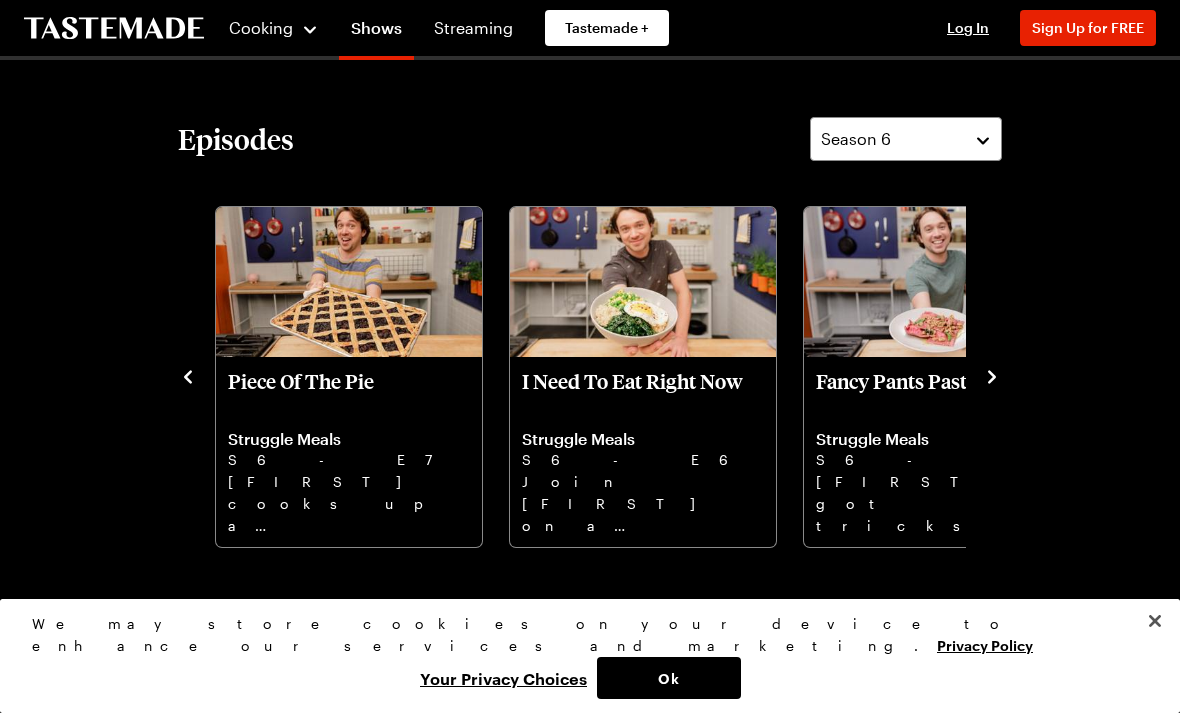 click 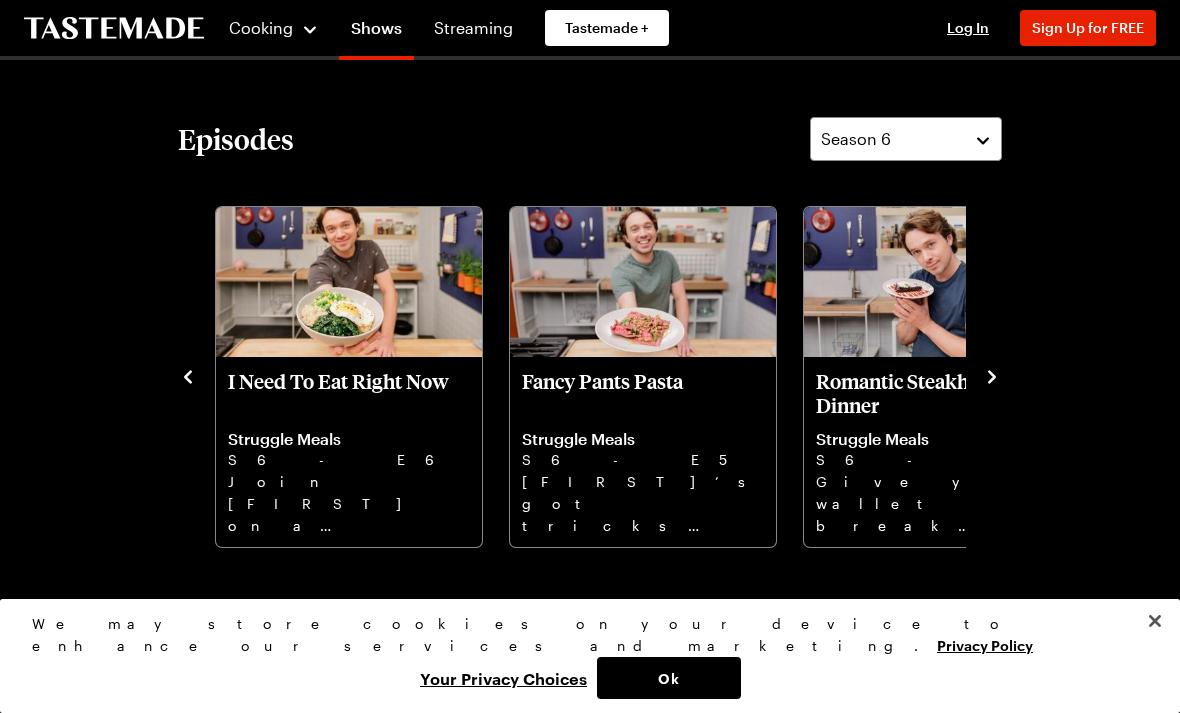 click 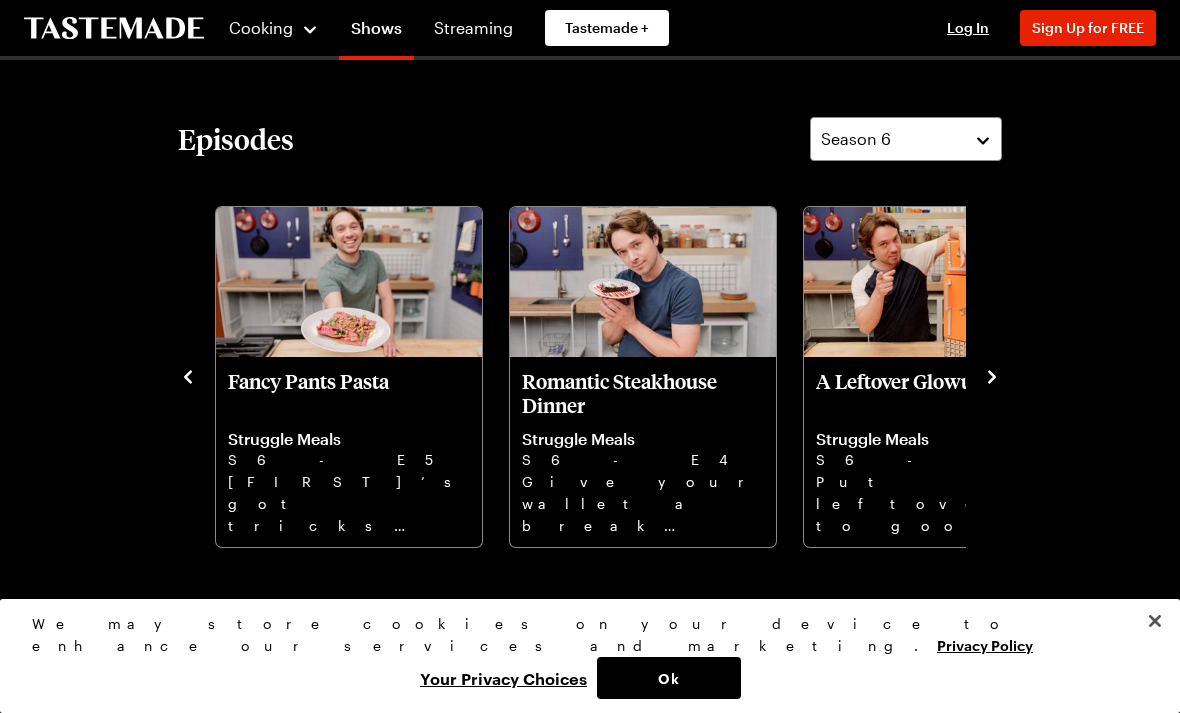 click 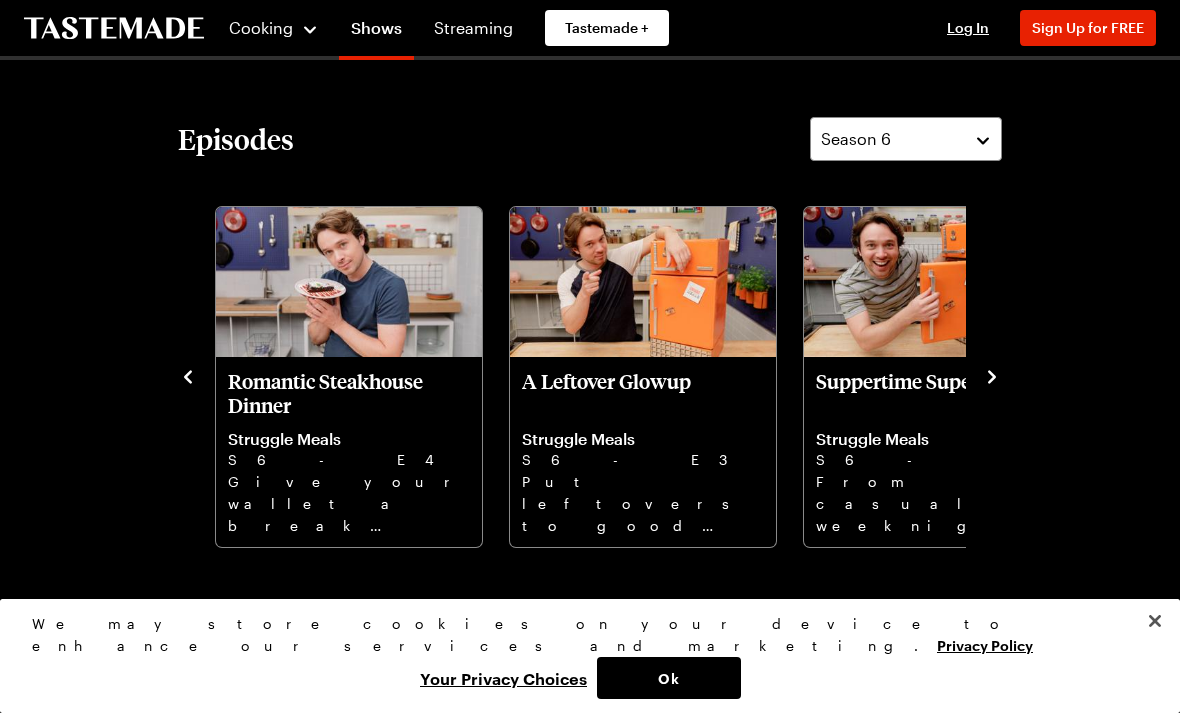 click 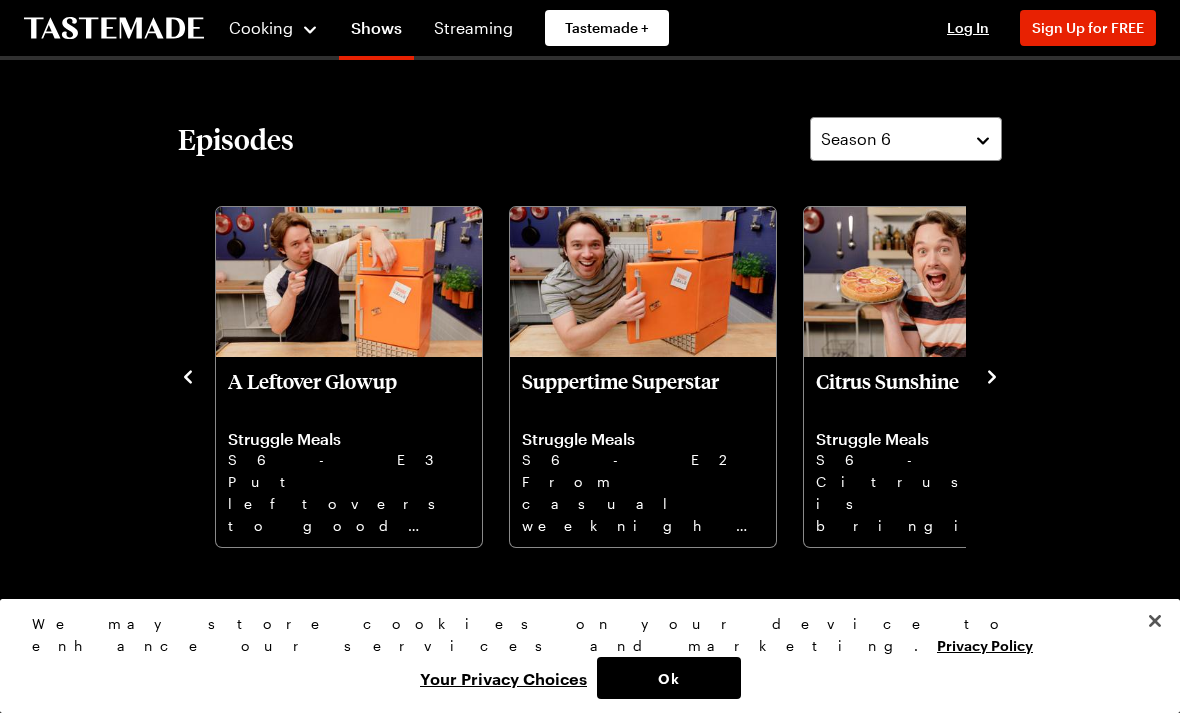 click 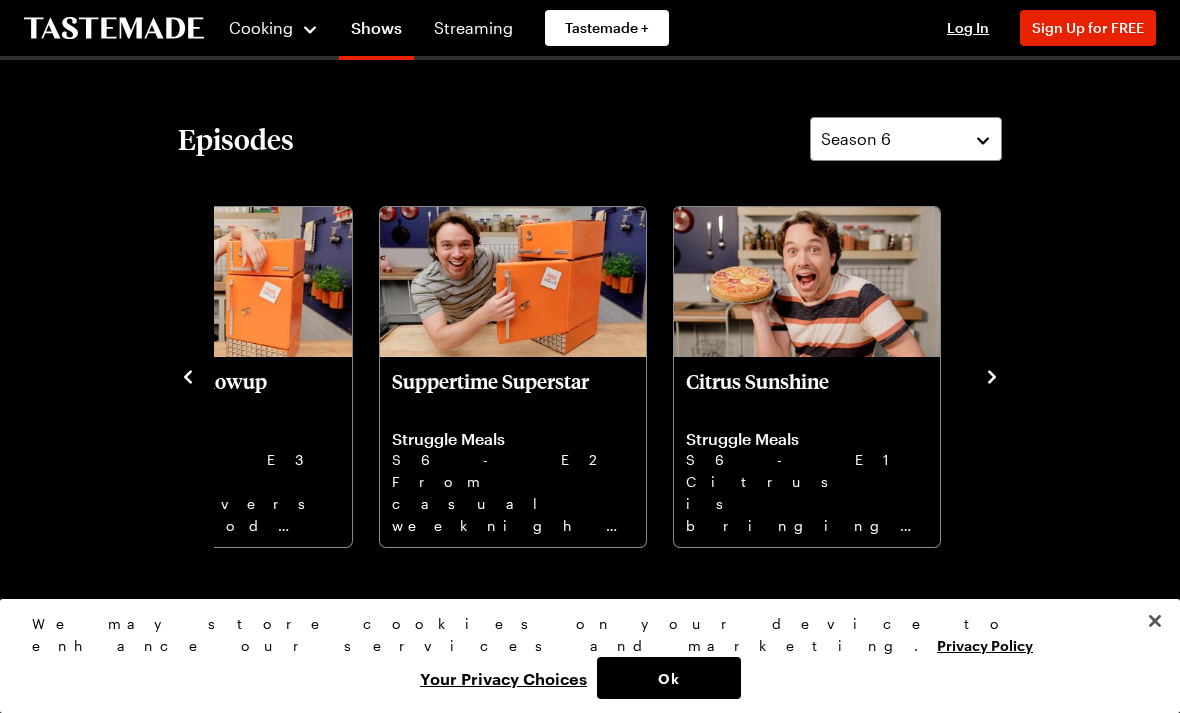 click 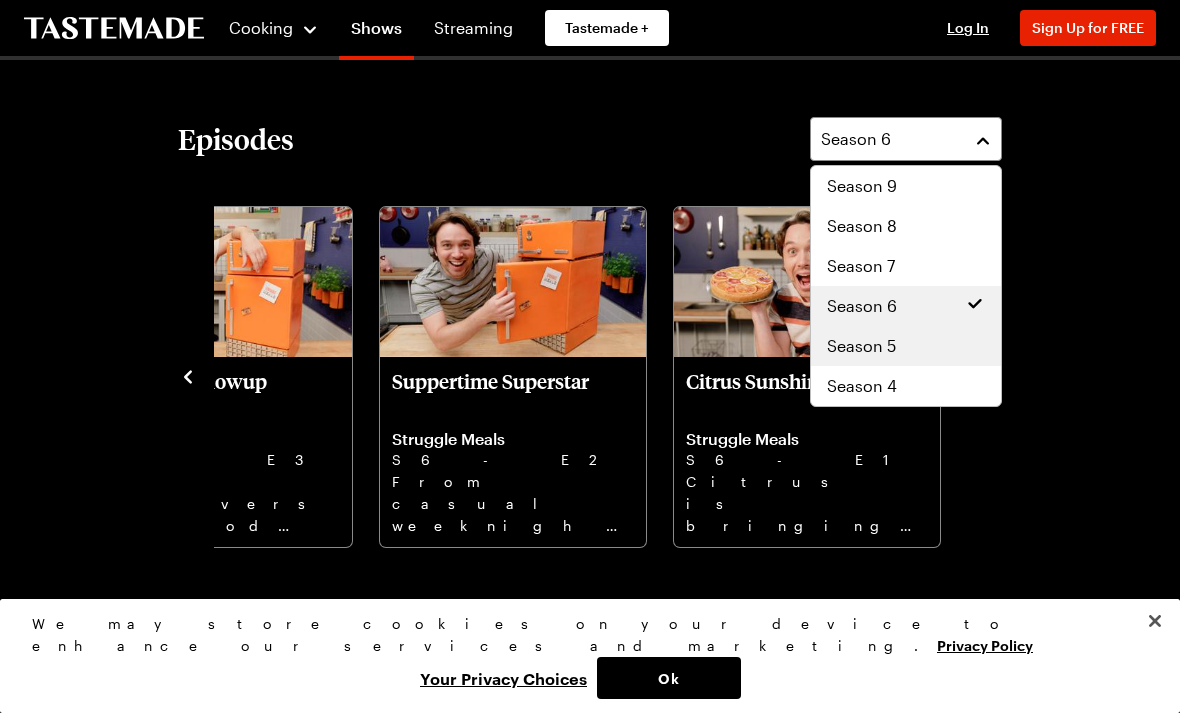 click on "Season 5" at bounding box center [906, 346] 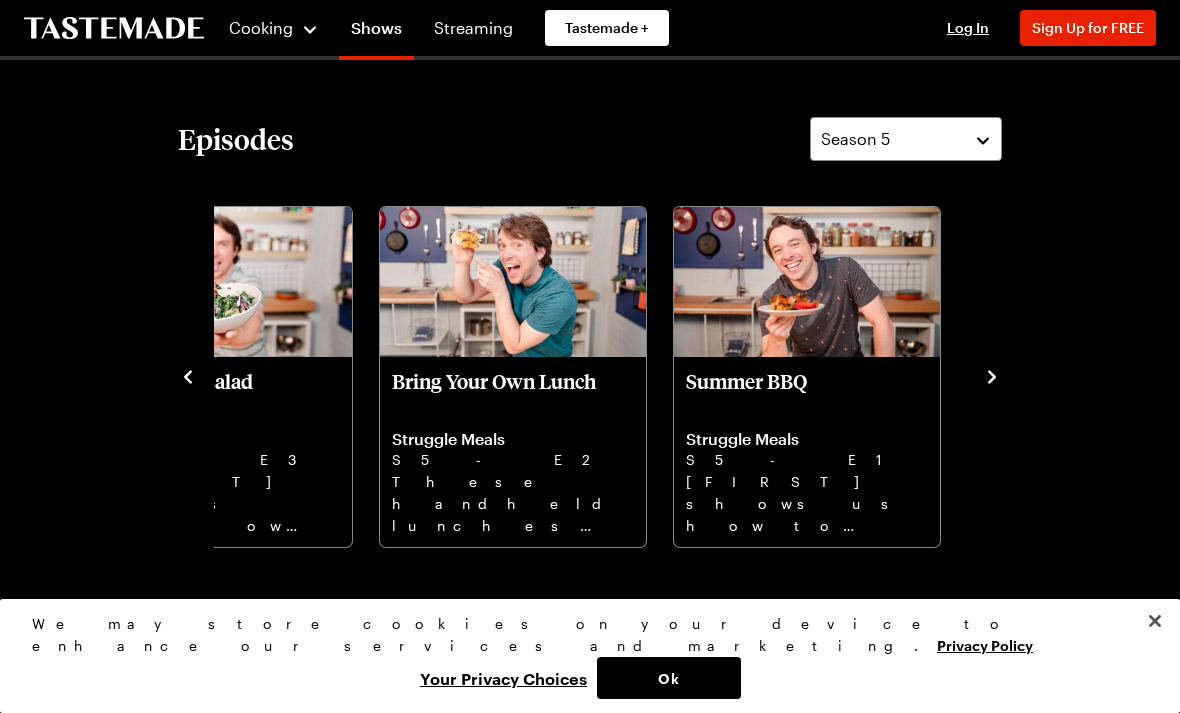 click 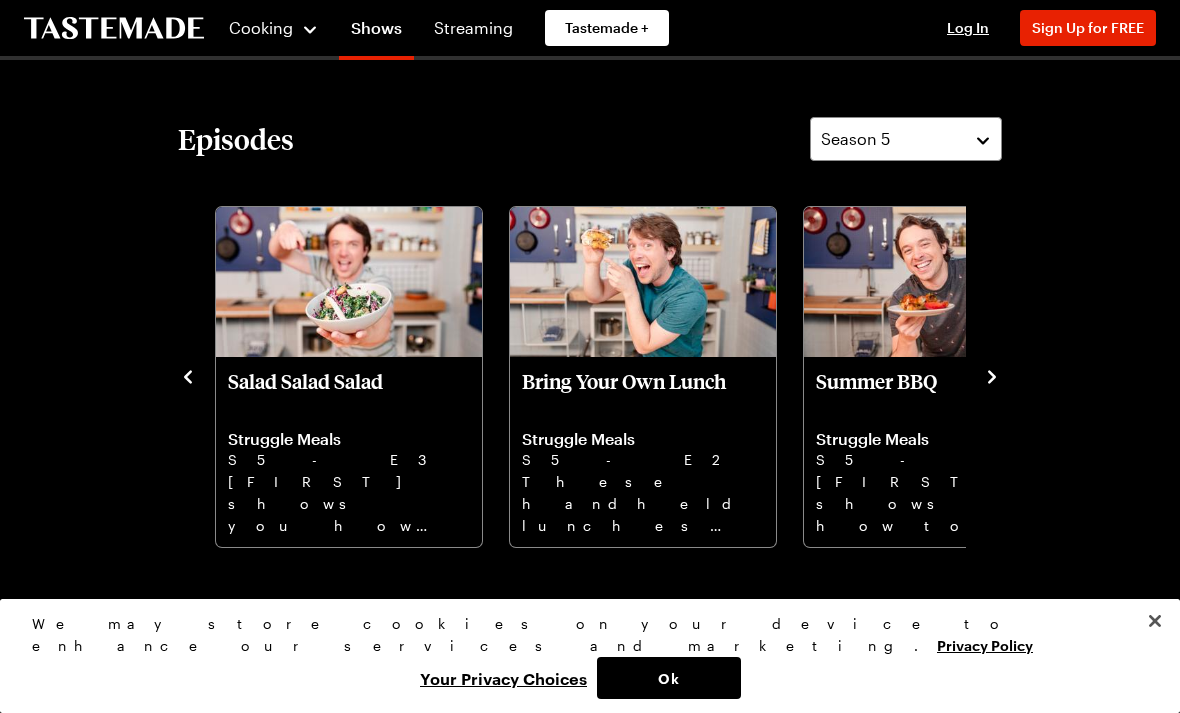 click 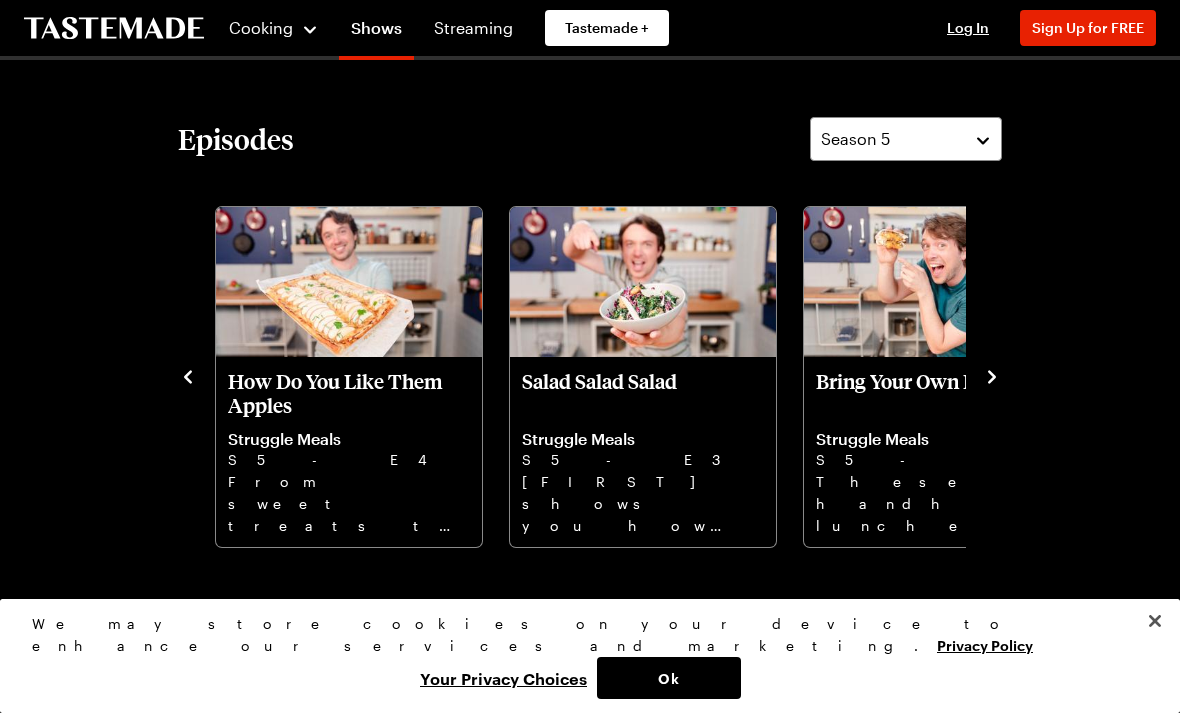 click at bounding box center (188, 375) 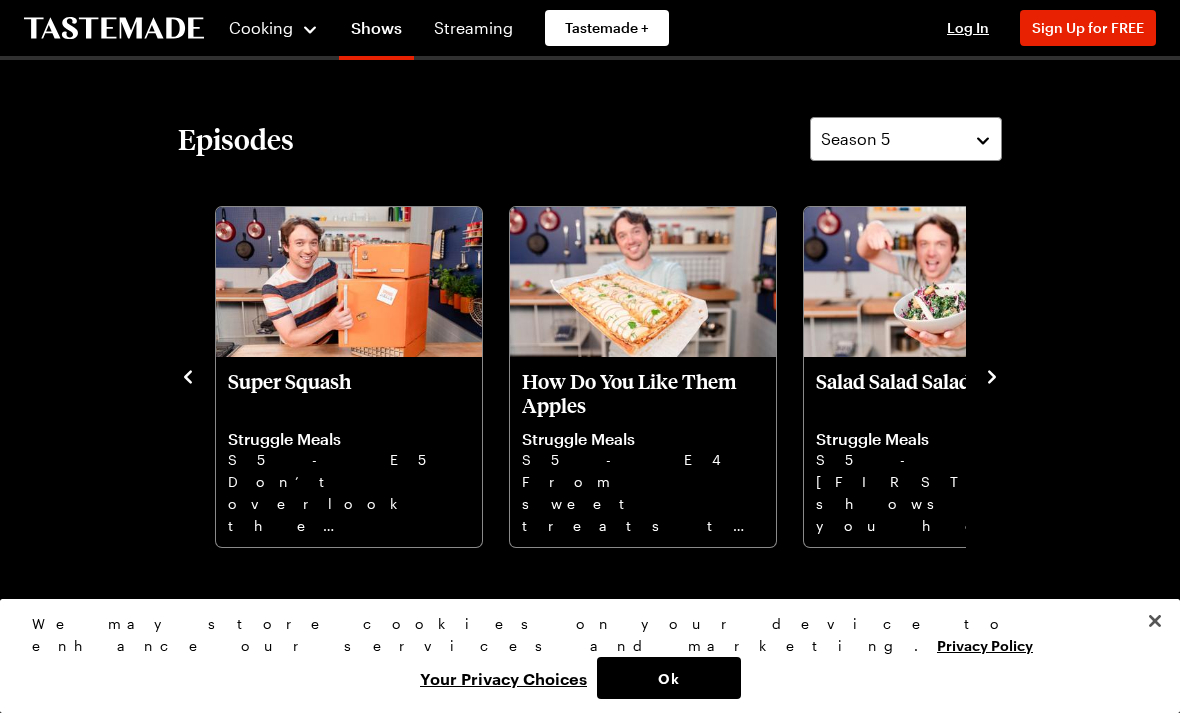 click 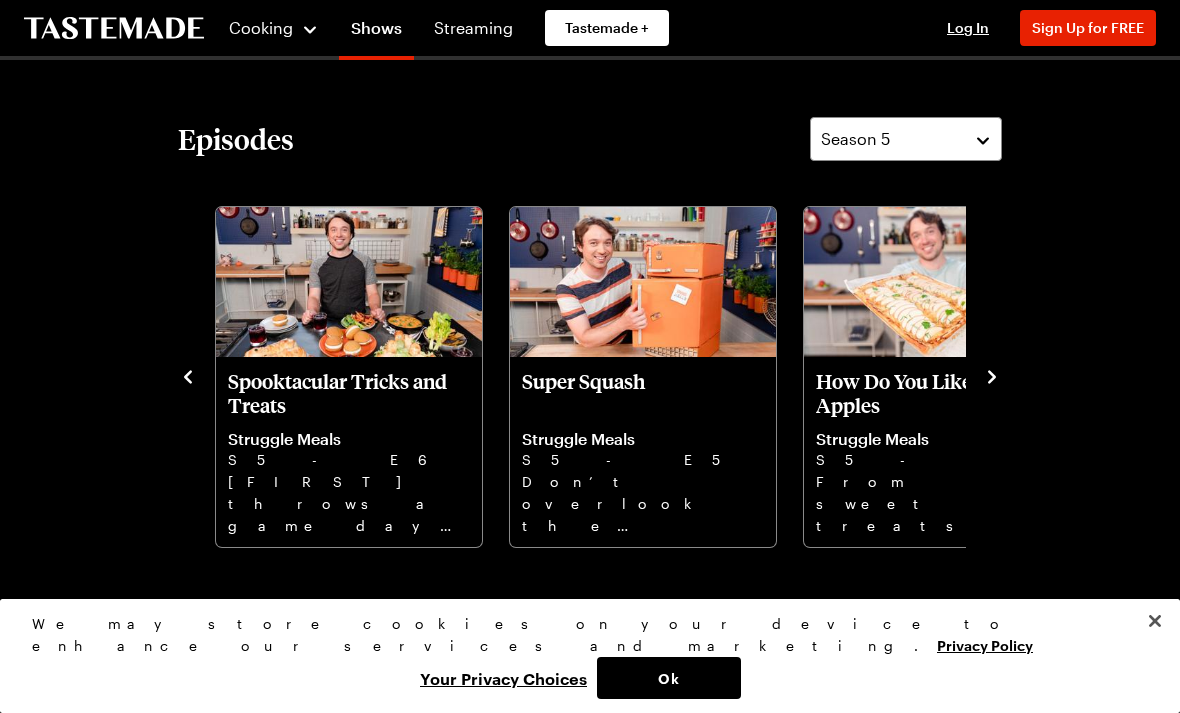 click at bounding box center [188, 375] 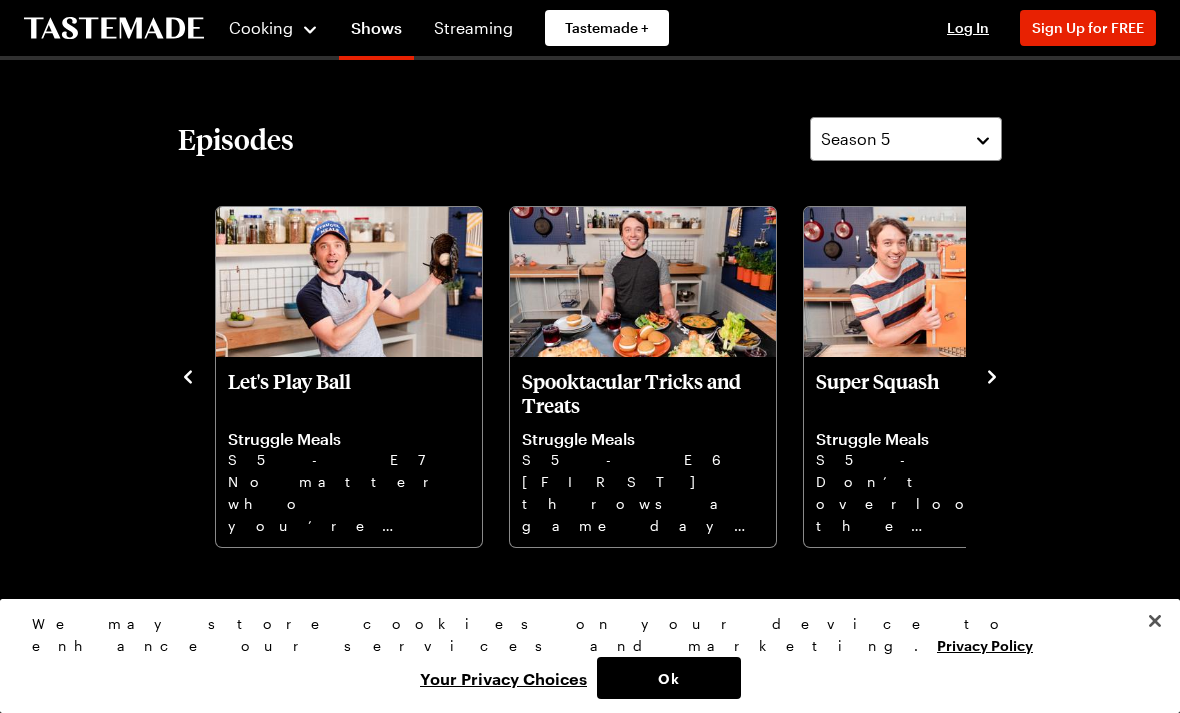 click at bounding box center [188, 375] 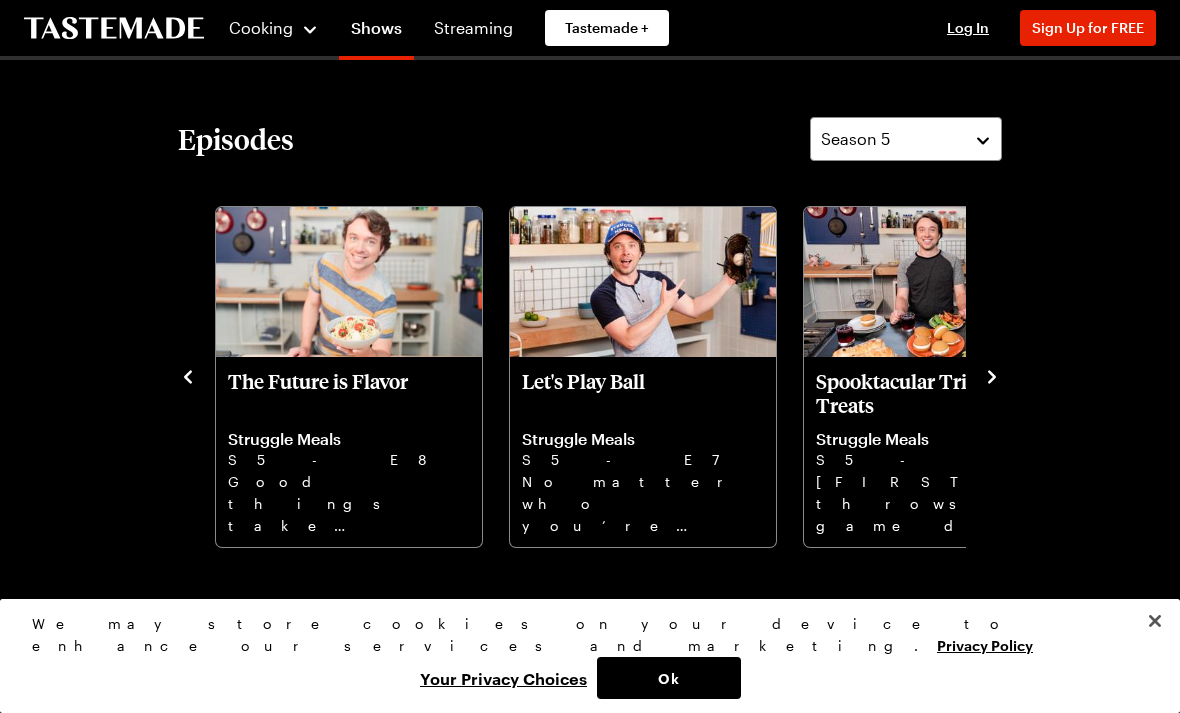click 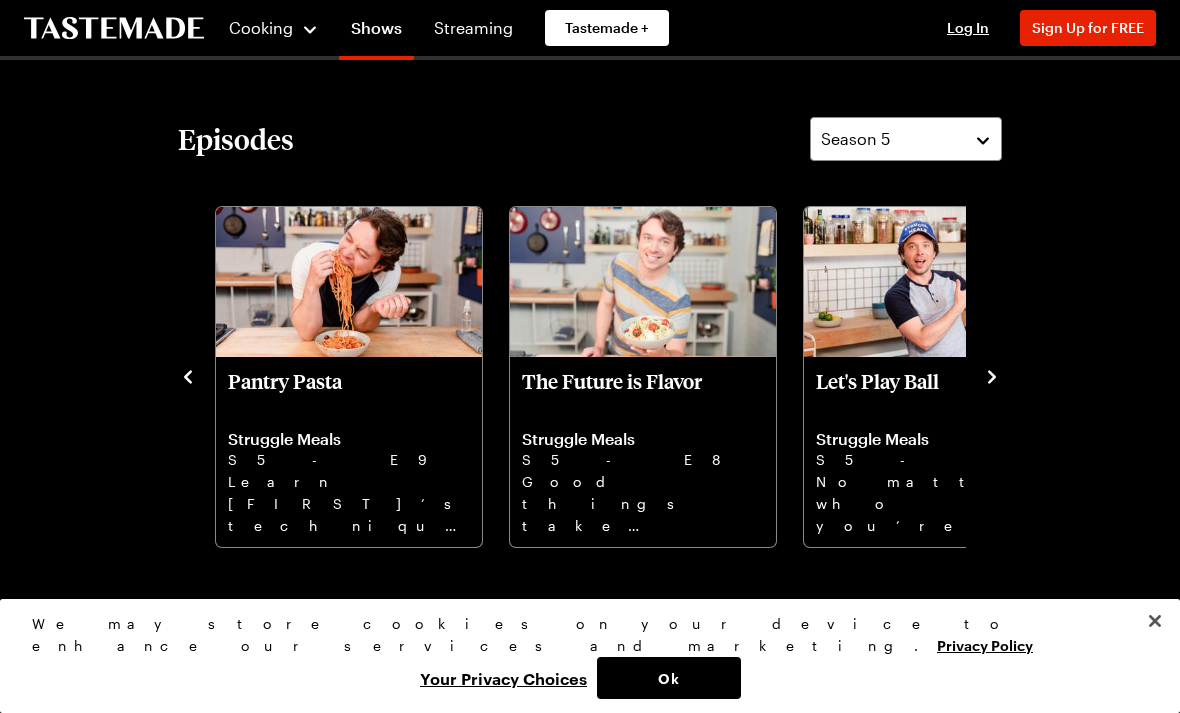 click at bounding box center (188, 375) 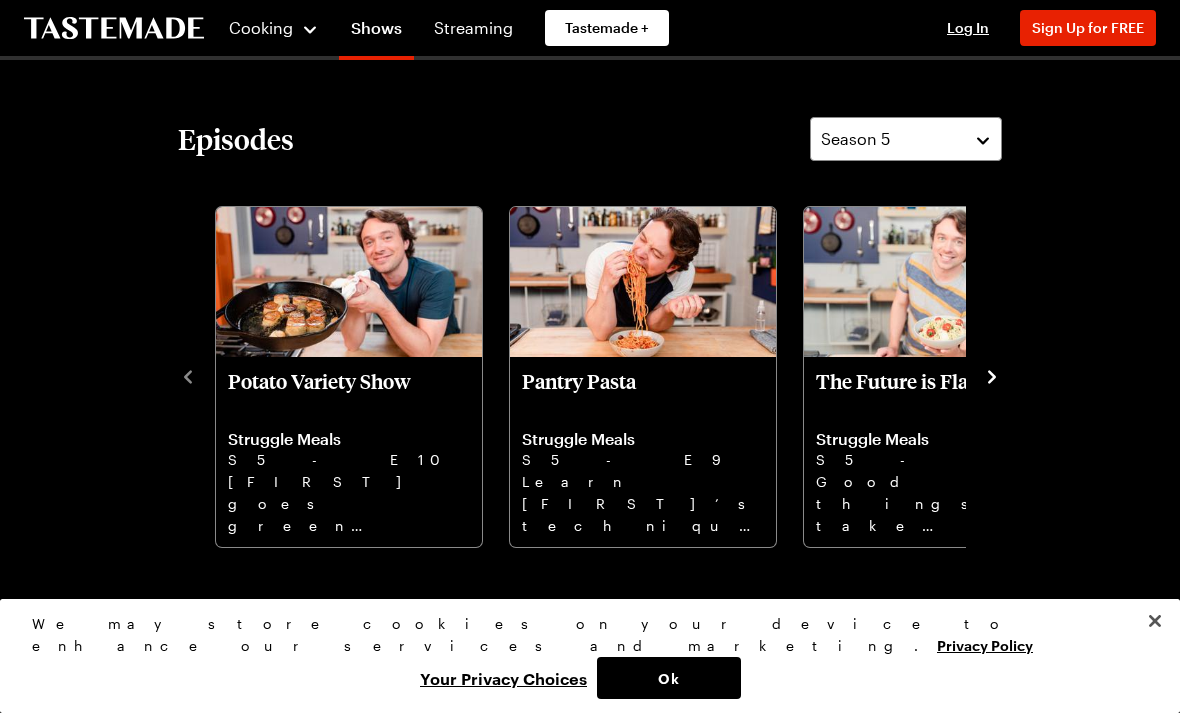 click on "Treat yourself to a five star pasta dinner, as [FIRST] cooks his signature dishes with showstopping sauces." at bounding box center [590, 333] 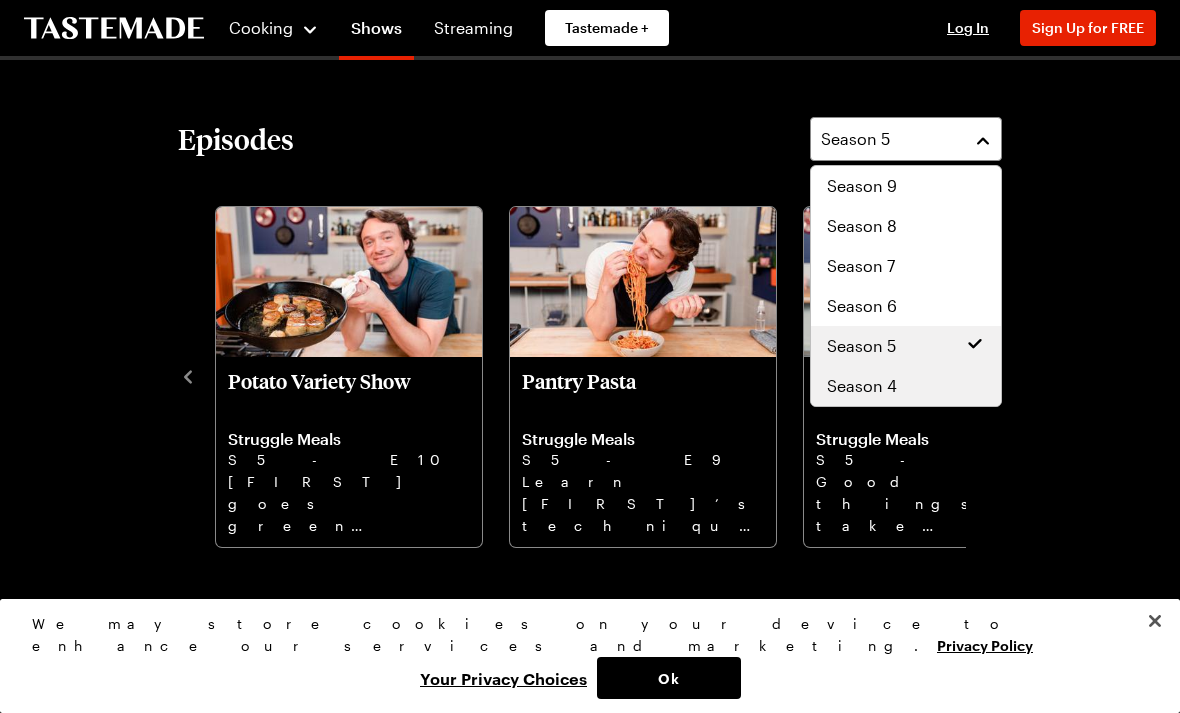 click on "Season 4" at bounding box center (906, 386) 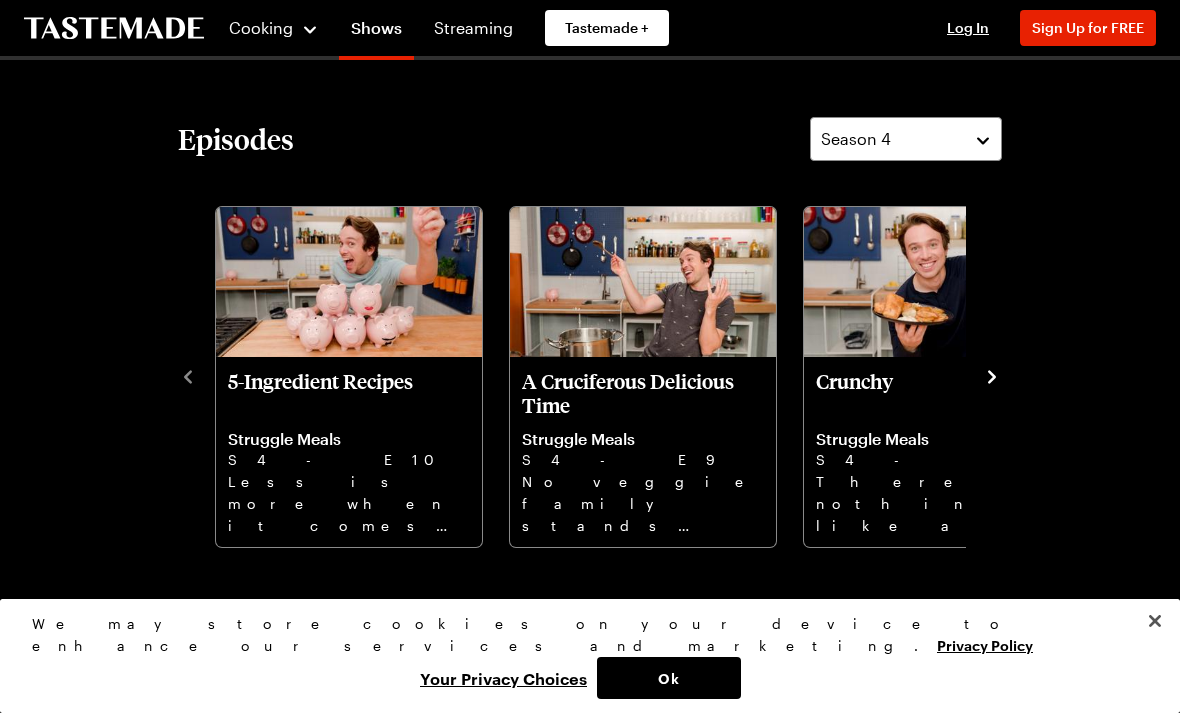 click 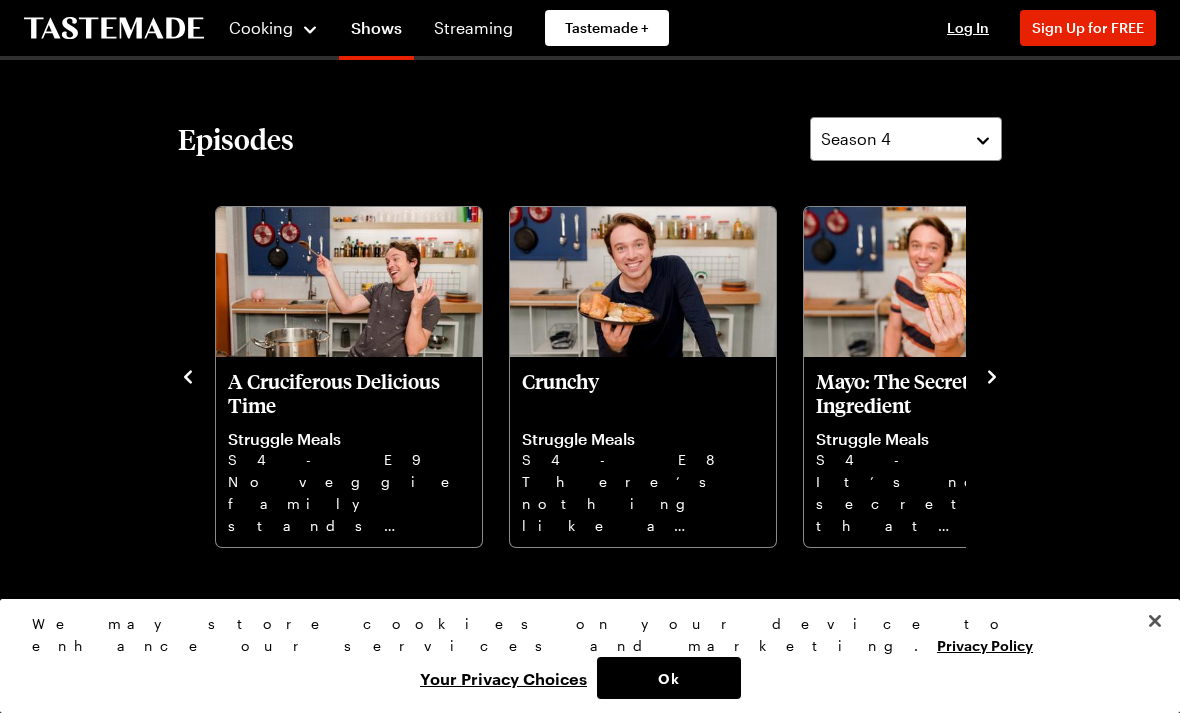 click 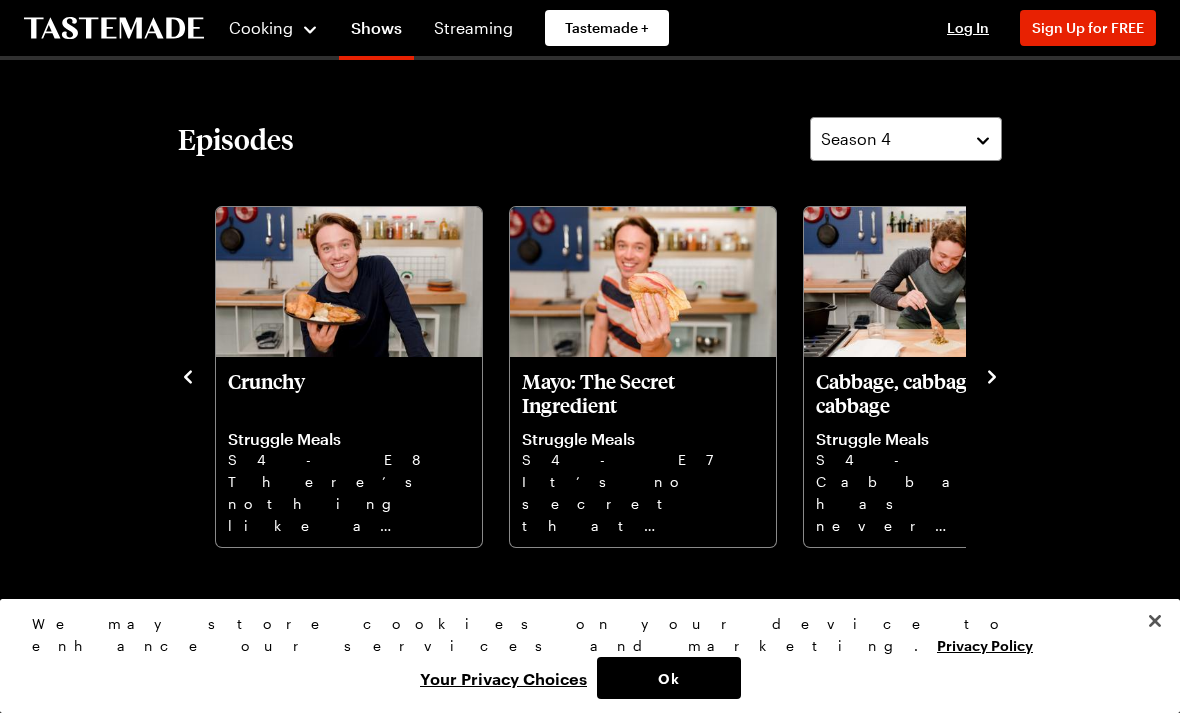 click 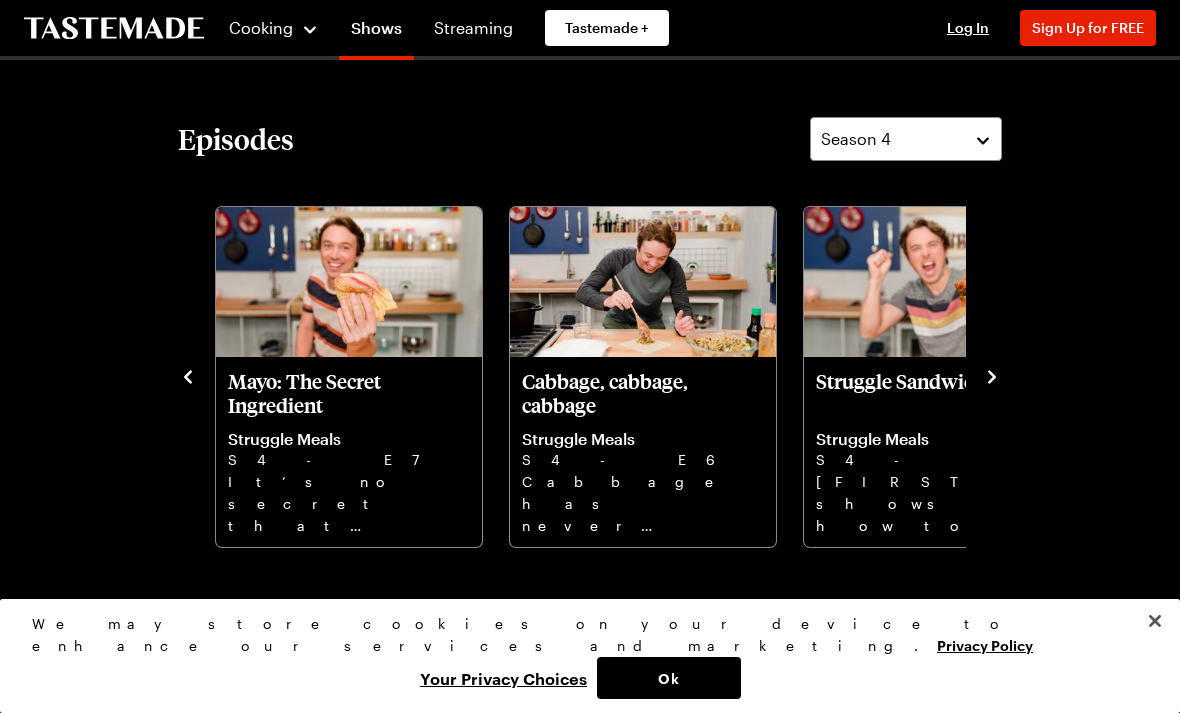 click 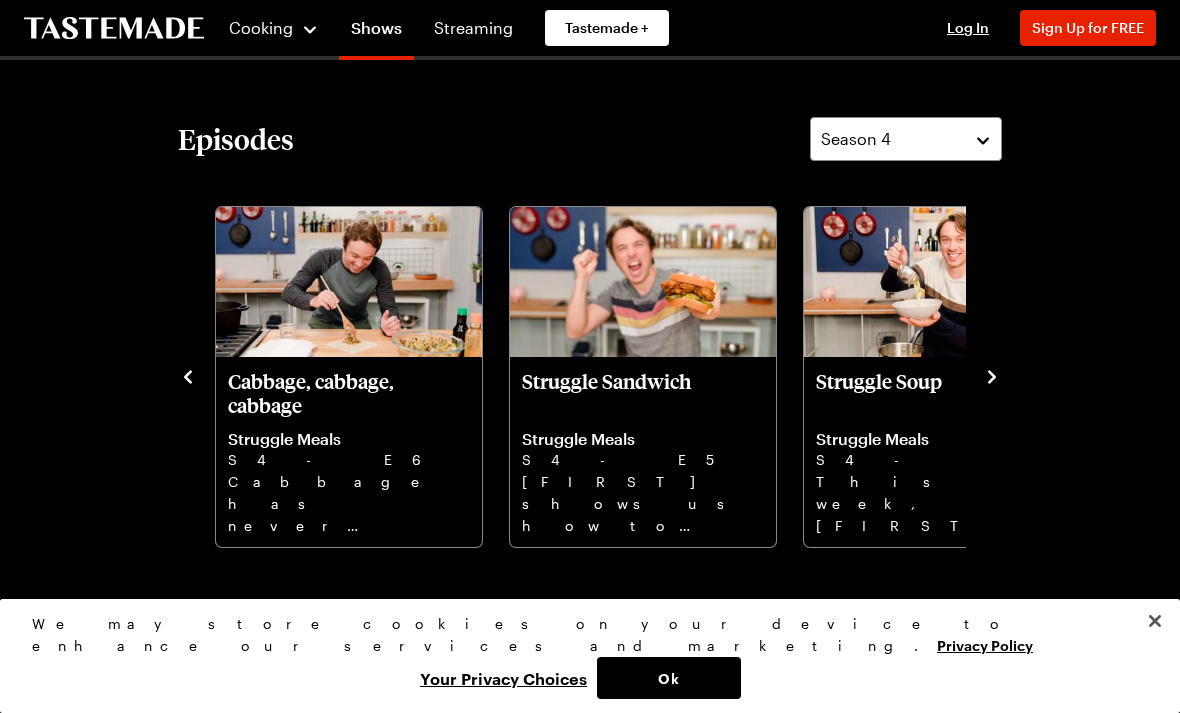 click 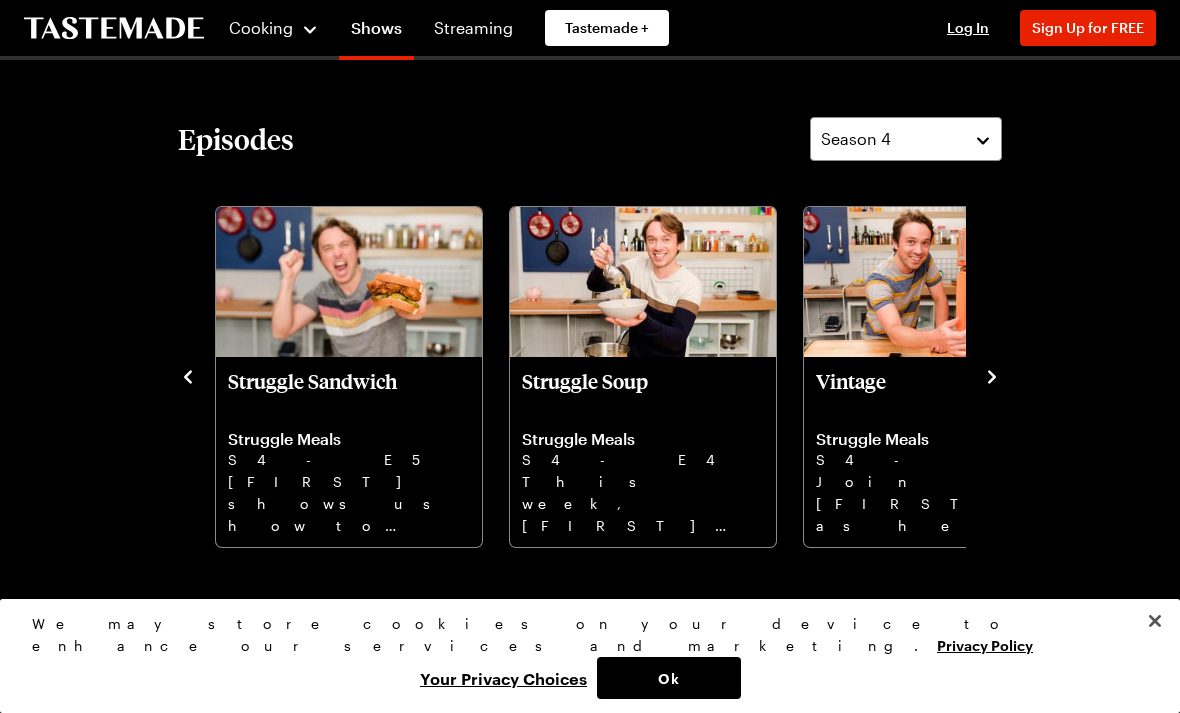 click 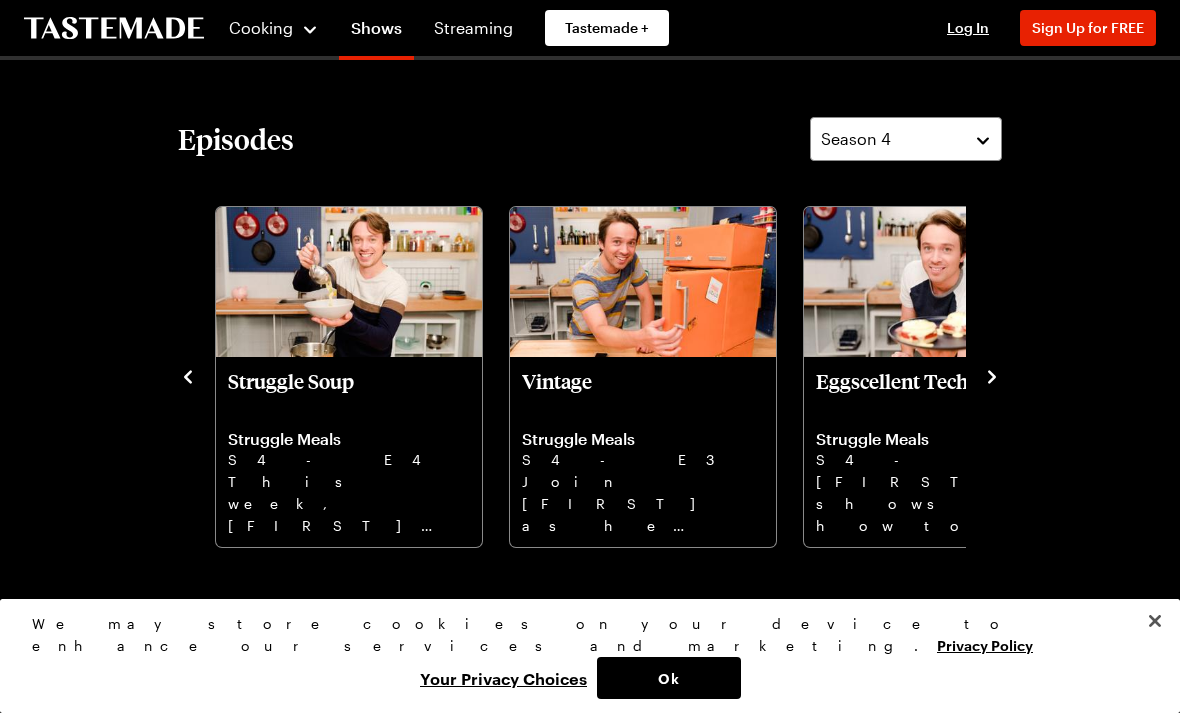click 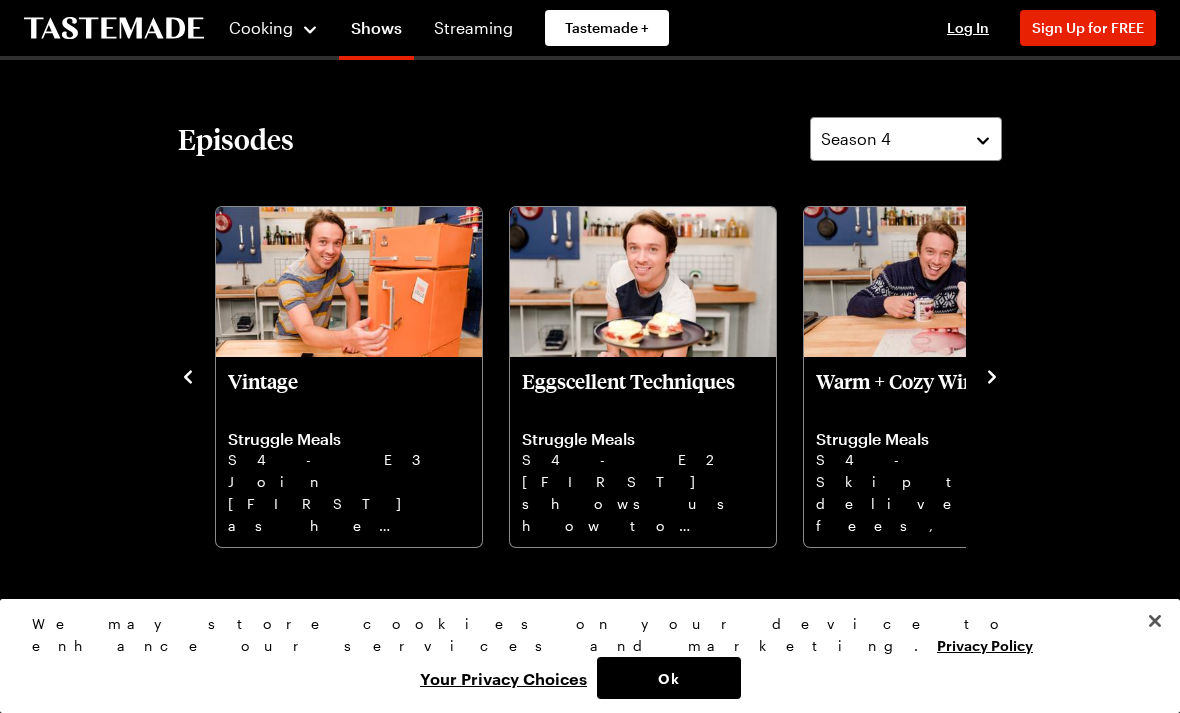click at bounding box center [992, 375] 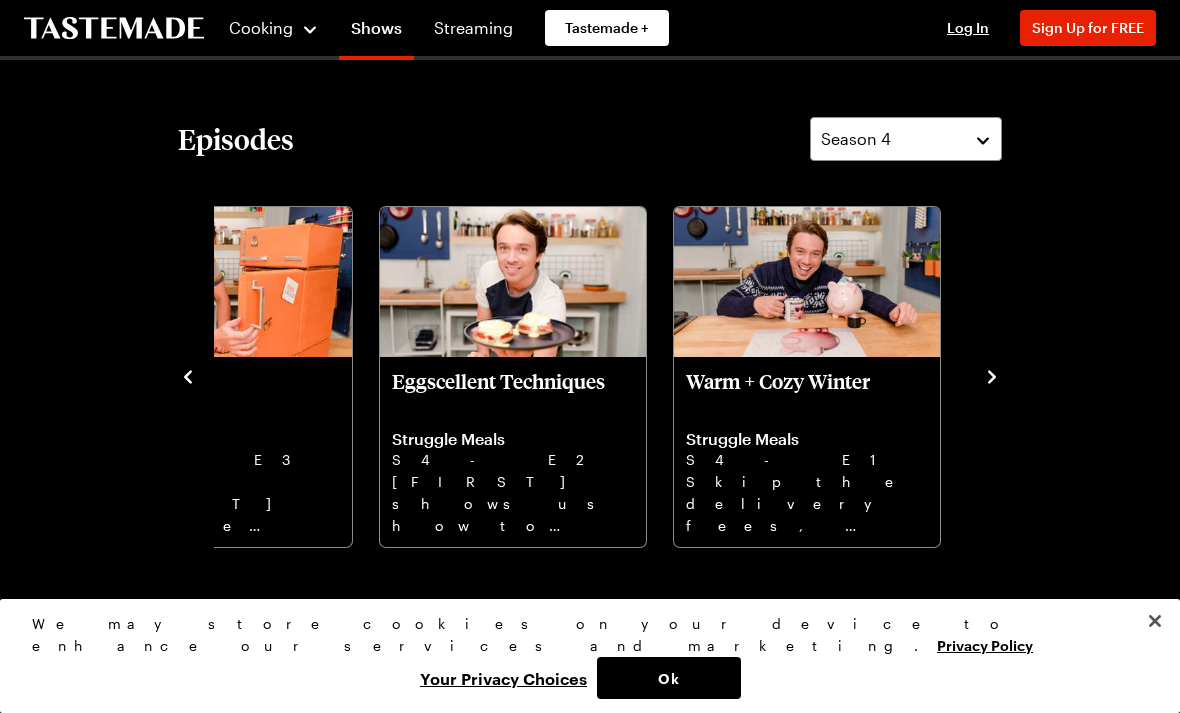 click 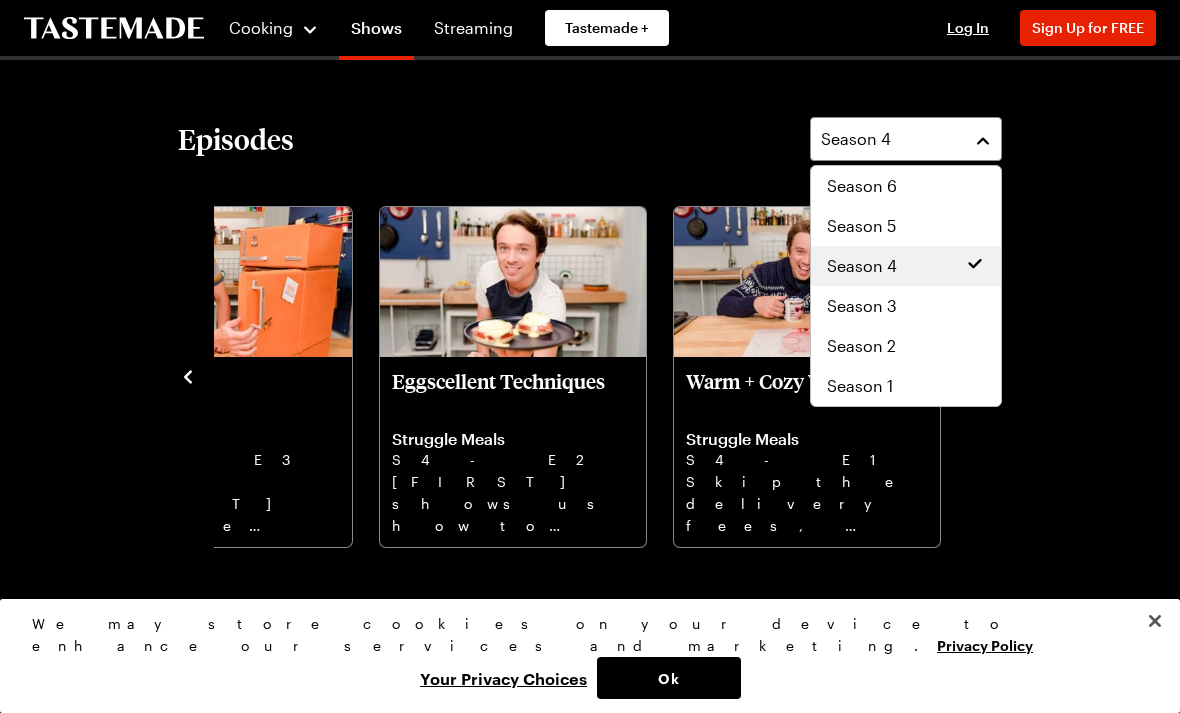 scroll, scrollTop: 120, scrollLeft: 0, axis: vertical 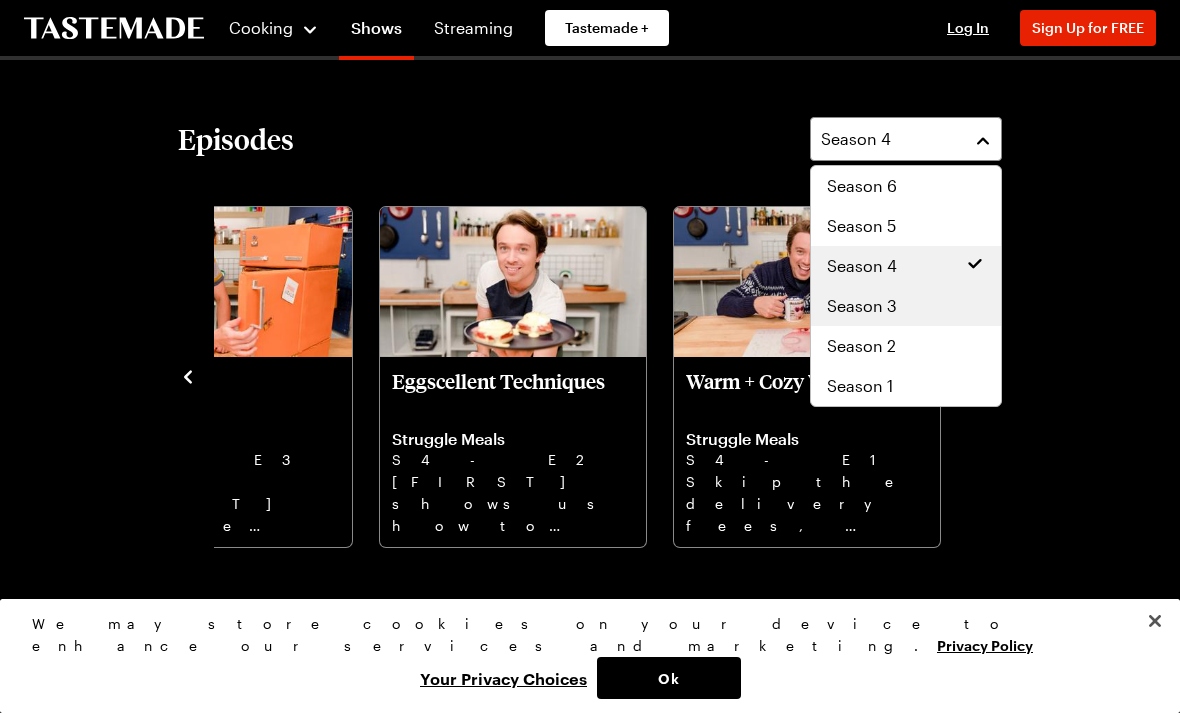 click on "Season 3" at bounding box center [906, 306] 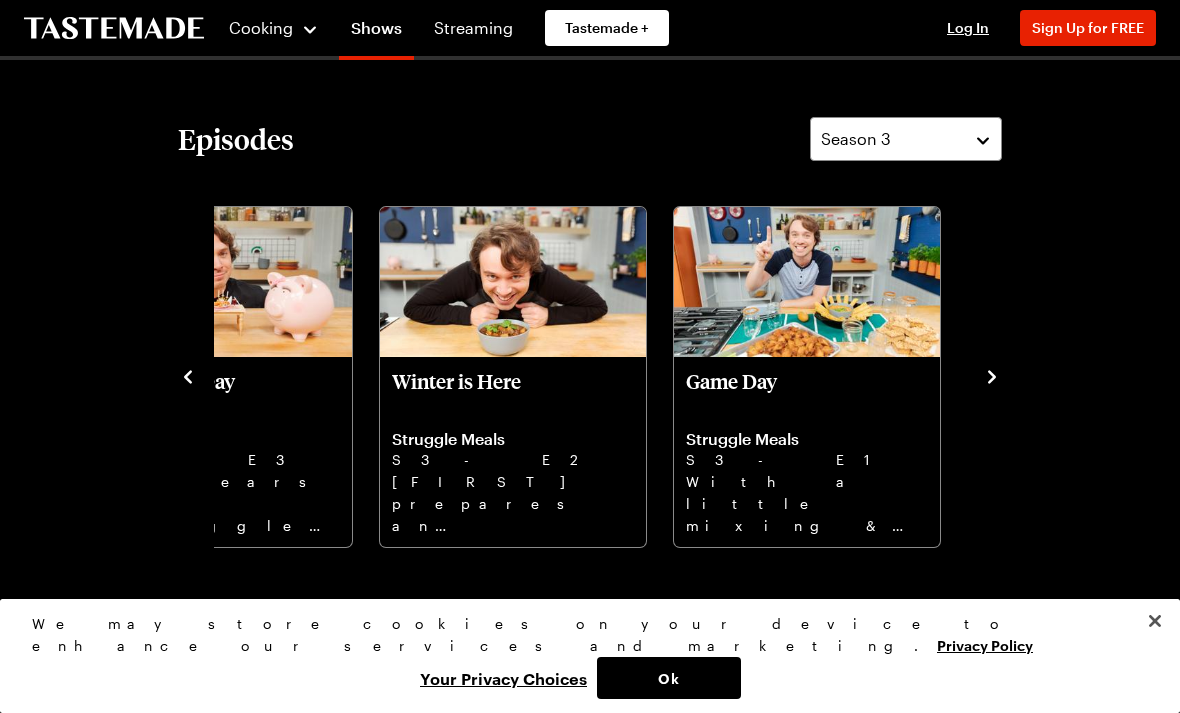 click on "French food isn’t all fancy and expensive. Learn with [FIRST] classic dishes made with affordable ingredients." at bounding box center [590, 375] 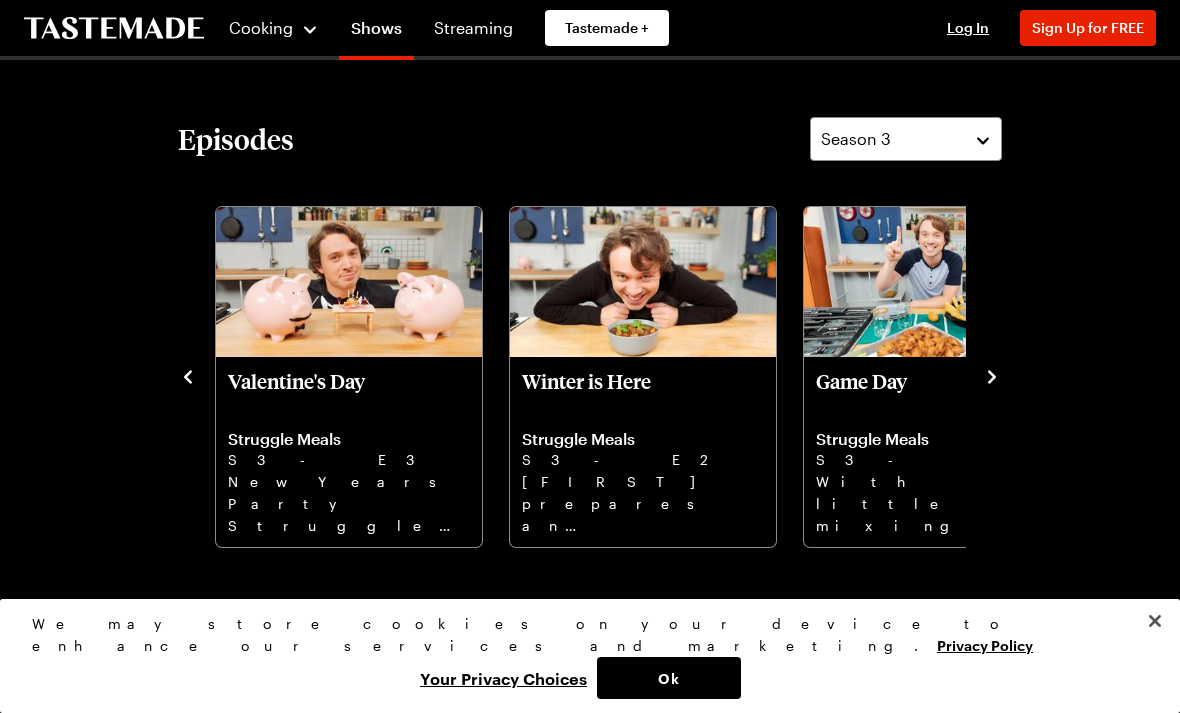 click on "Episodes Season 3 Root-to-Stem Struggle Meals S3 - E10 Frankie teaches us how to use whole vegetables, from root-to-stem: less waste, more food, and more nutrition. Spice Is Nice Struggle Meals S3 - E9 Frankie shows us how to make a variety of homemade spice blends and tackles a challenge with a monster guest! Spring Fling Struggle Meals S3 - E8 Frankie teaches us how to cook with mother nature, spring-style. No Kitchen No Problem Struggle Meals S3 - E7 Frankie shows us easy and inventive “no-kitchen” hacks for delicious struggly meals. No Kitchen? No problem. Mushroom Mania Struggle Meals S3 - E6 Learn how to make some inventive, flavorful mushroom dishes that might trip you out on their awesomeness. Rent Week Struggle Meals S3 - E5 It's rent week. Frankie teaches us how to better prepare for this time of the month and cooks up go-to meals. Beans Beans Beans Struggle Meals S3 - E4 Frankie will teach the basics of preparing beans from scratch while making super tasty recipes. Valentine's Day S3 - E3" at bounding box center (590, 333) 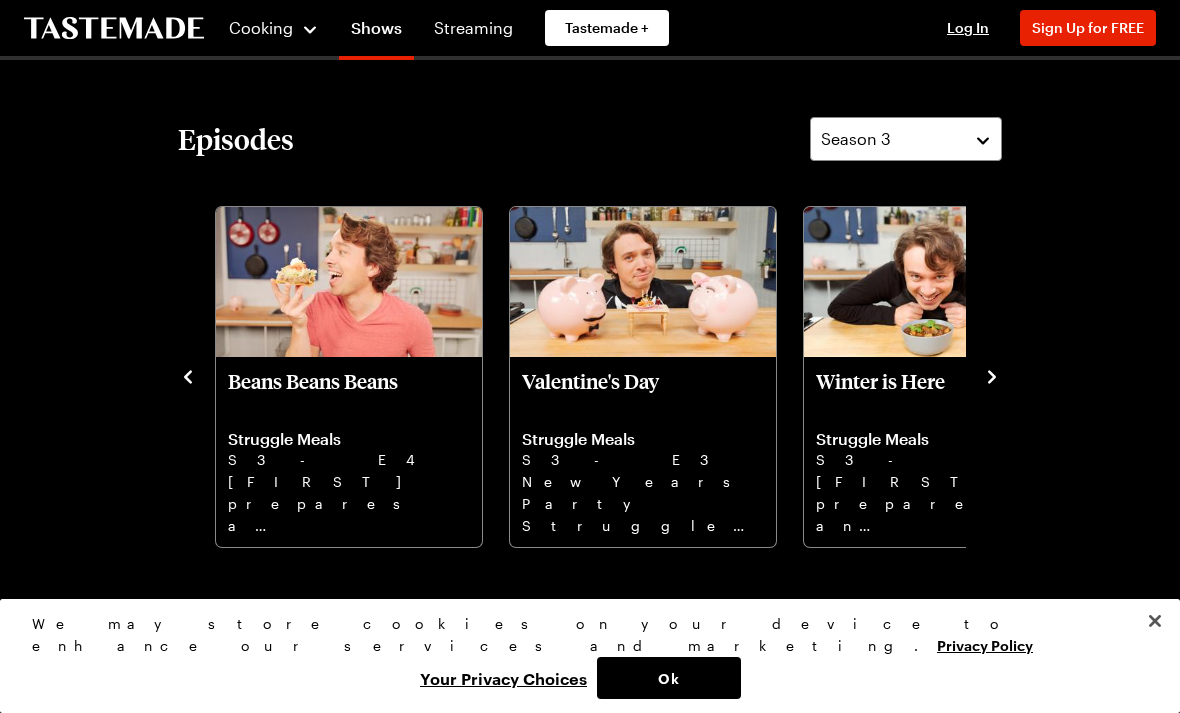 click 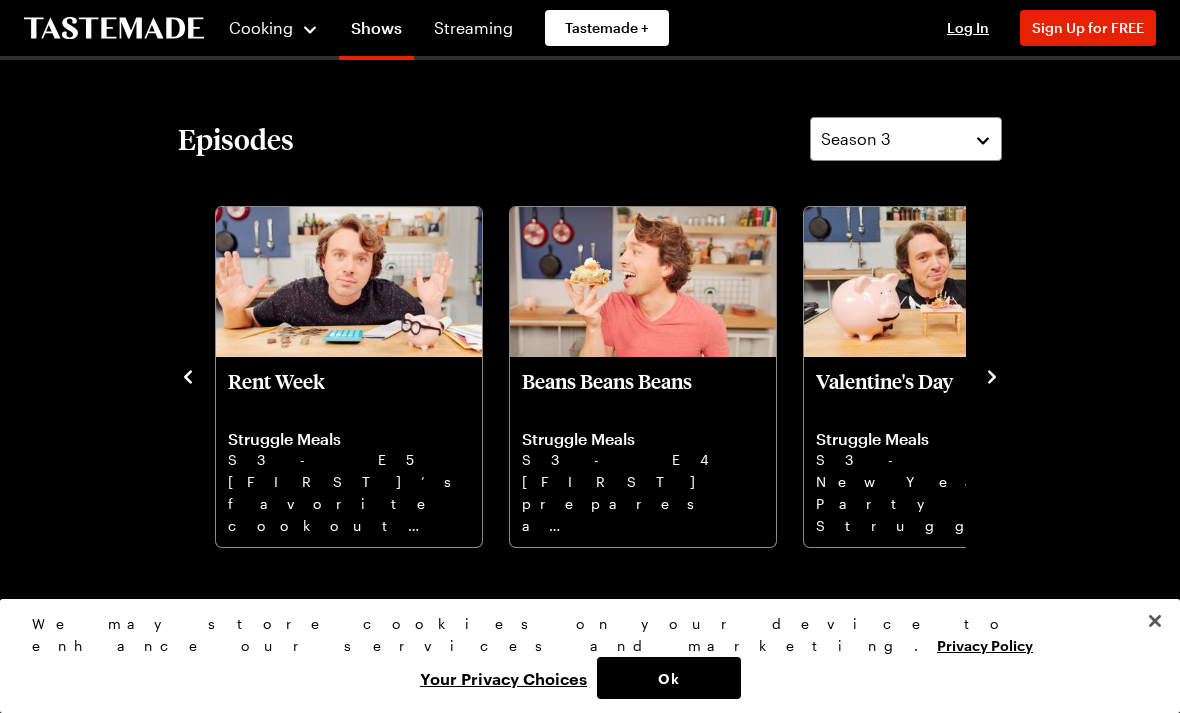 click 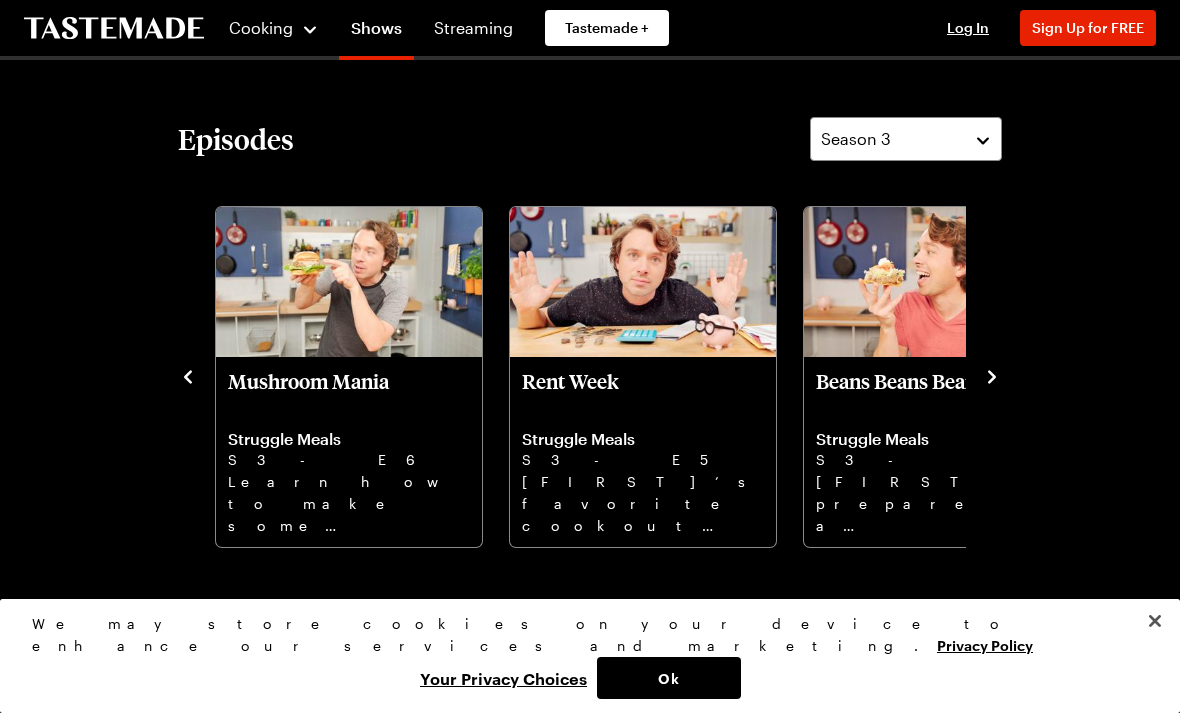 click 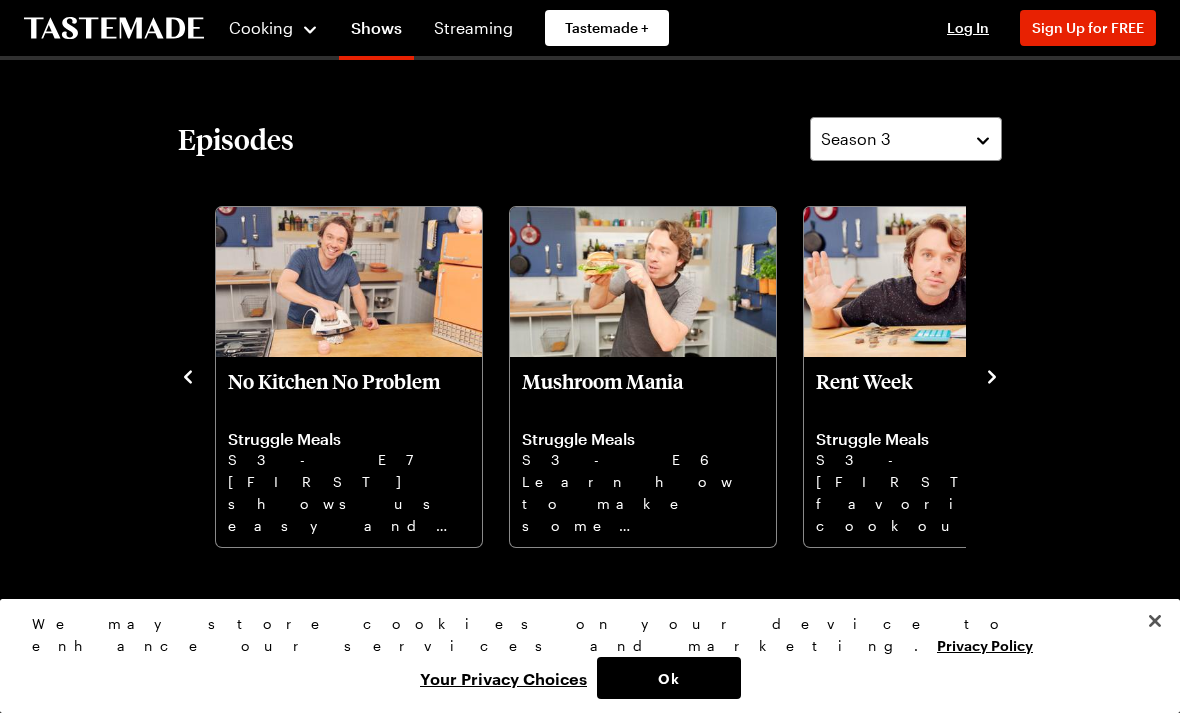 click 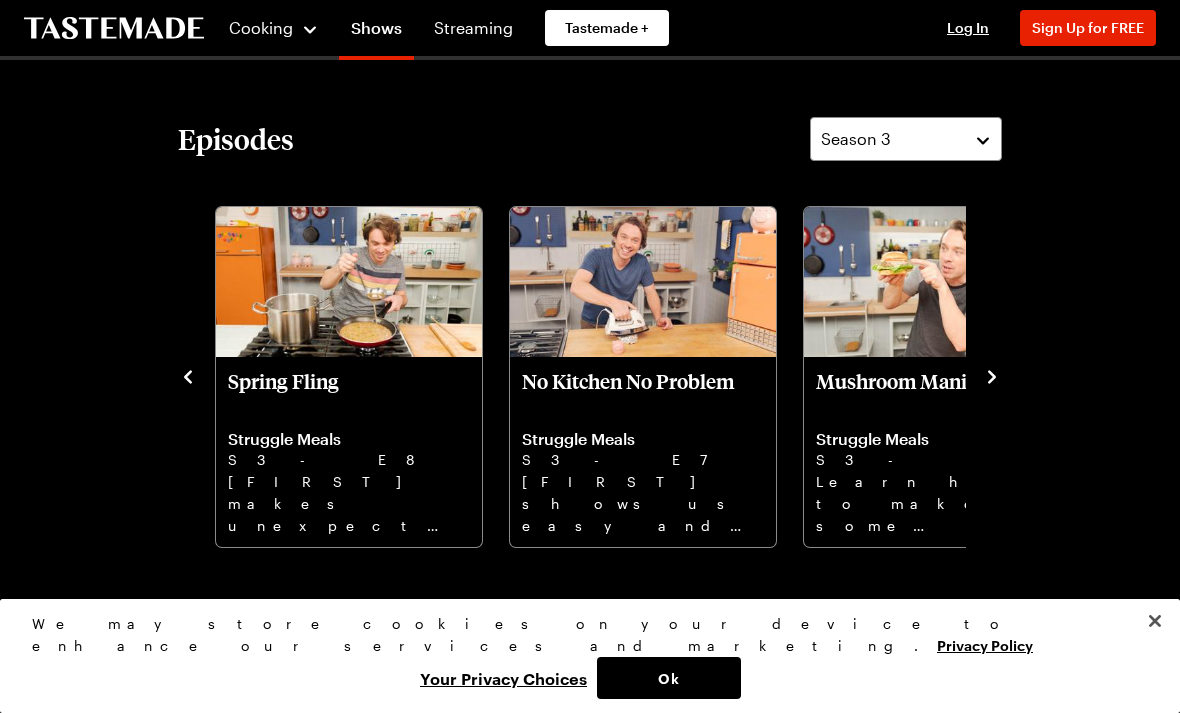click 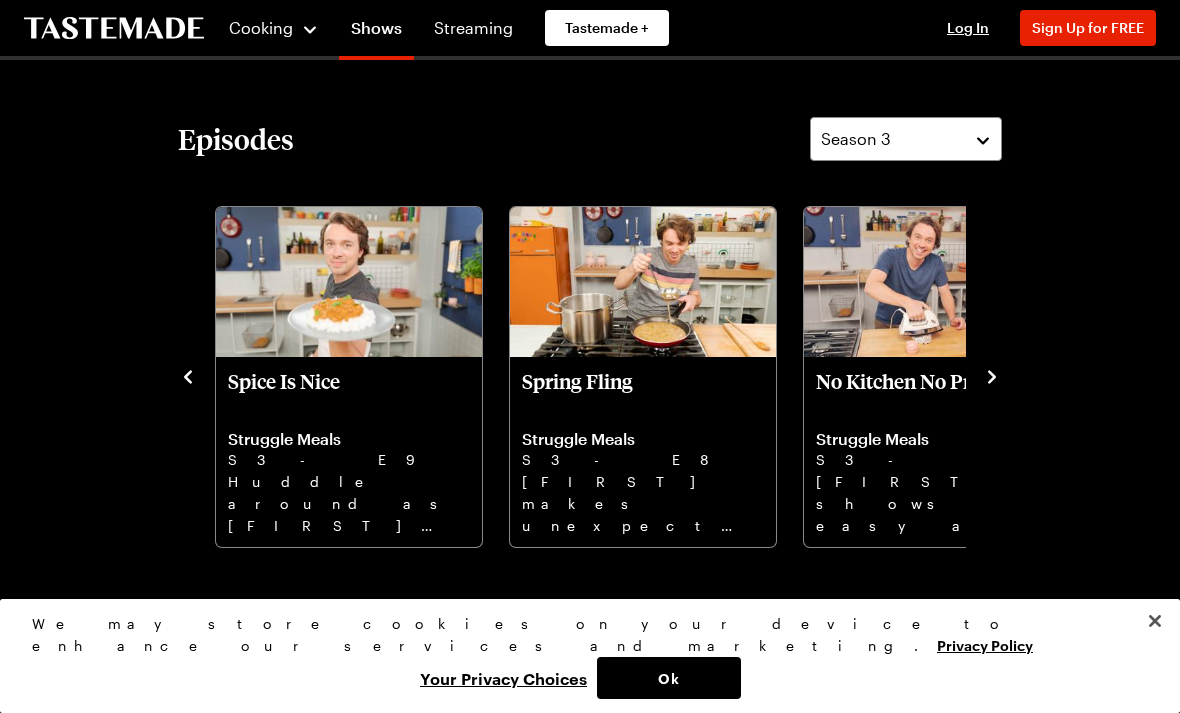 click 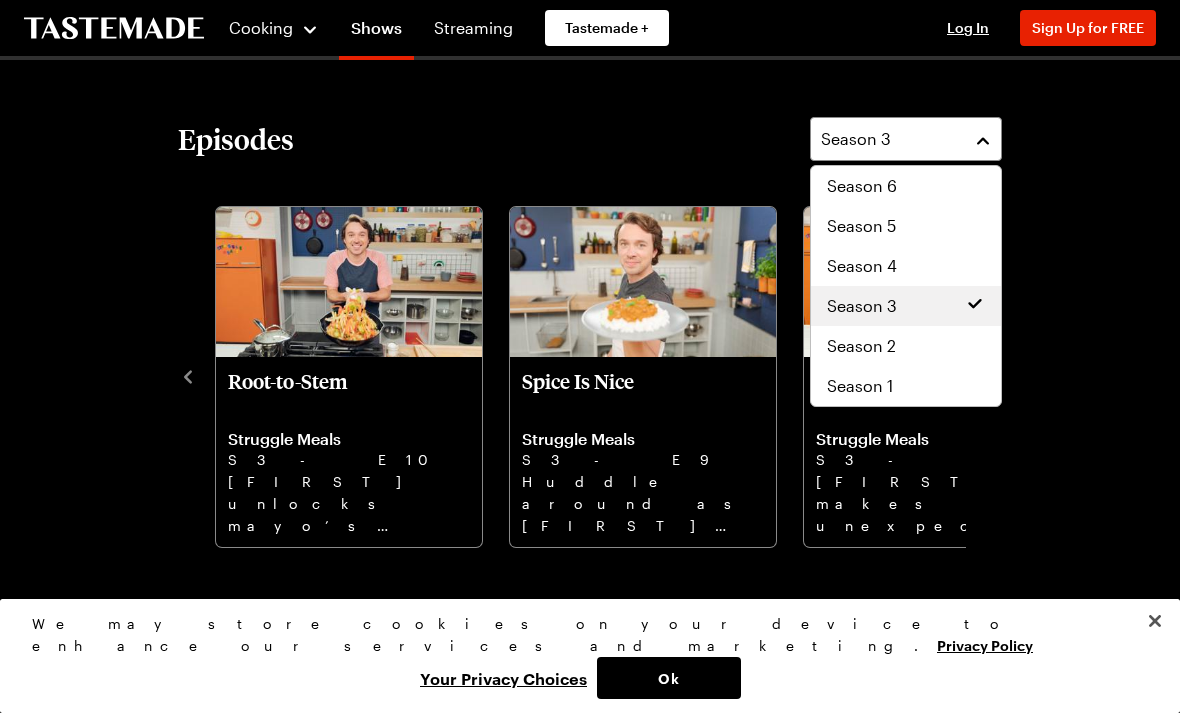 scroll, scrollTop: 120, scrollLeft: 0, axis: vertical 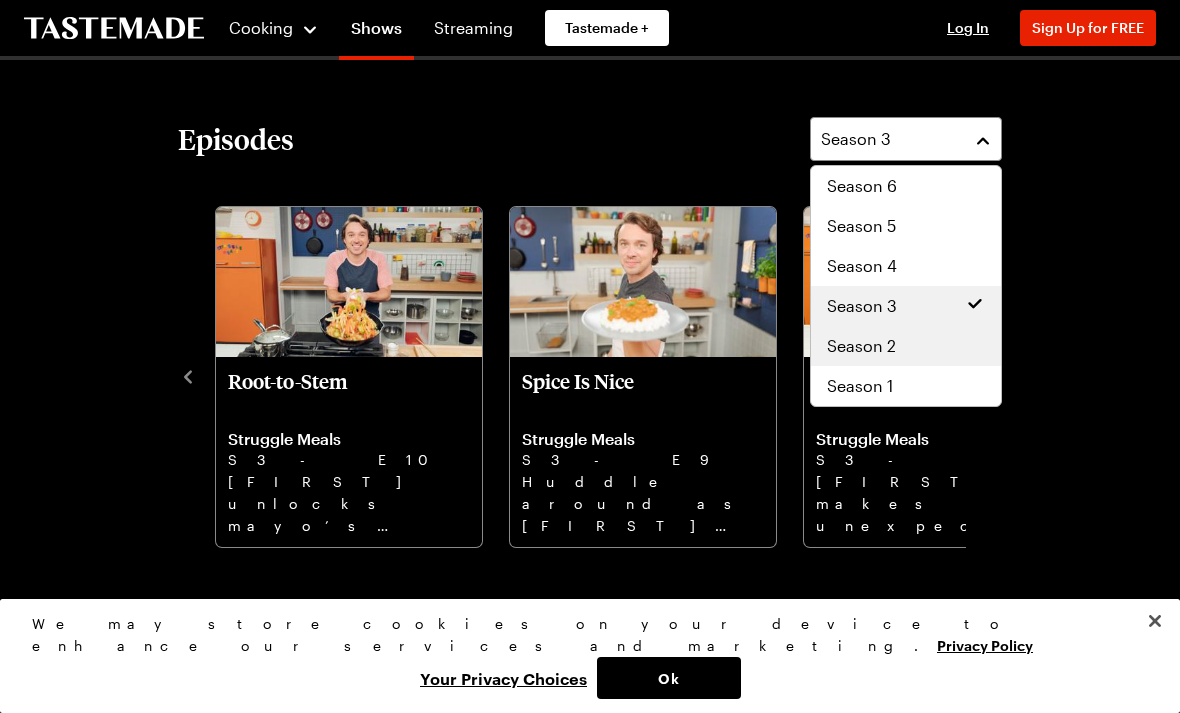 click on "Season 2" at bounding box center (906, 346) 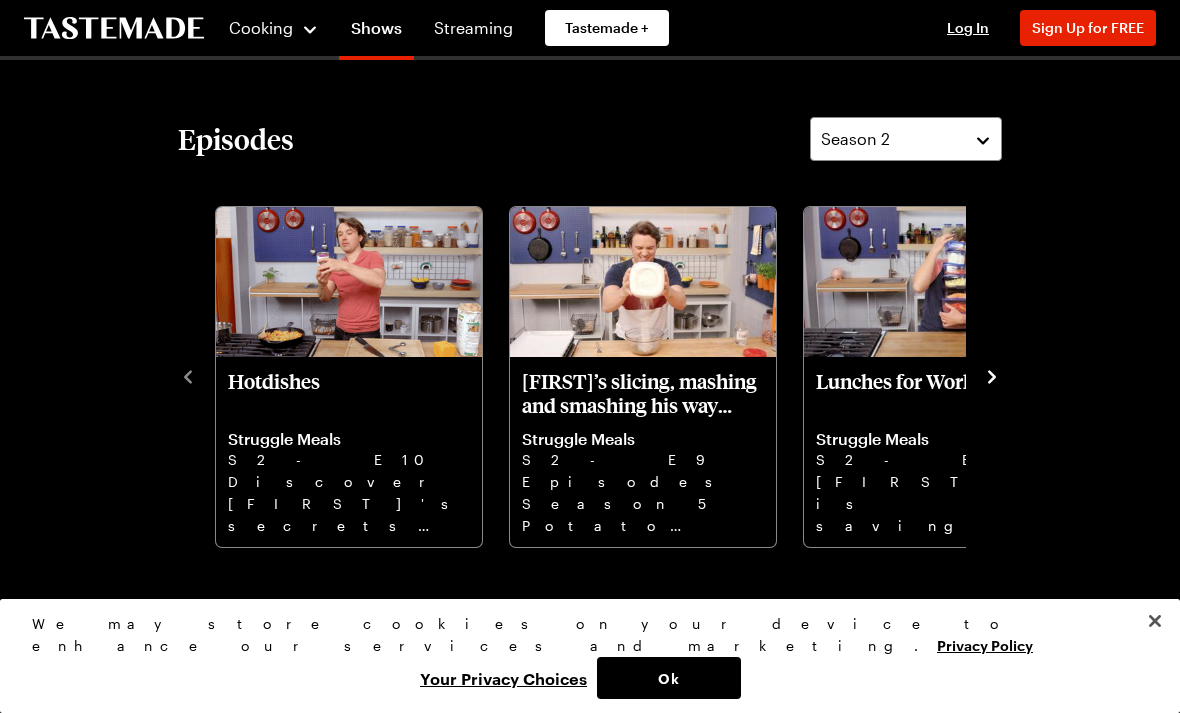 click 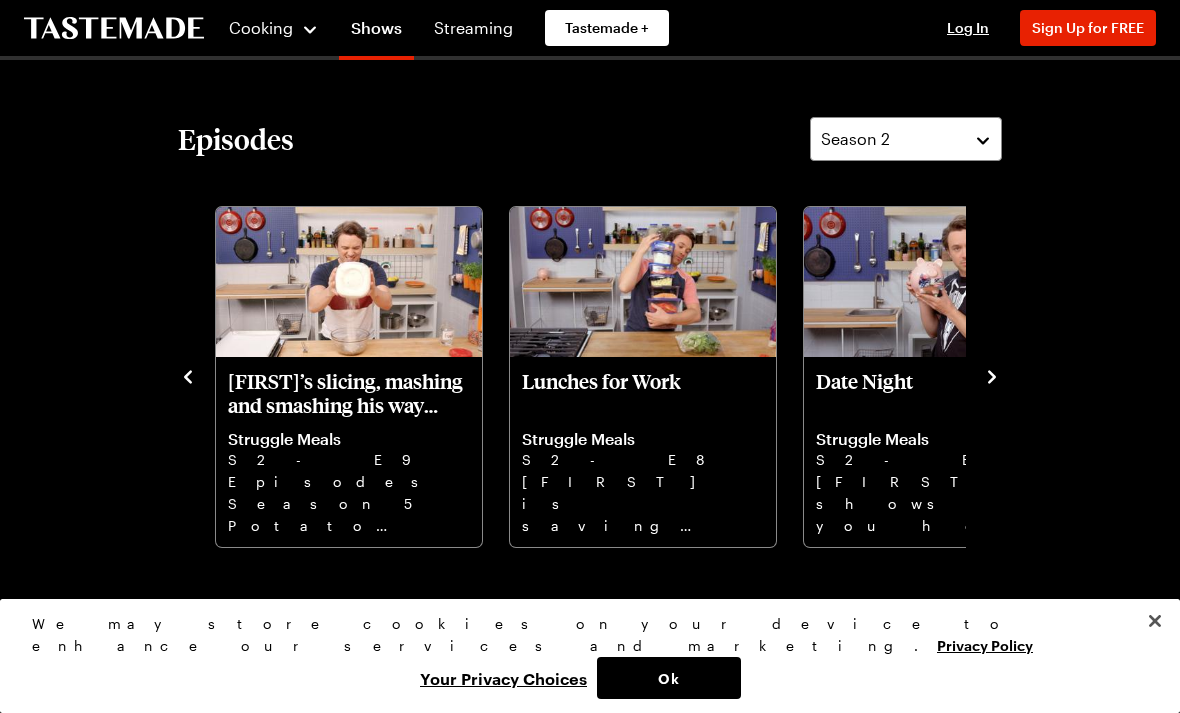 click 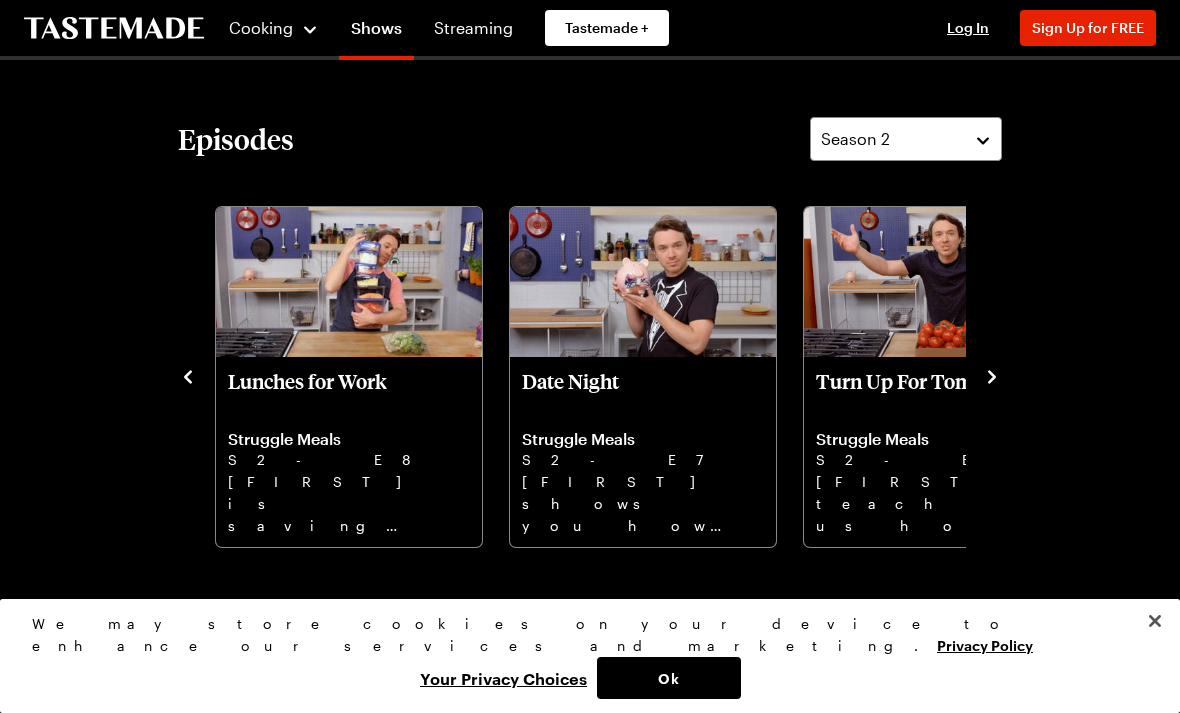 click 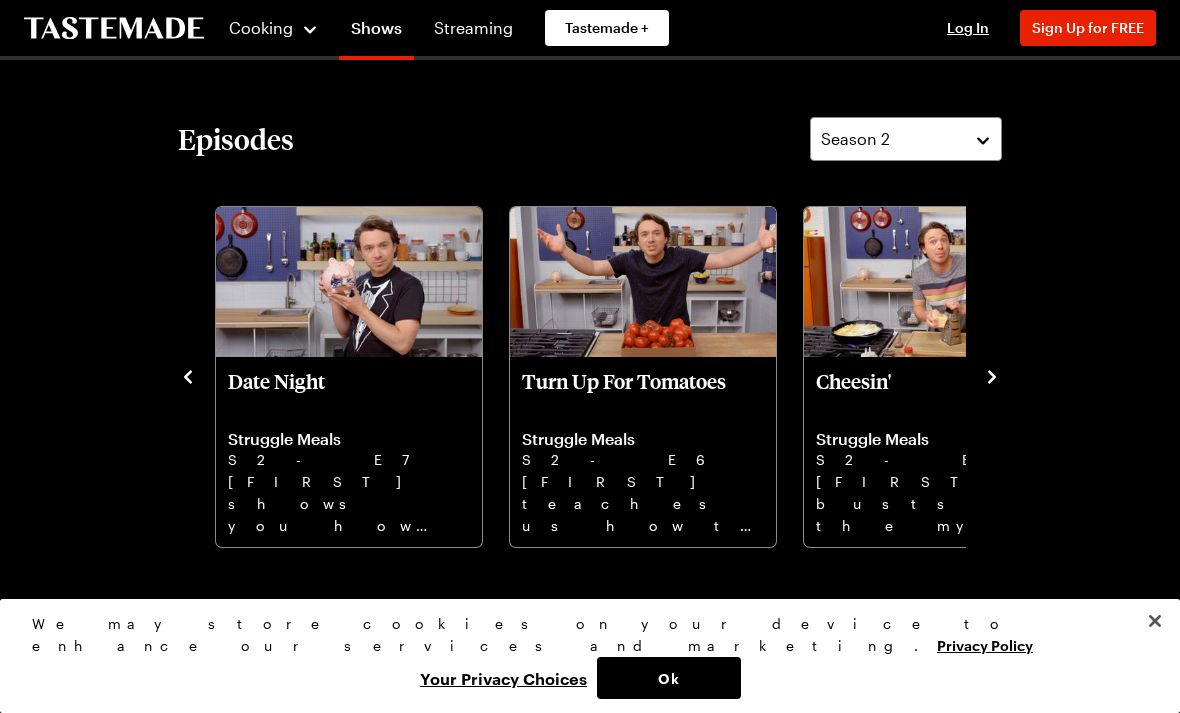click 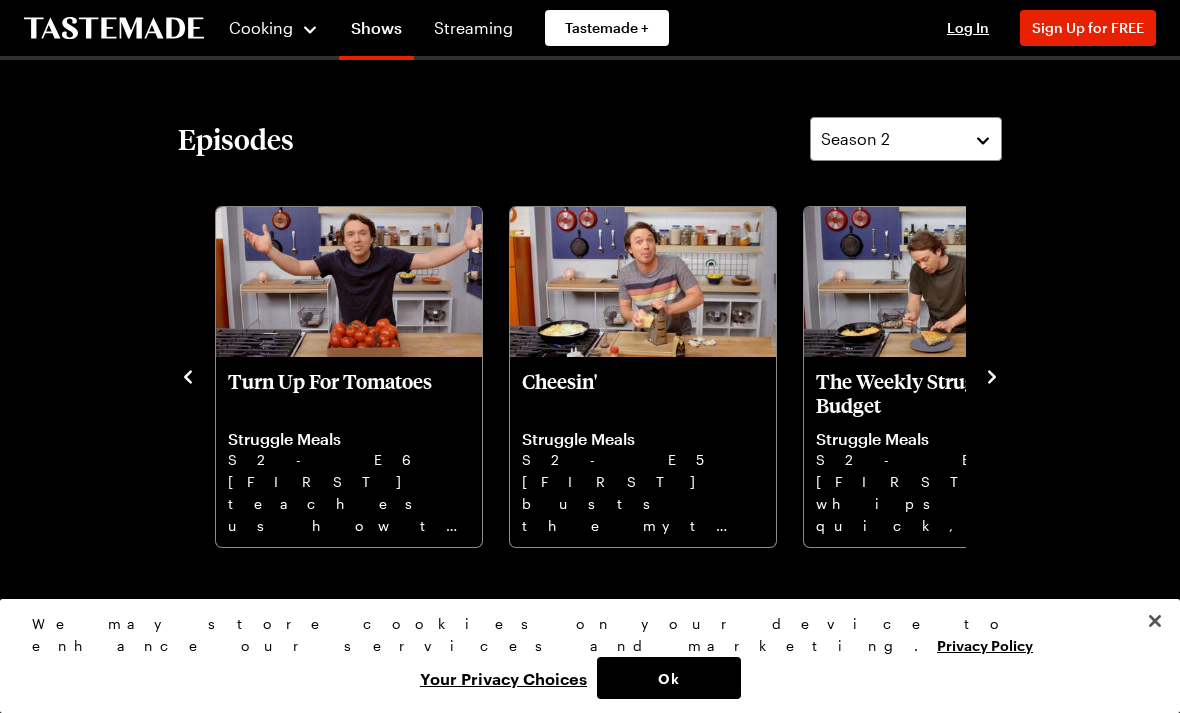 click 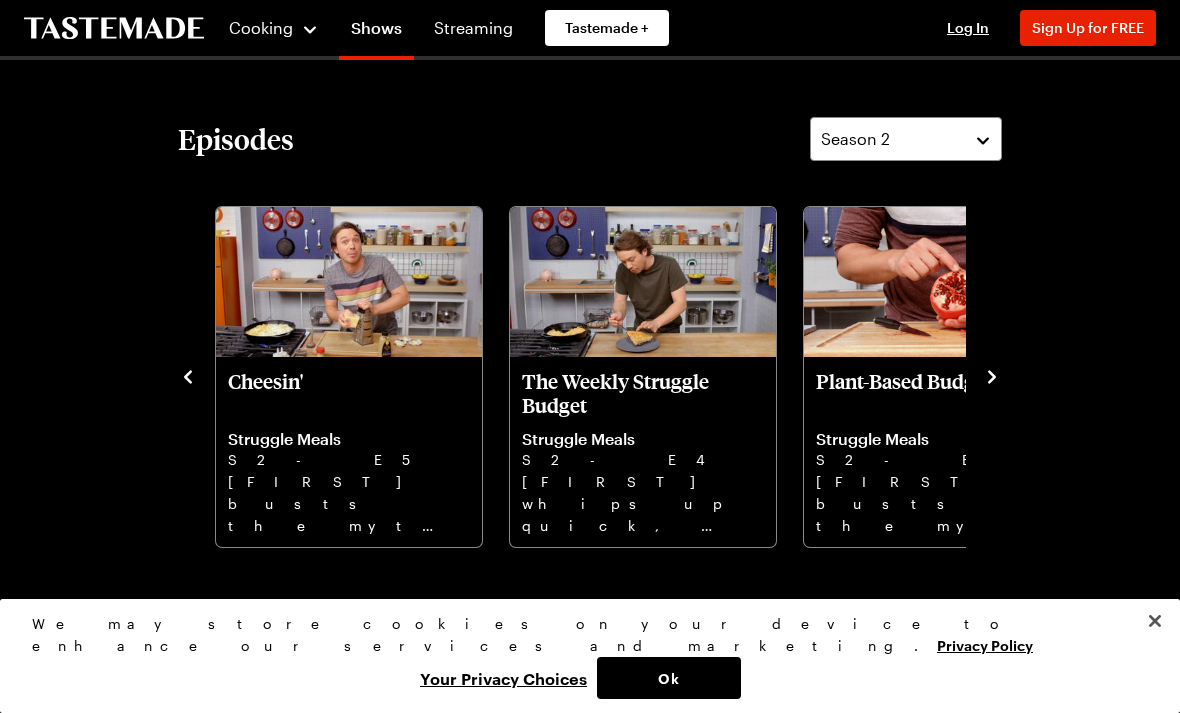 click 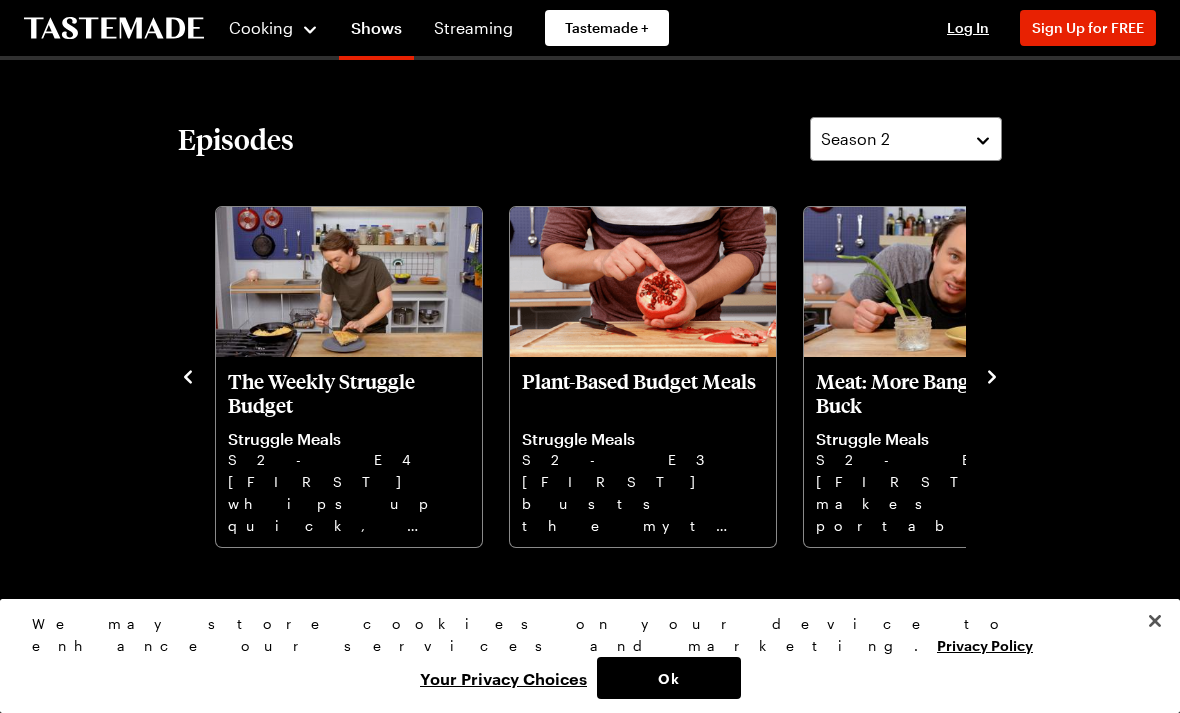 click 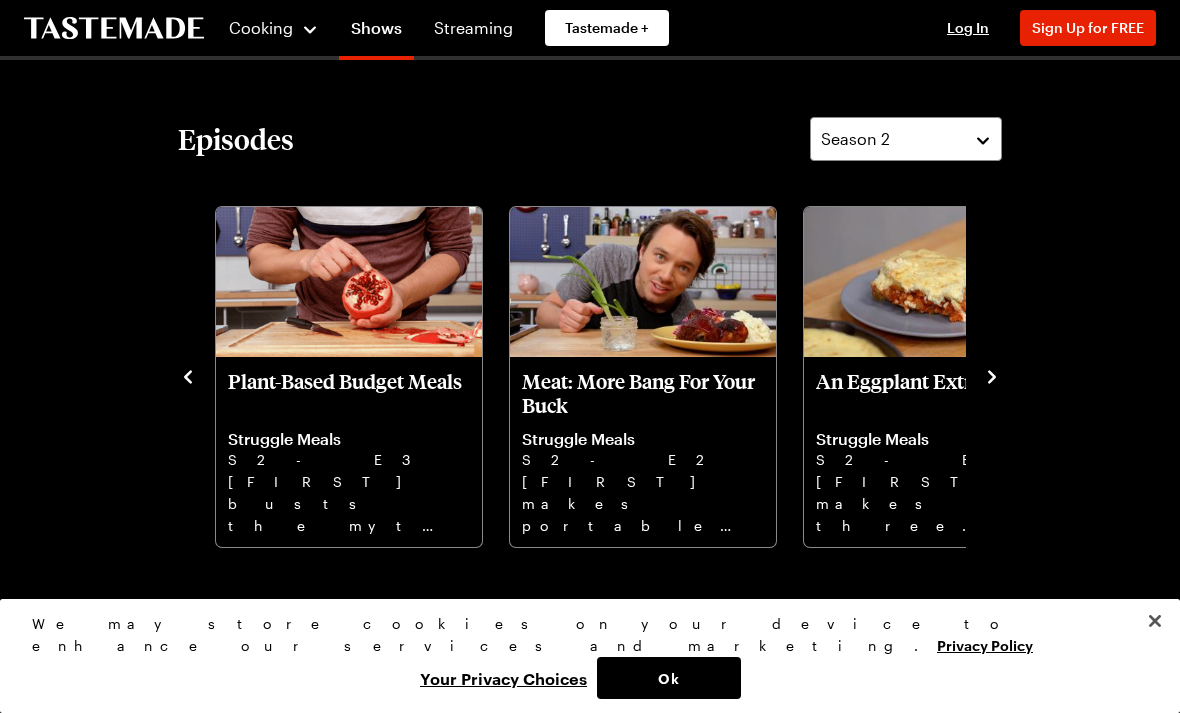 click 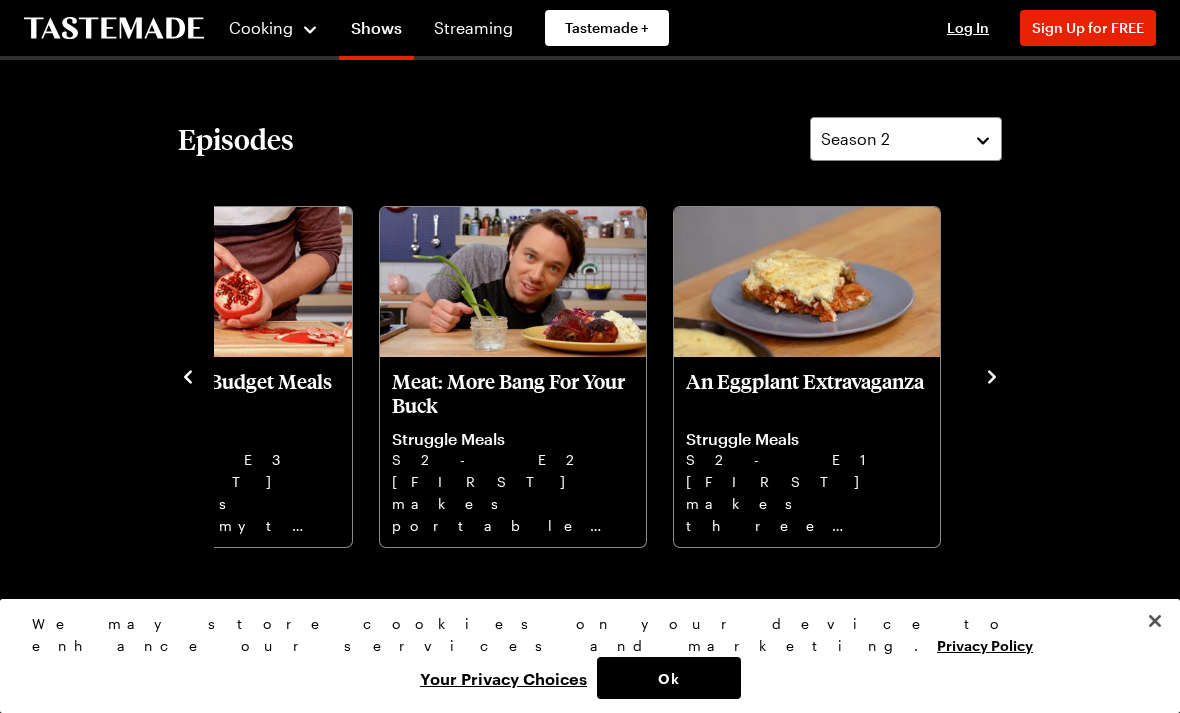 click 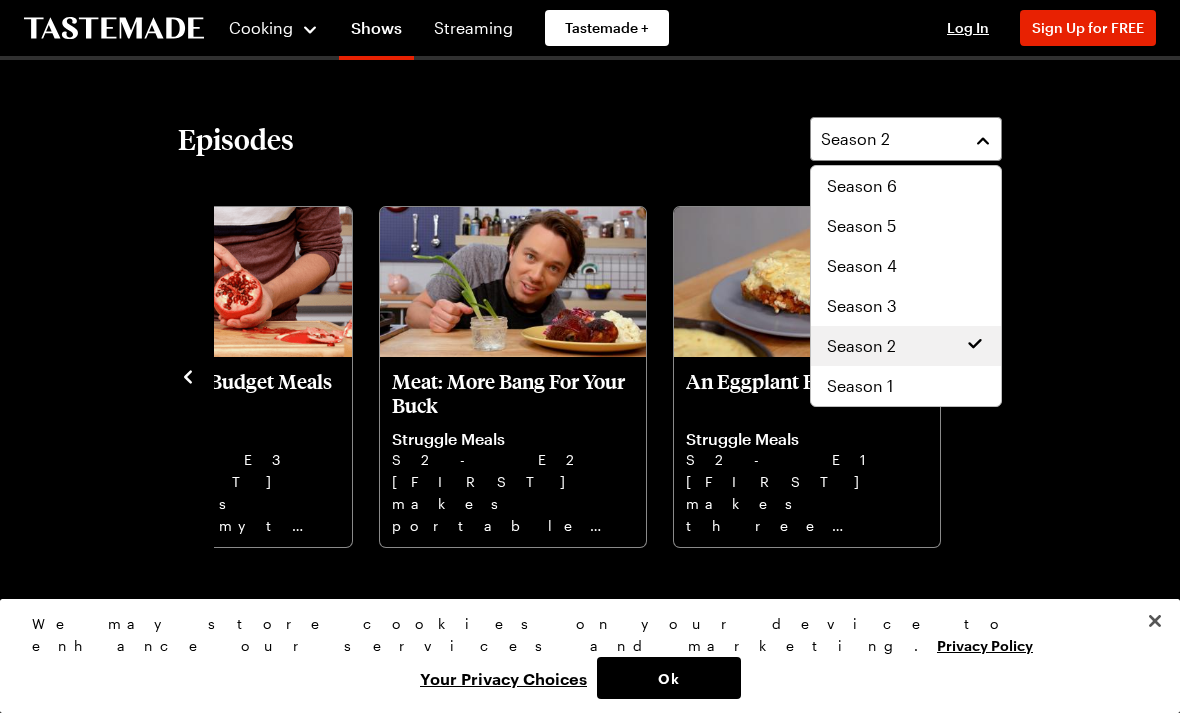 scroll, scrollTop: 120, scrollLeft: 0, axis: vertical 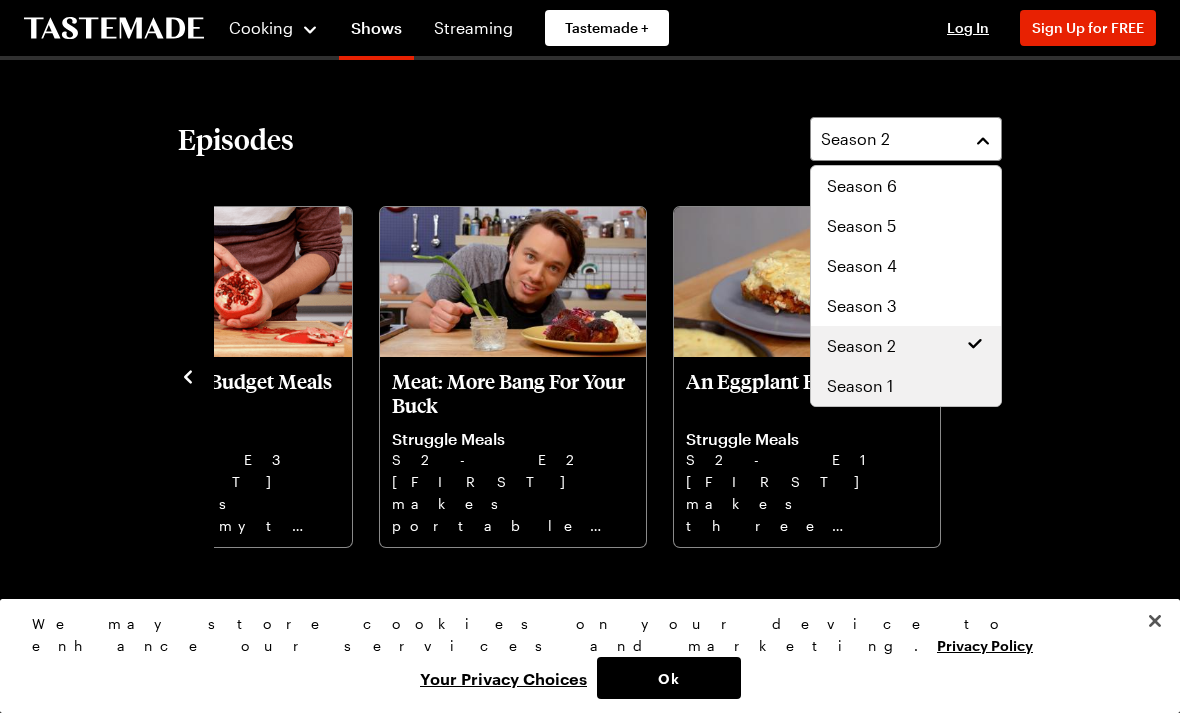 click on "Season 1" at bounding box center (906, 386) 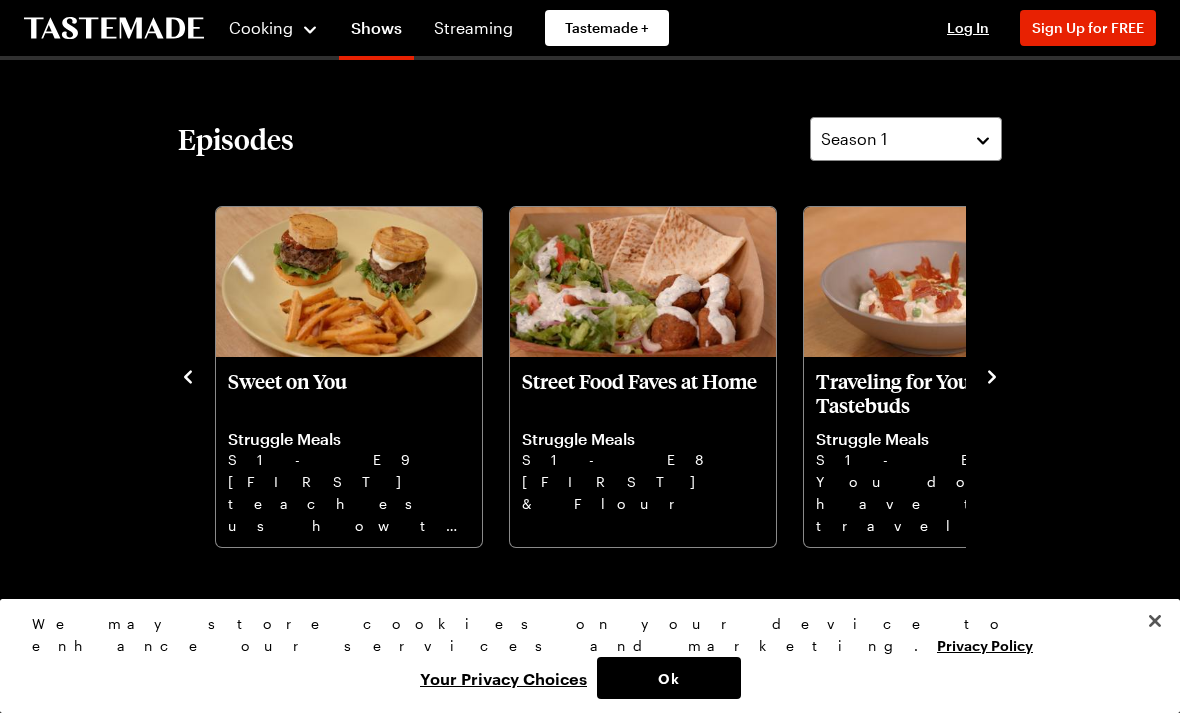 click 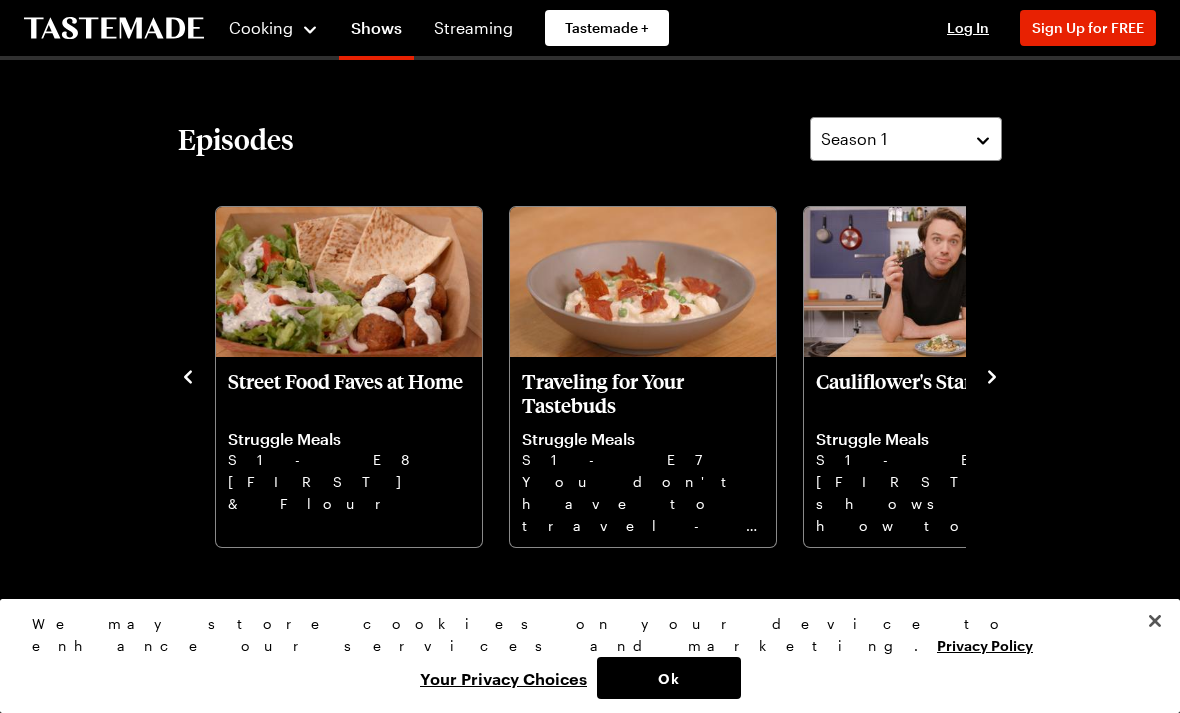 click 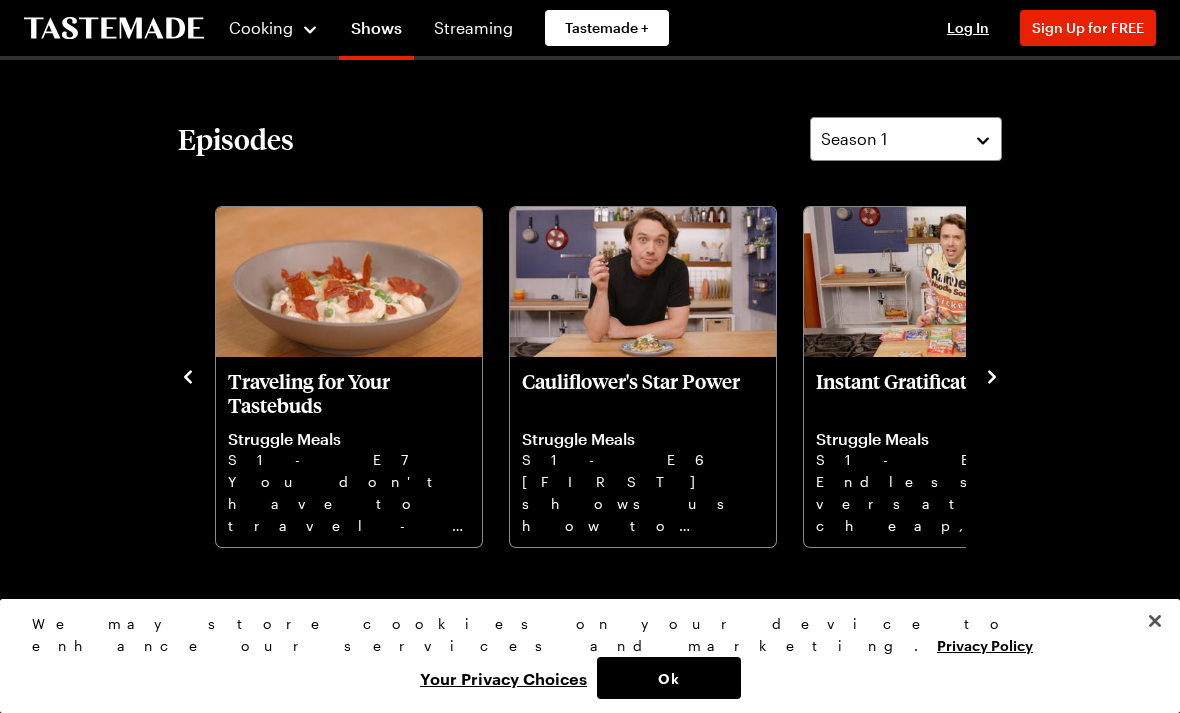 click 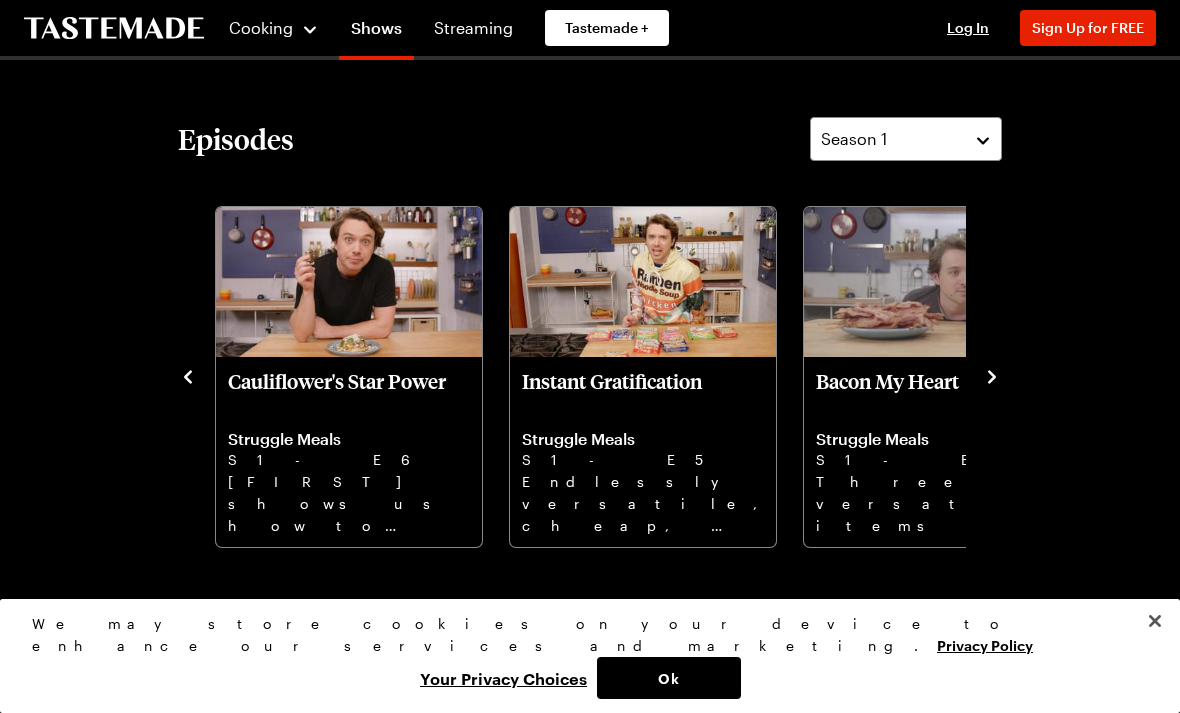 click 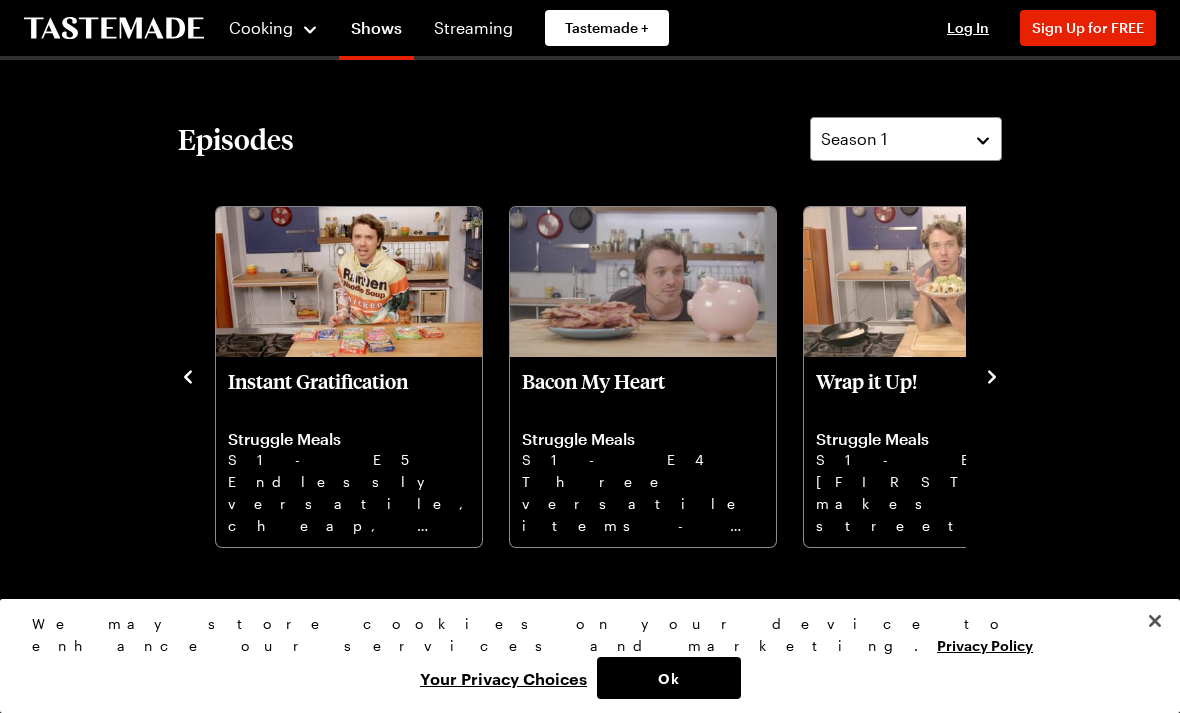 click 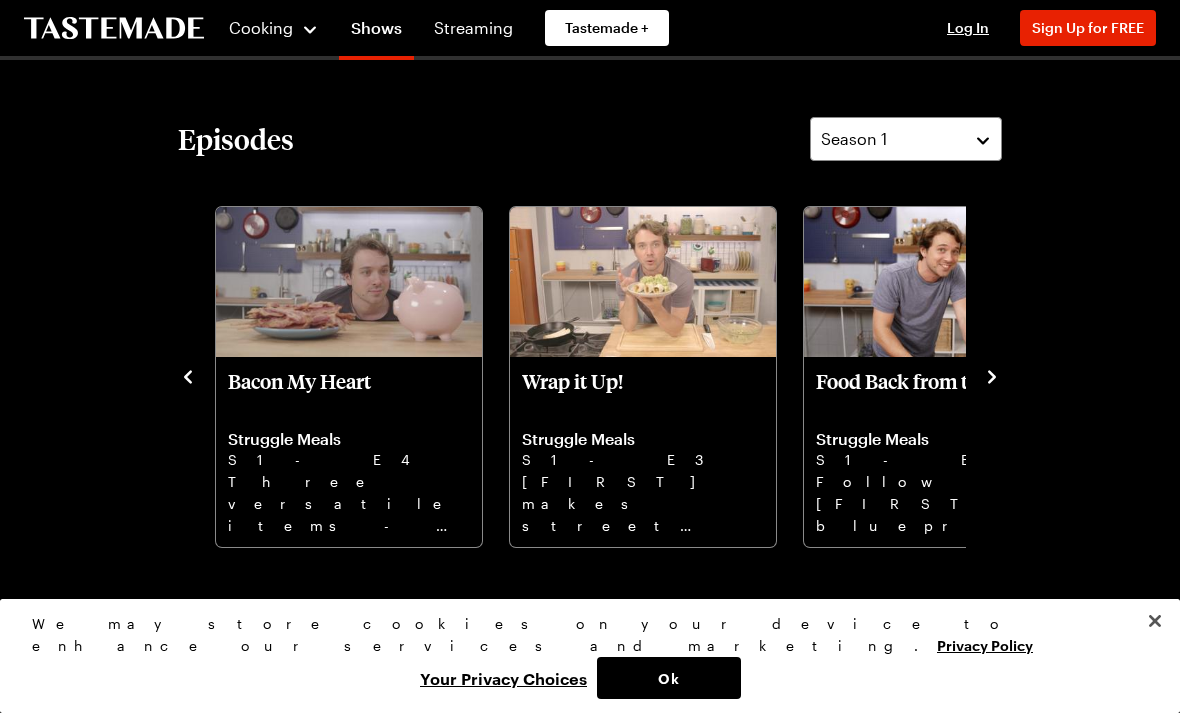click 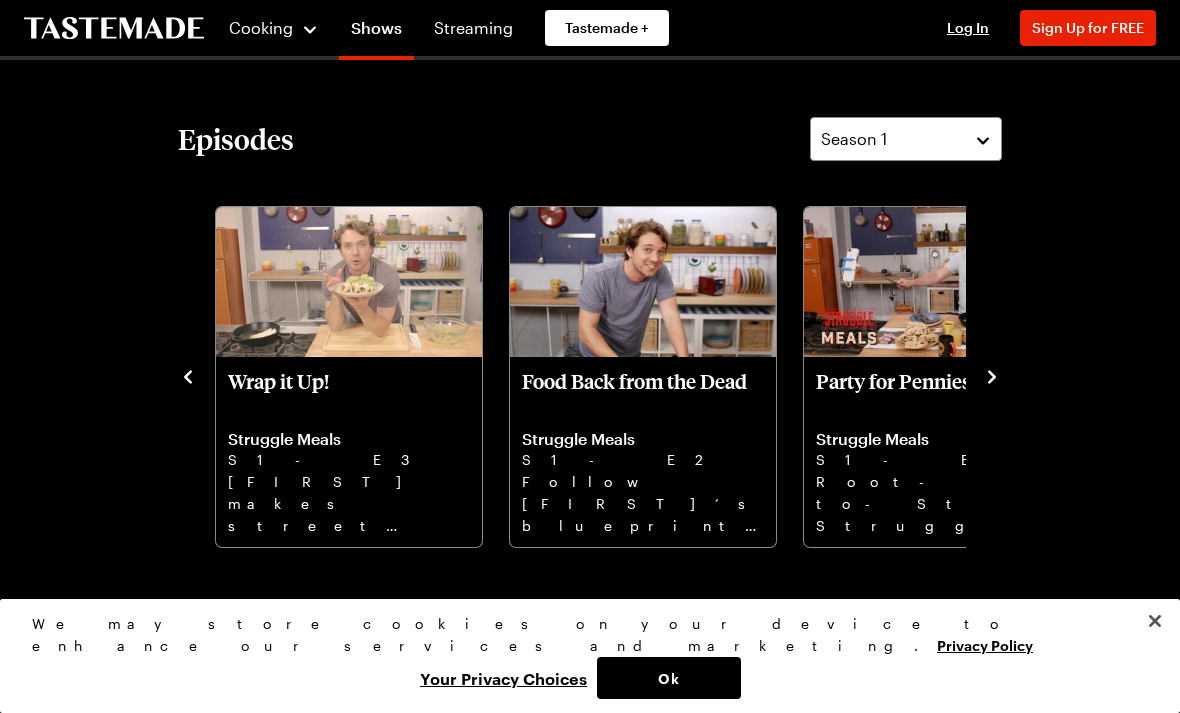 click 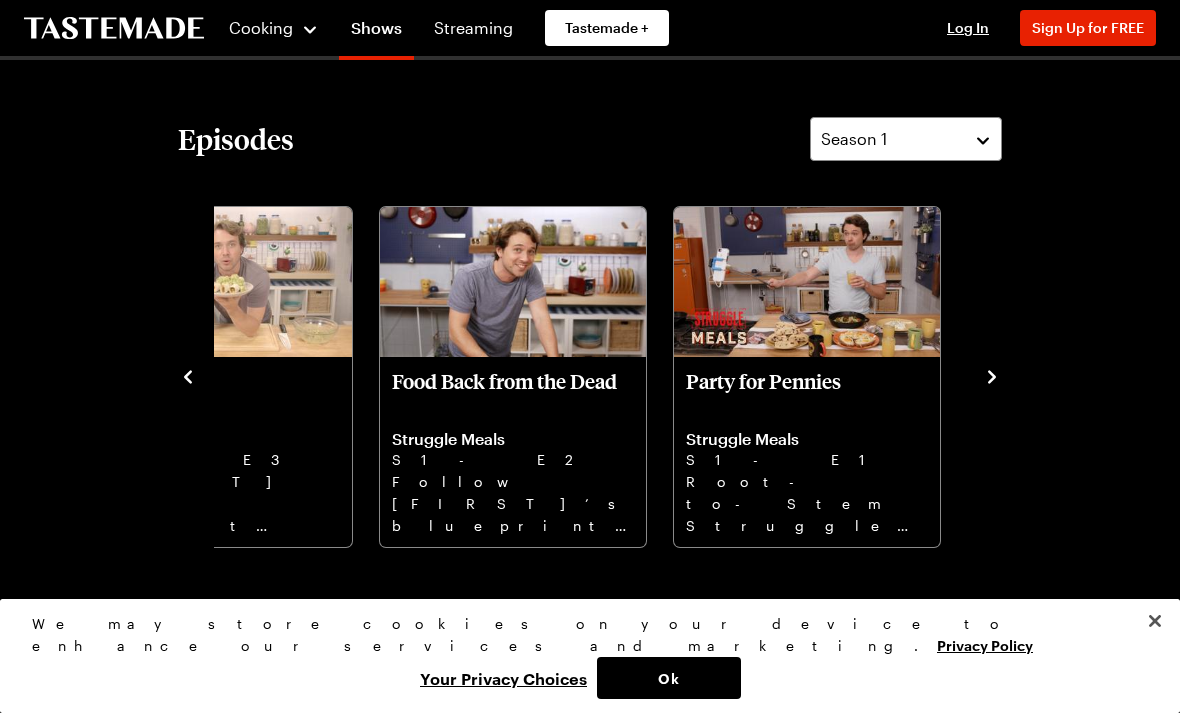 click 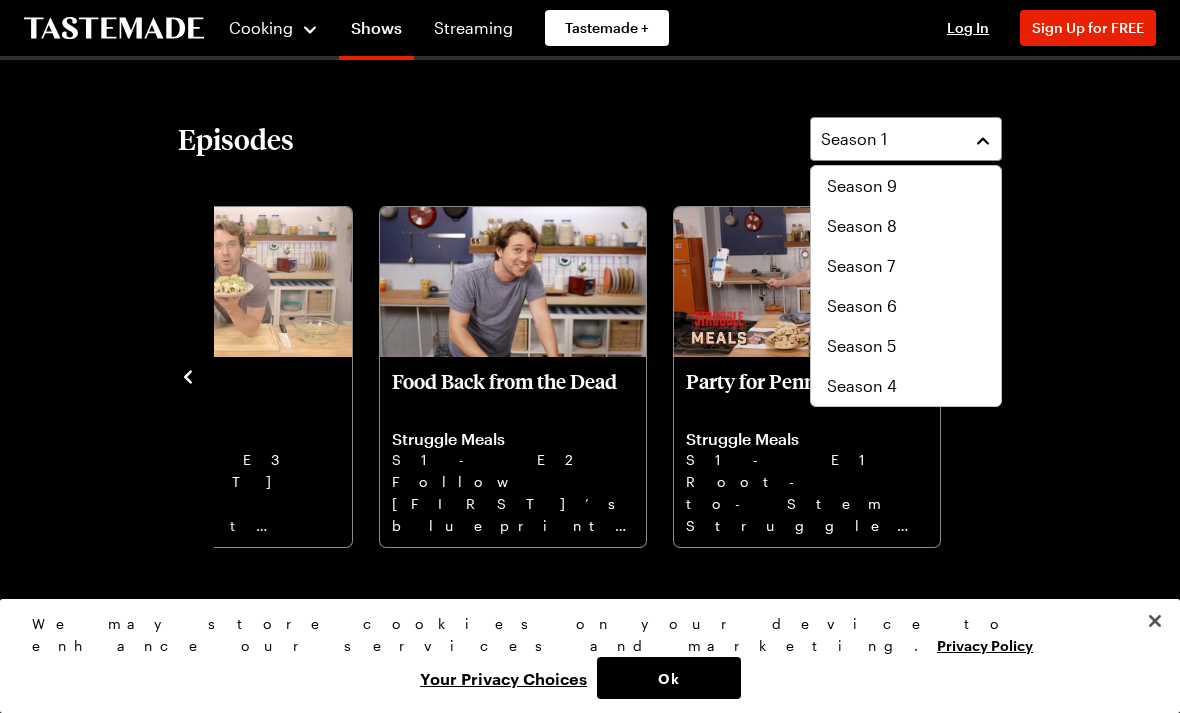 scroll, scrollTop: 120, scrollLeft: 0, axis: vertical 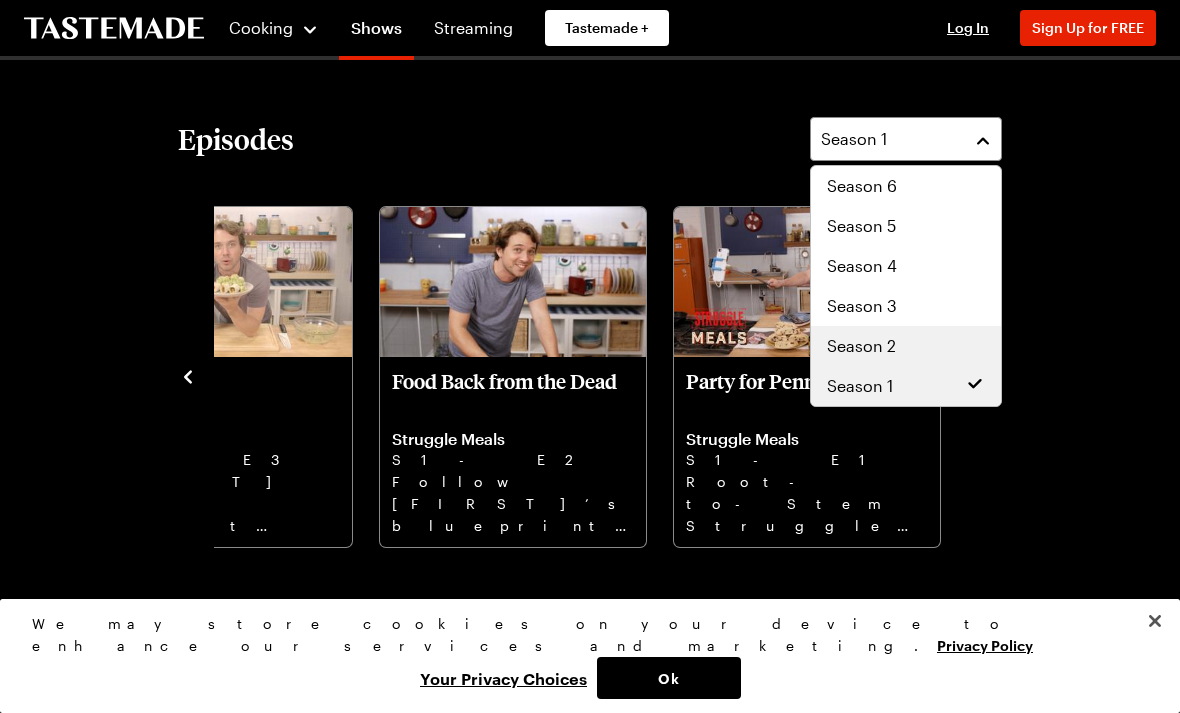 click on "Season 2" at bounding box center (906, 346) 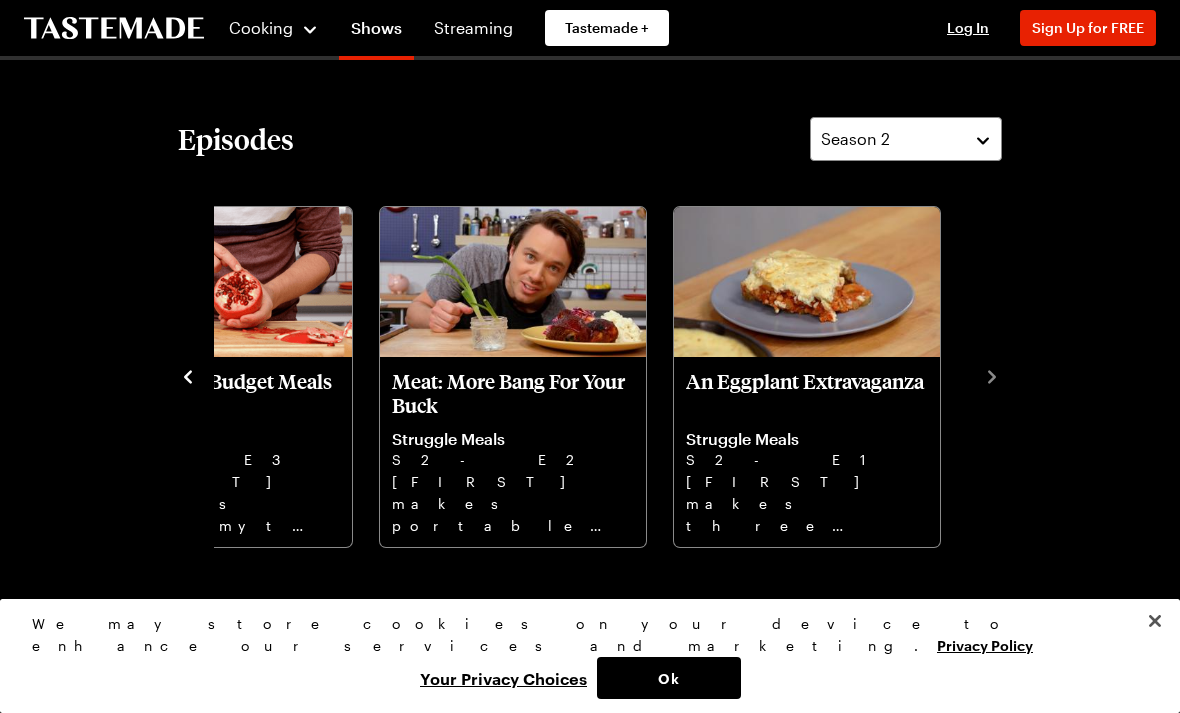click on "Meat: More Bang For Your Buck" at bounding box center (513, 393) 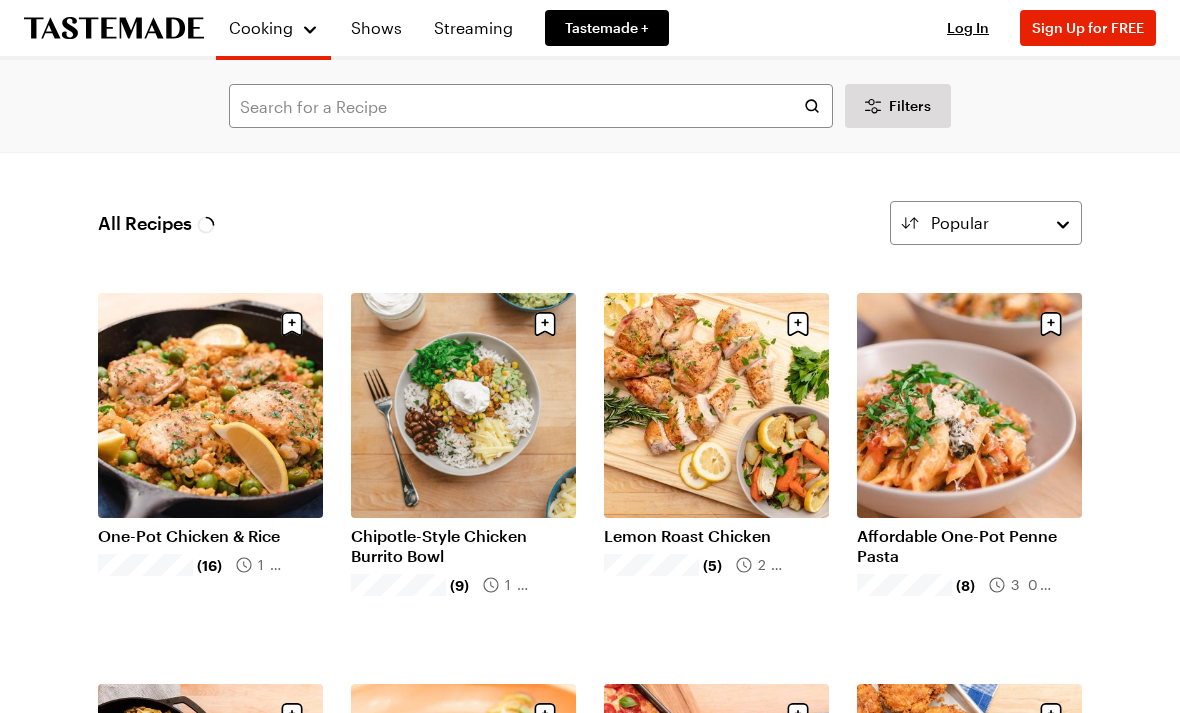 scroll, scrollTop: 0, scrollLeft: 0, axis: both 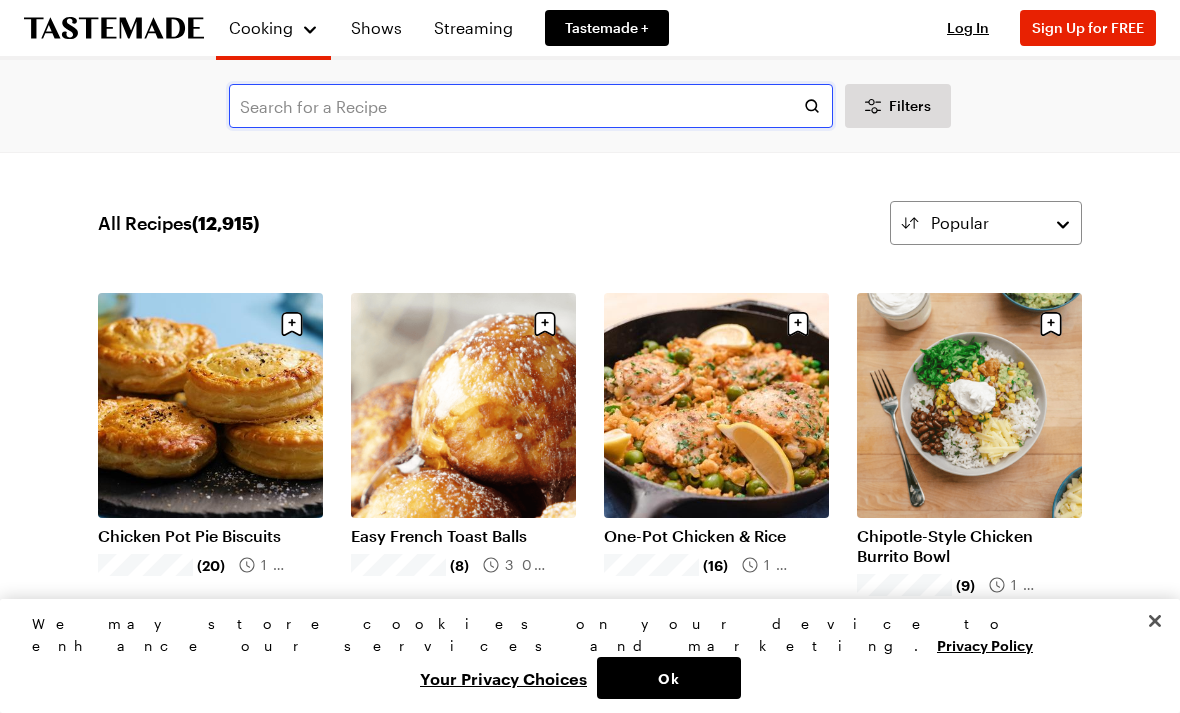 click at bounding box center (531, 106) 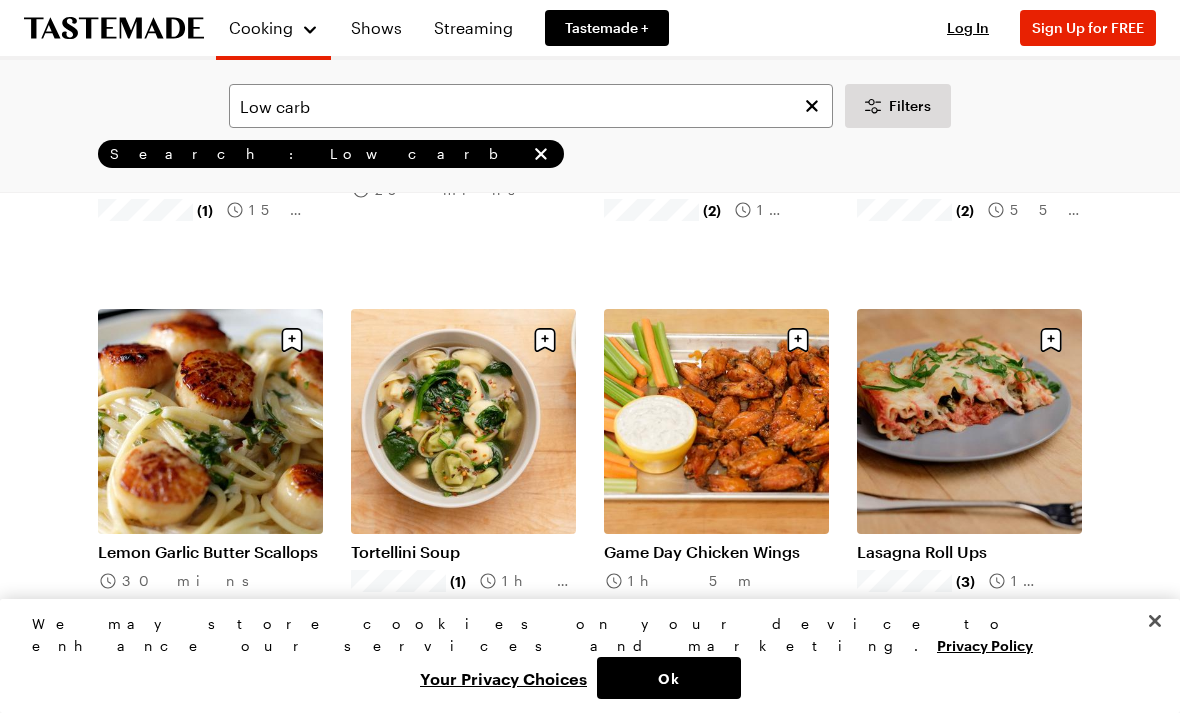 scroll, scrollTop: 1272, scrollLeft: 0, axis: vertical 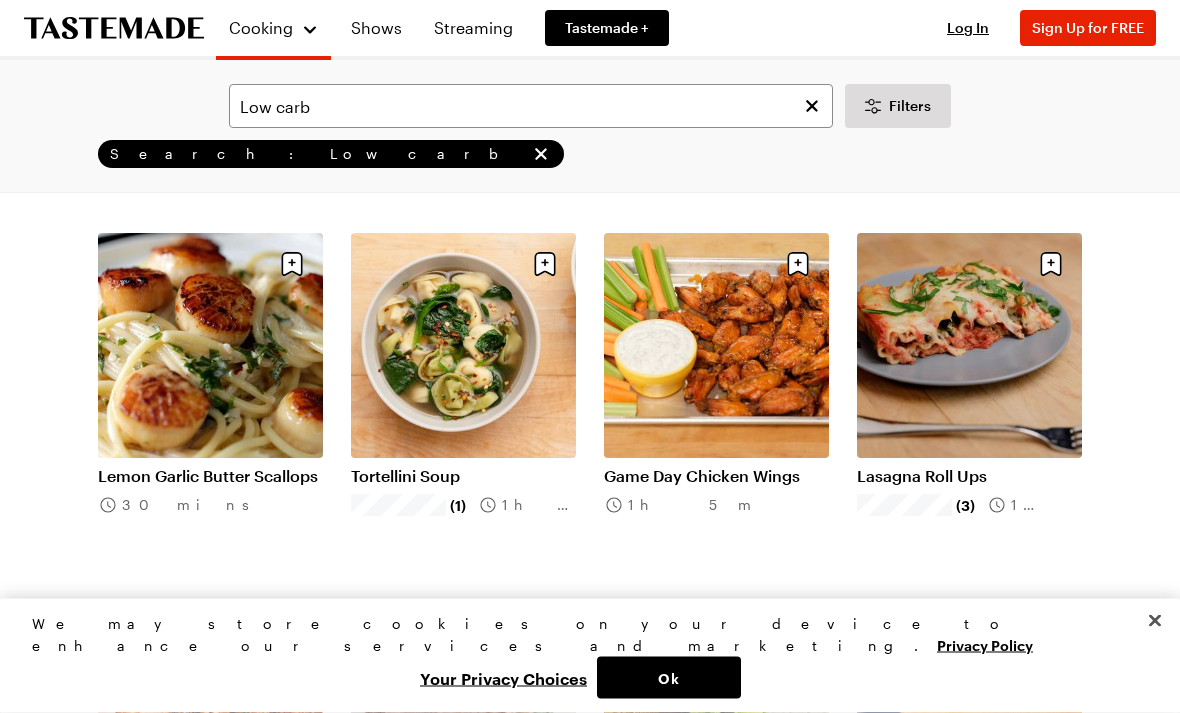click on "Low carb Filters Search: Low carb Search Results  ( 3,829 ) Popular Load More Lemon Roast Chicken (5) 2h 25m Bang Bang Shrimp Linguine (6) 45 mins Chicken Piccata (6) 25 mins Healthy Fish Tacos (4) 14 mins Double Smashburgers (4) 50 mins Butter-Roasted Fish (1) 25 mins Chicken Pizzaiola (4) 30 mins Broccoli Cheddar Soup (6) 1h 20m Spicy Sesame Ramen Noodles (1) 15 mins Beef & Broccoli Stir Fry 25 mins Roast Chicken with Vegetables (2) 1h 40m Crispy Garlic Parmesan Crusted Salmon (2) 55 mins Lemon Garlic Butter Scallops 30 mins Tortellini Soup (1) 1h 45m Game Day Chicken Wings 1h 5m Lasagna Roll Ups (3) 1h 10m Peach & Chipotle Glazed Chicken (1) 1h 5m Butter Basted Ribeye For Two (1) 42 mins Blackened Salmon with Avocado Salsa (3) 20 mins Italian Beef Sandwich (3) 3h 35m Cheesy Buffalo Dip 2h 20m Hanger Steak with Salsa Verde (1) 25 mins Crunchy Chicken Salad 35 mins Spaghetti Pie (2) 50 mins Load More Learn More" at bounding box center [590, 395] 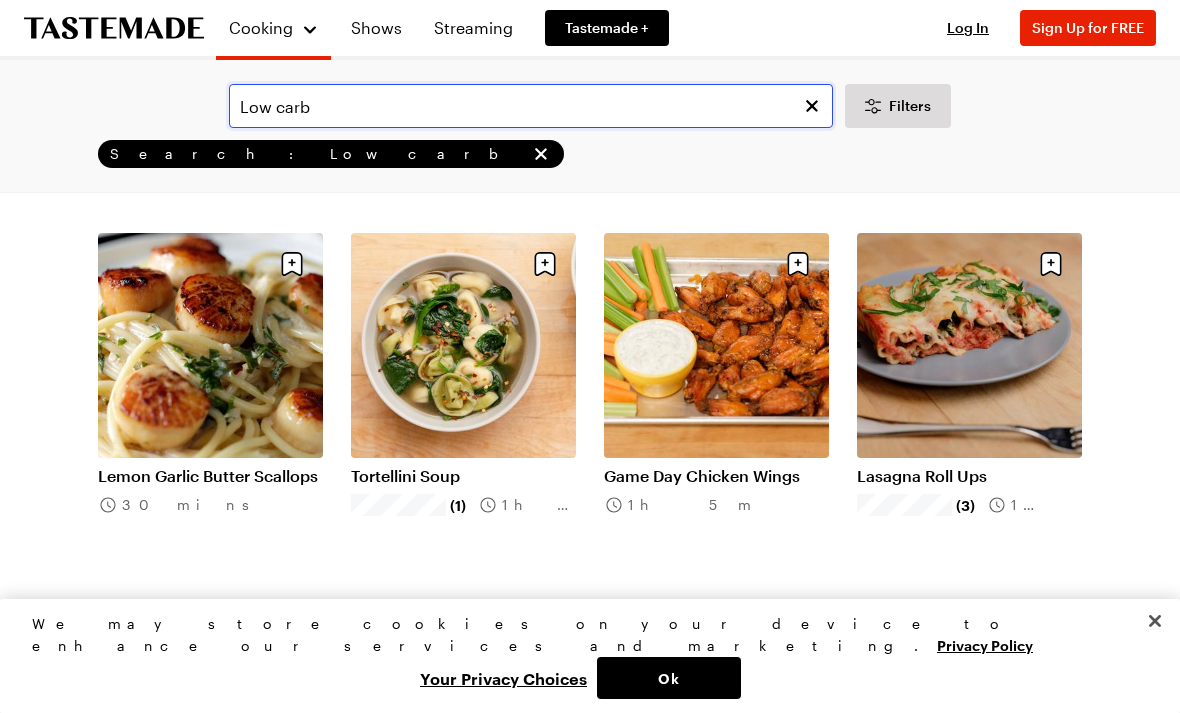 click on "Low carb" at bounding box center [531, 106] 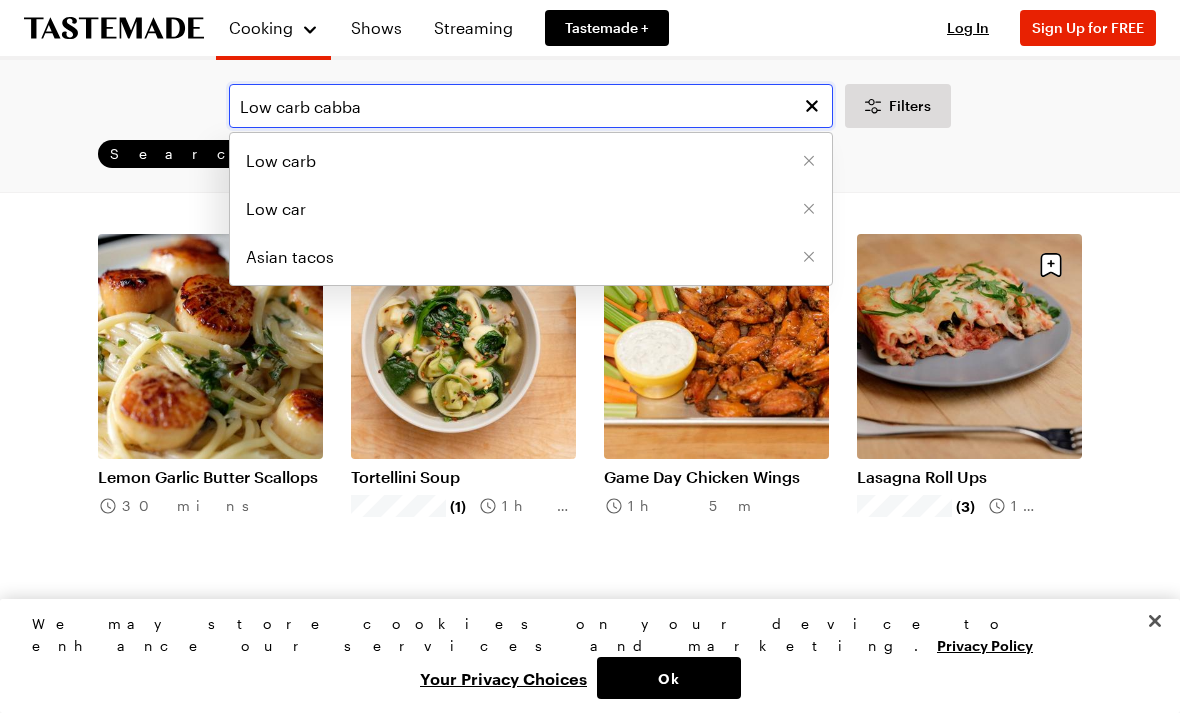 scroll, scrollTop: 0, scrollLeft: 0, axis: both 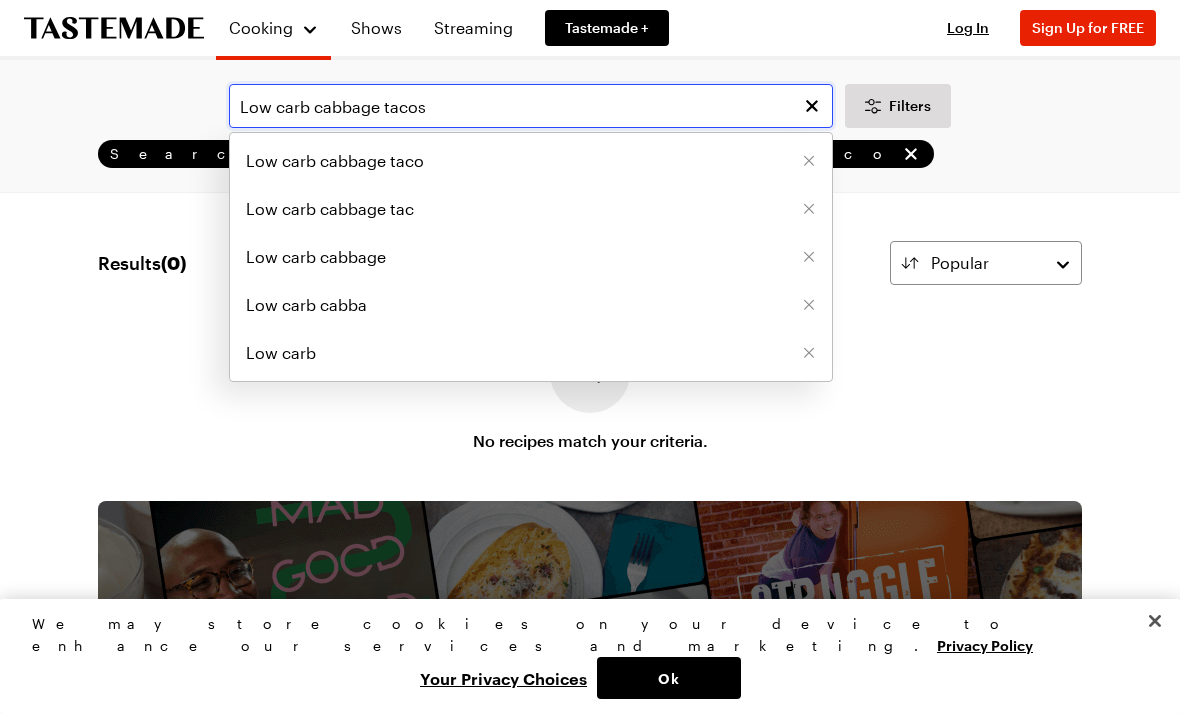 type on "Low carb cabbage tacos" 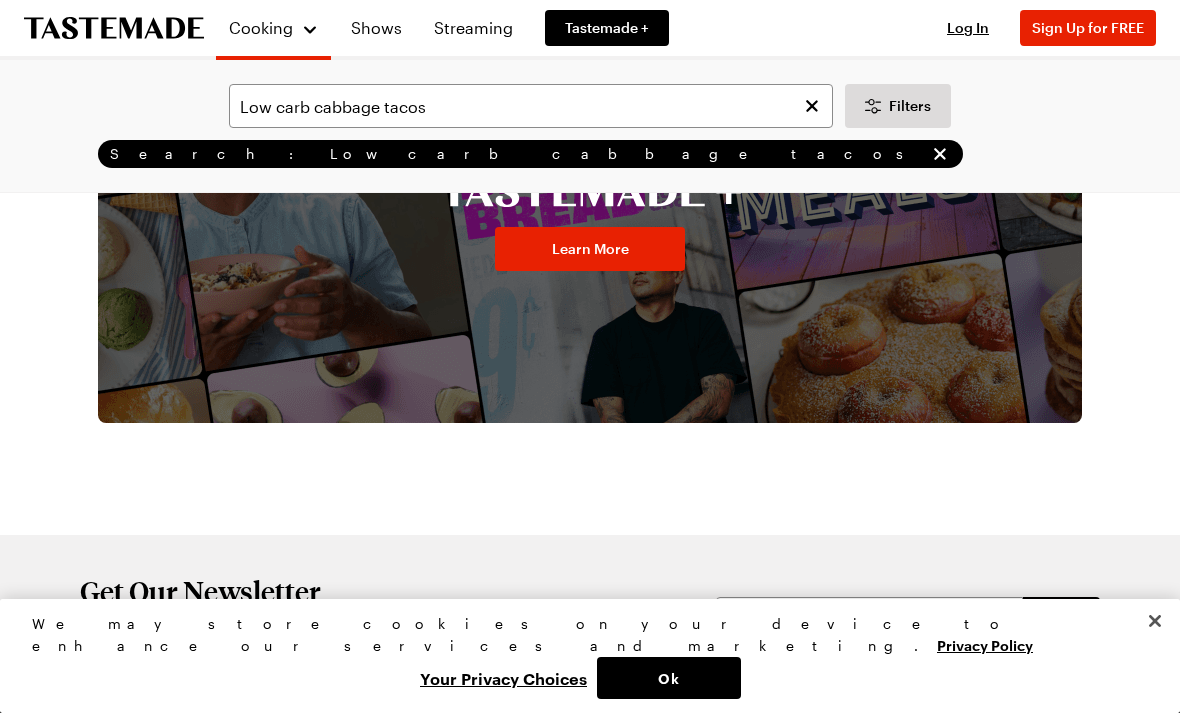 scroll, scrollTop: 0, scrollLeft: 0, axis: both 